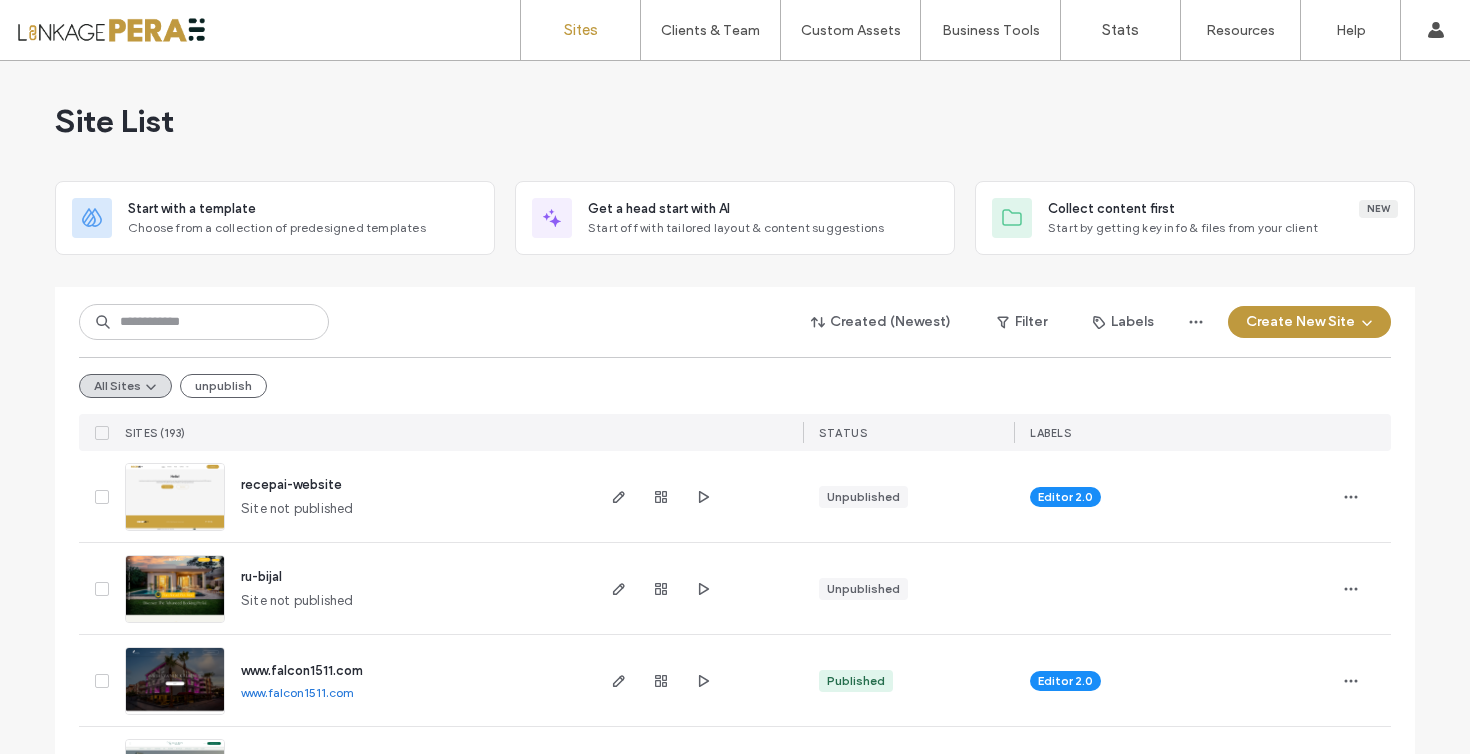 scroll, scrollTop: 0, scrollLeft: 0, axis: both 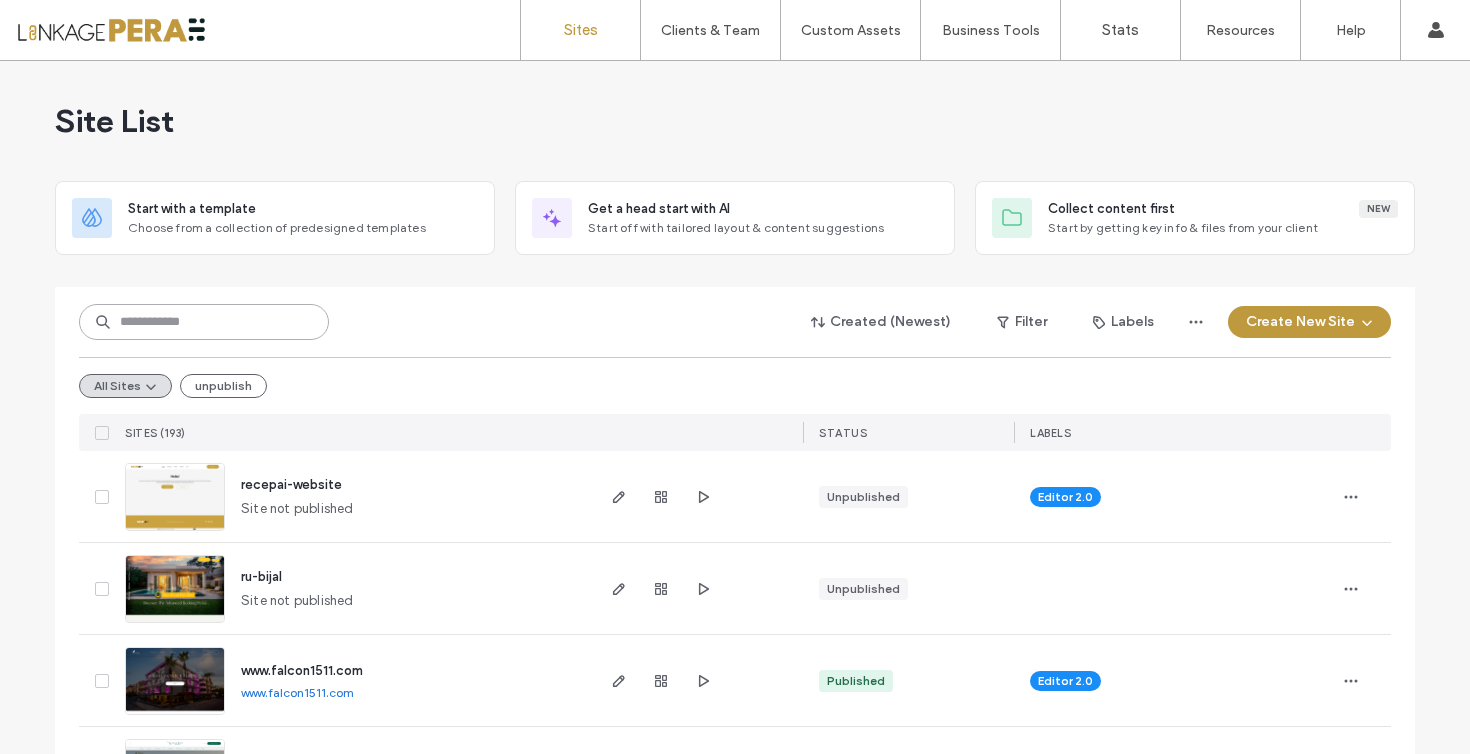 click at bounding box center [204, 322] 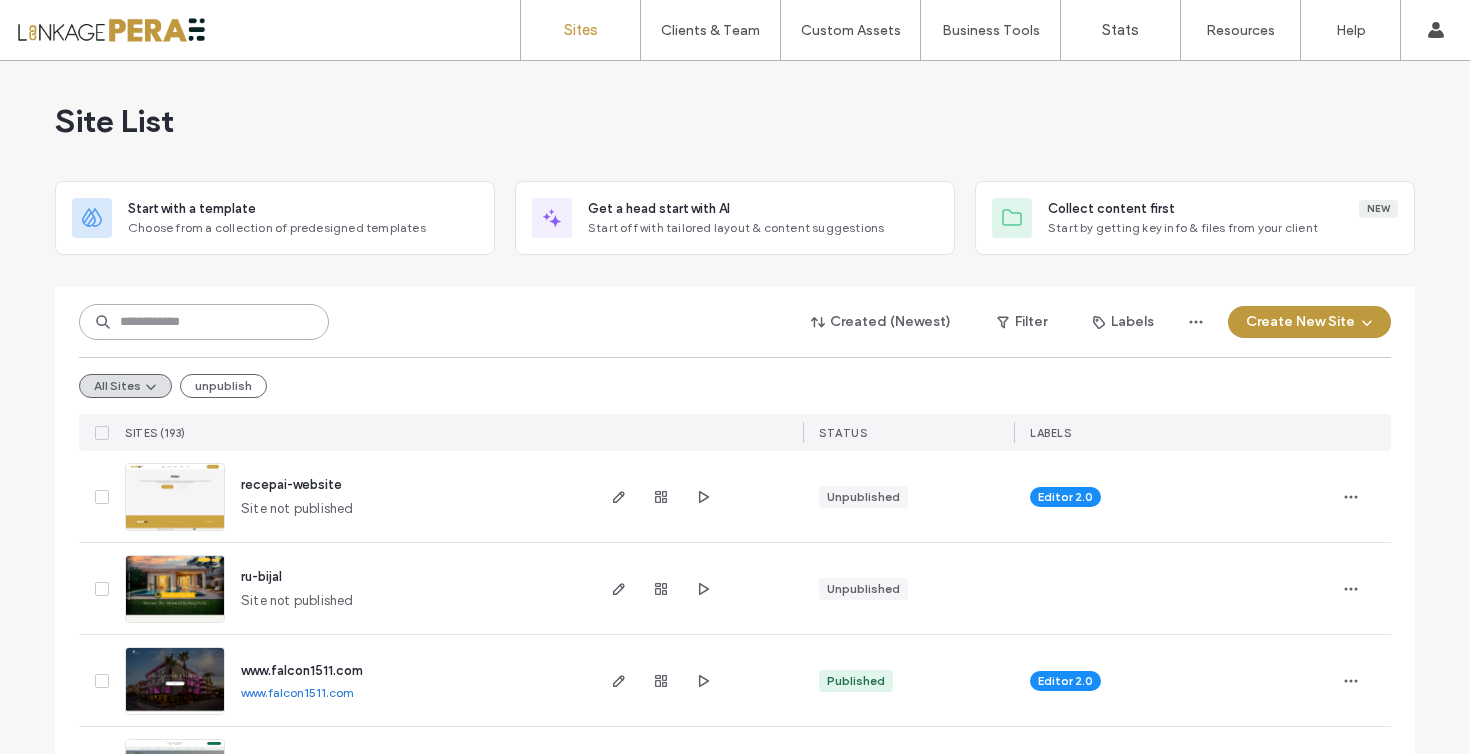 click at bounding box center [204, 322] 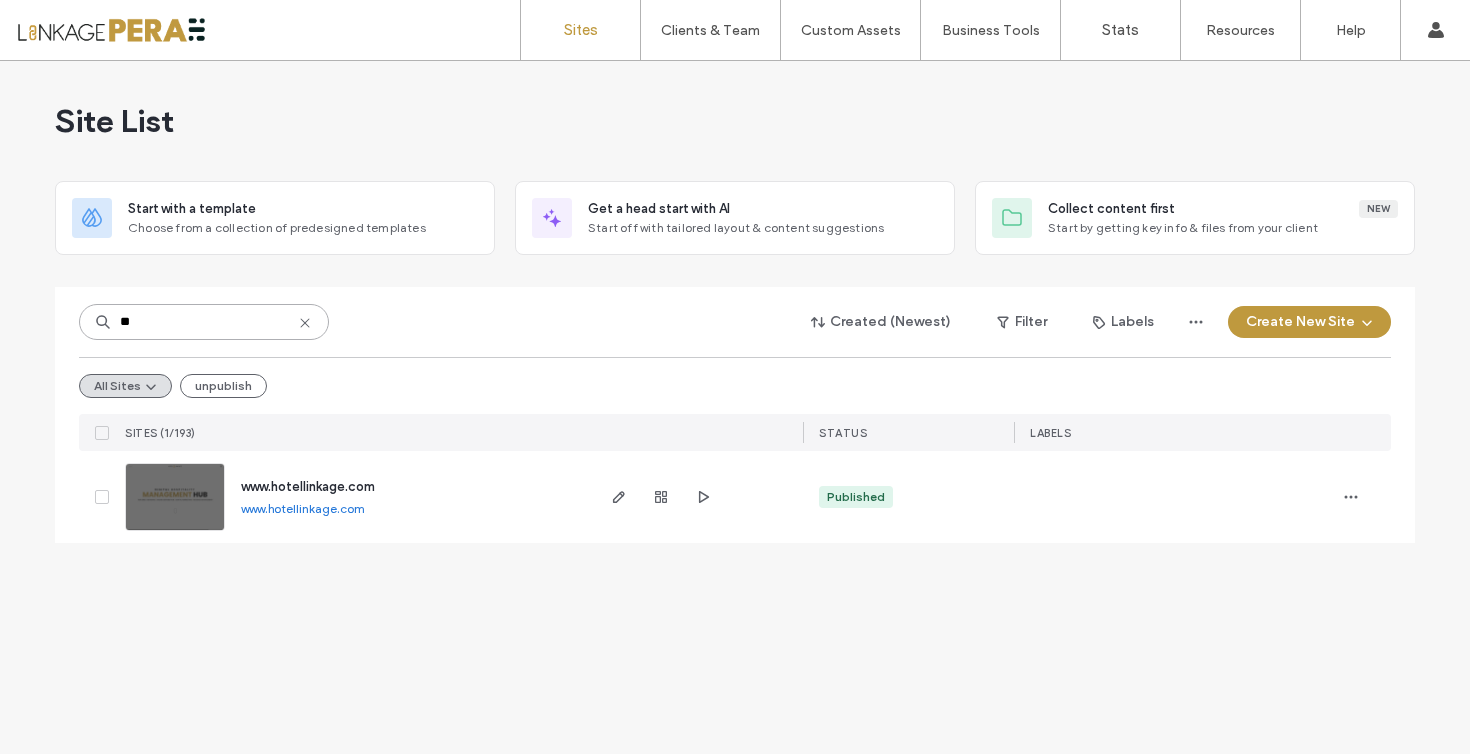 type on "**" 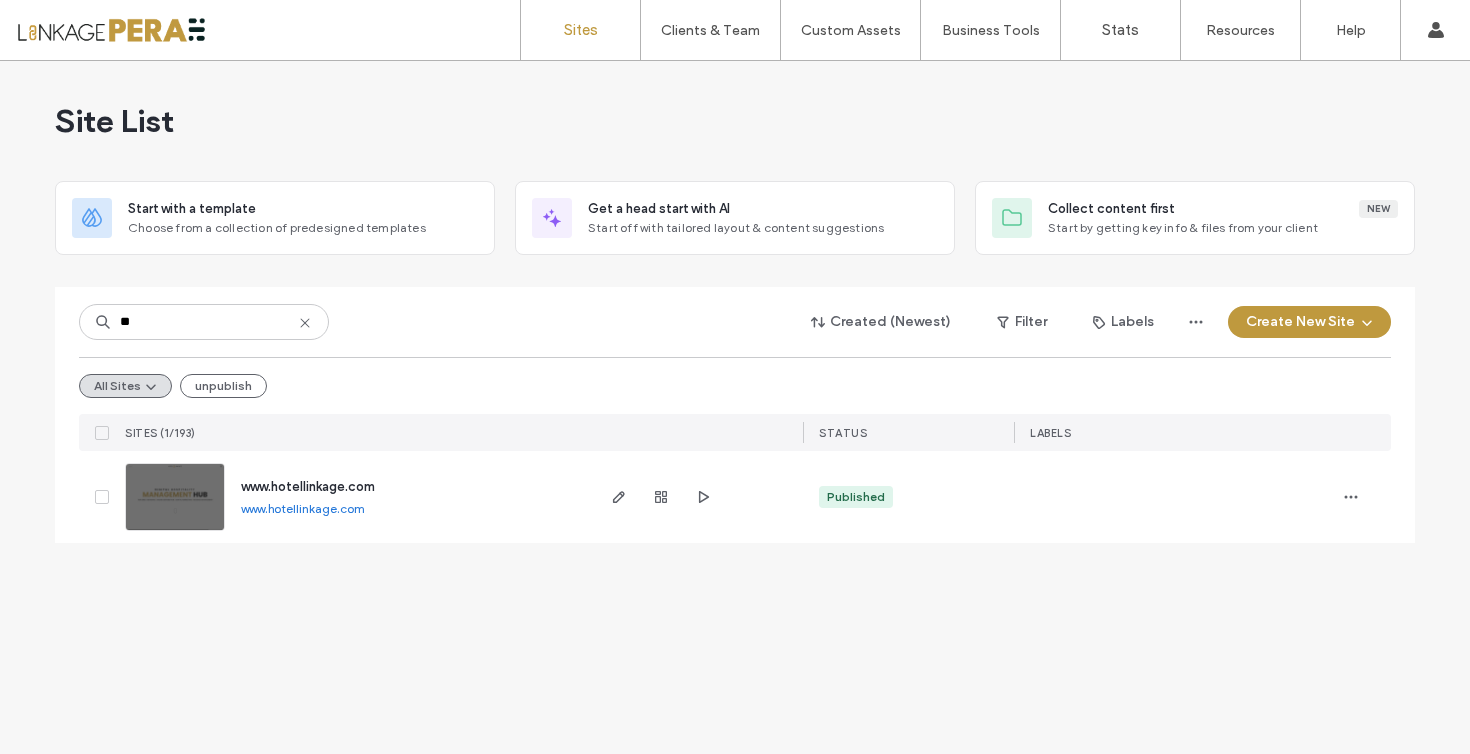 click on "www.hotellinkage.com" at bounding box center (308, 486) 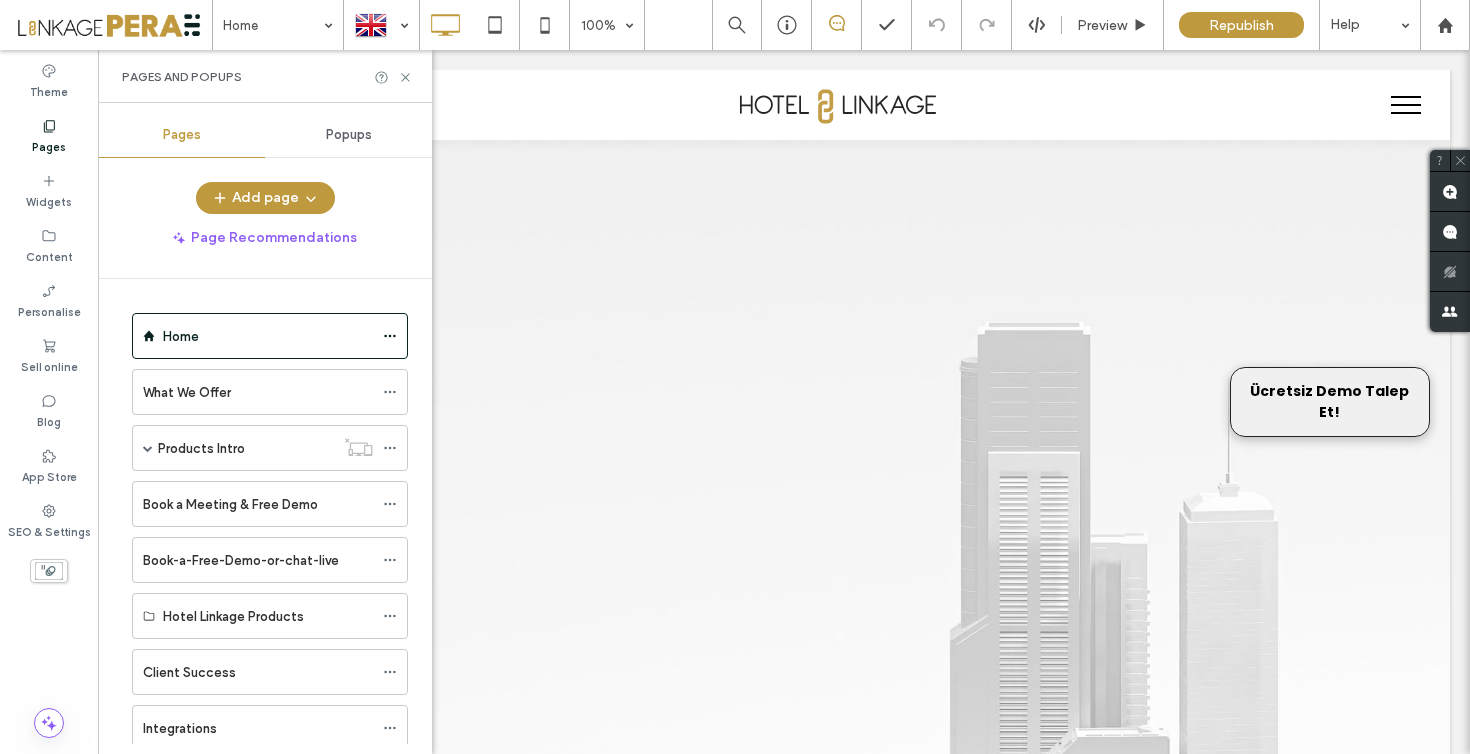 scroll, scrollTop: 0, scrollLeft: 0, axis: both 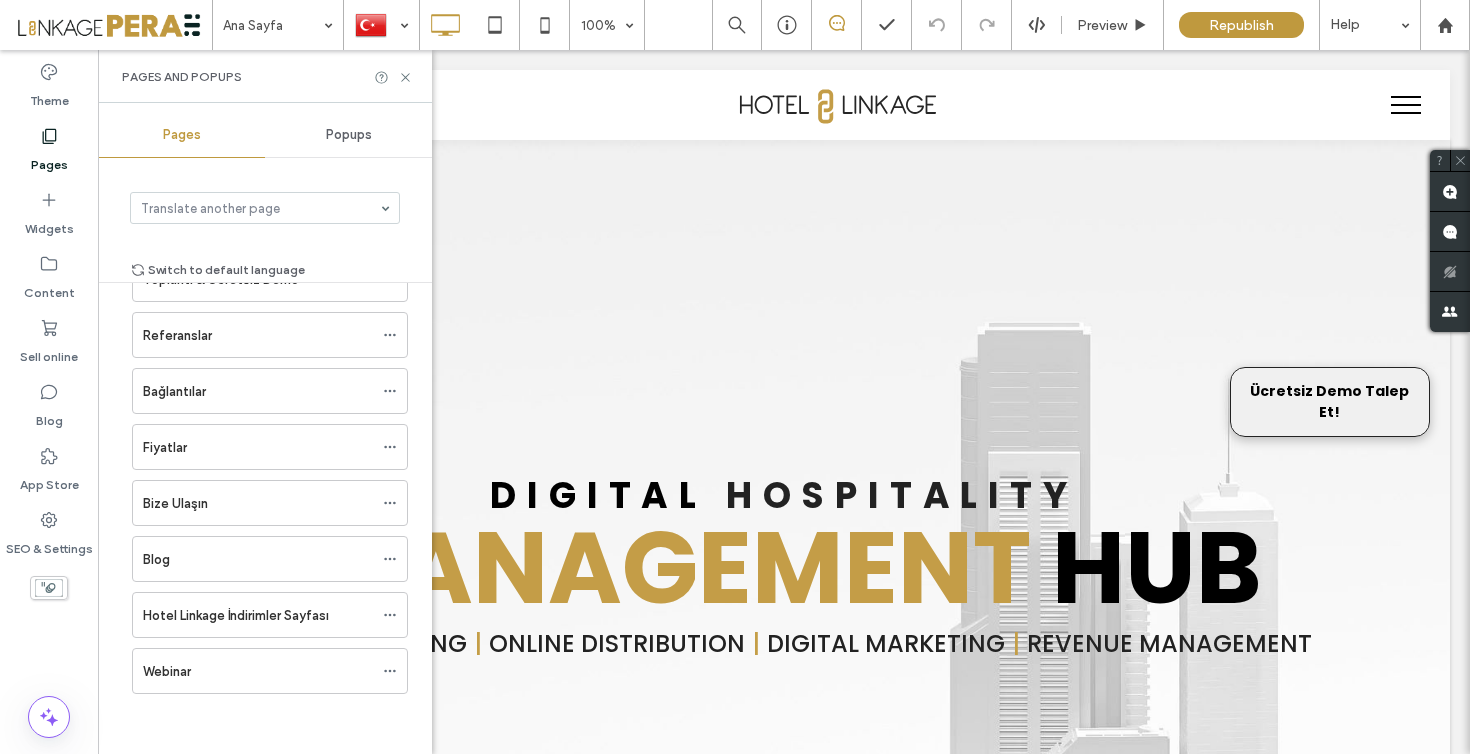 drag, startPoint x: 174, startPoint y: 557, endPoint x: 249, endPoint y: 484, distance: 104.66136 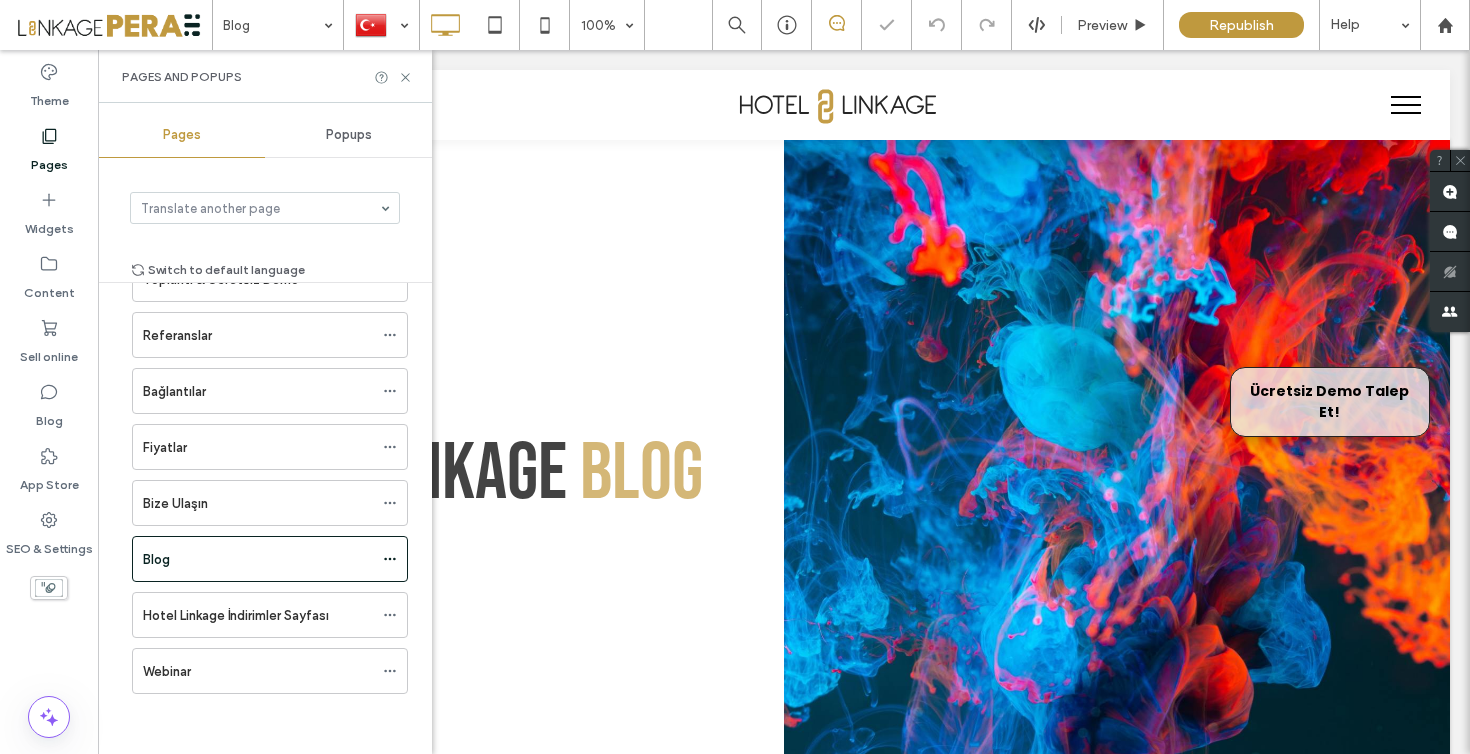 scroll, scrollTop: 0, scrollLeft: 0, axis: both 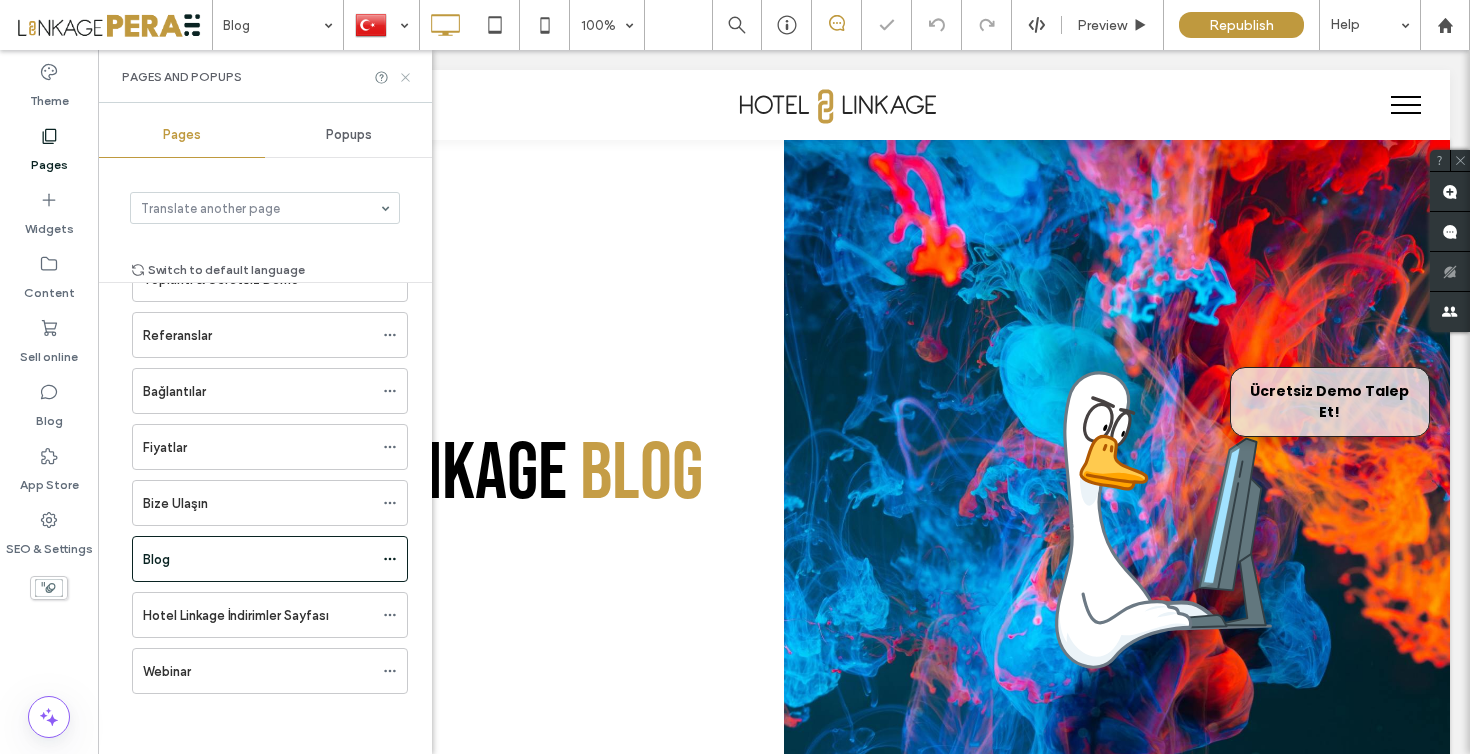 click 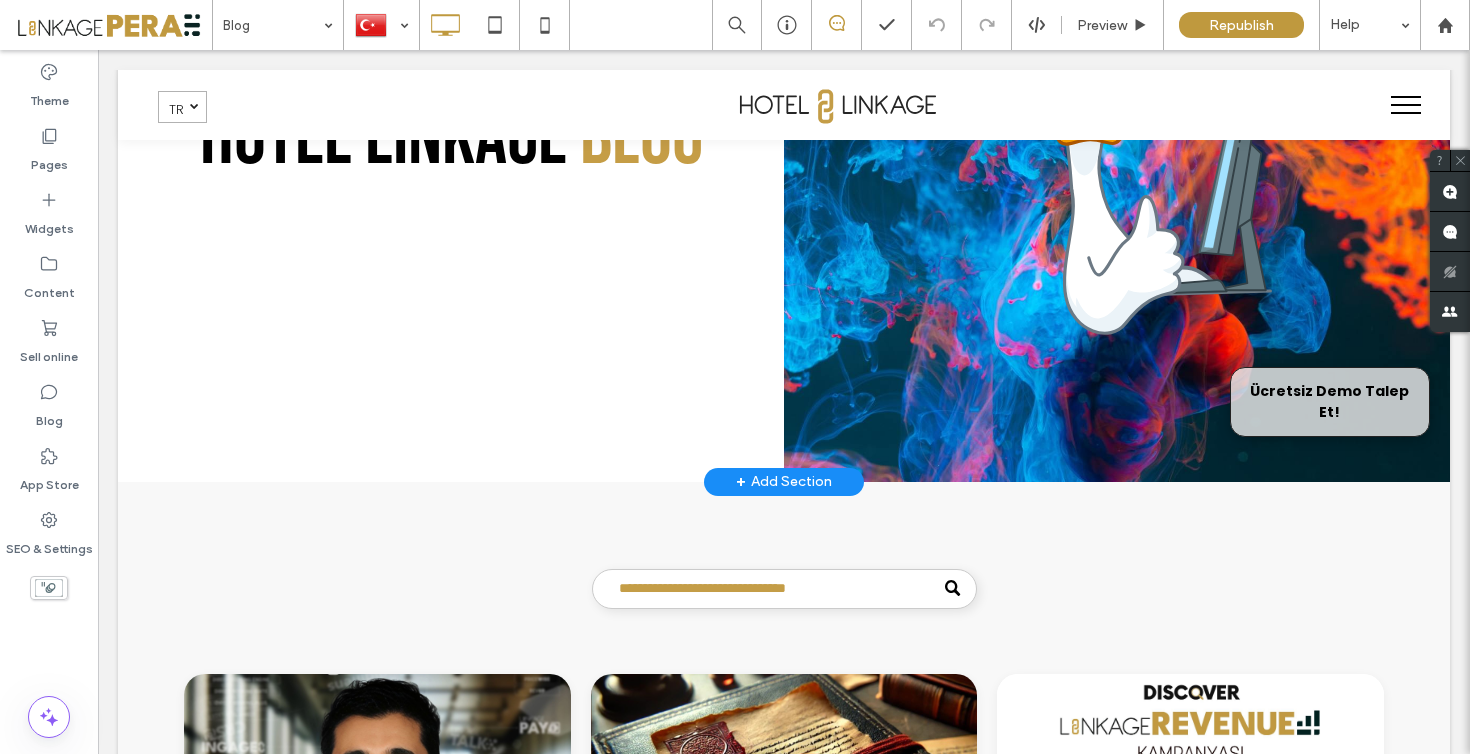 scroll, scrollTop: 0, scrollLeft: 0, axis: both 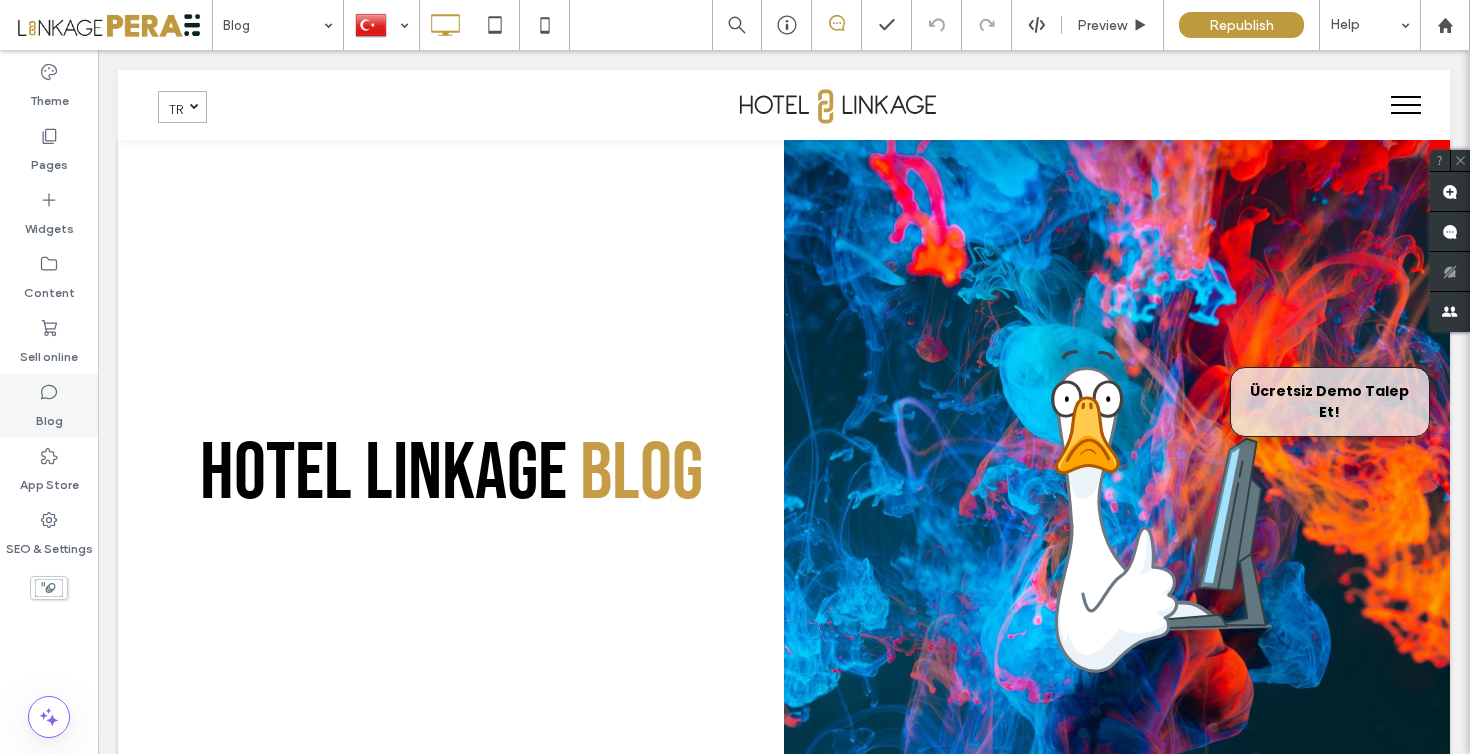 click on "Blog" at bounding box center (49, 416) 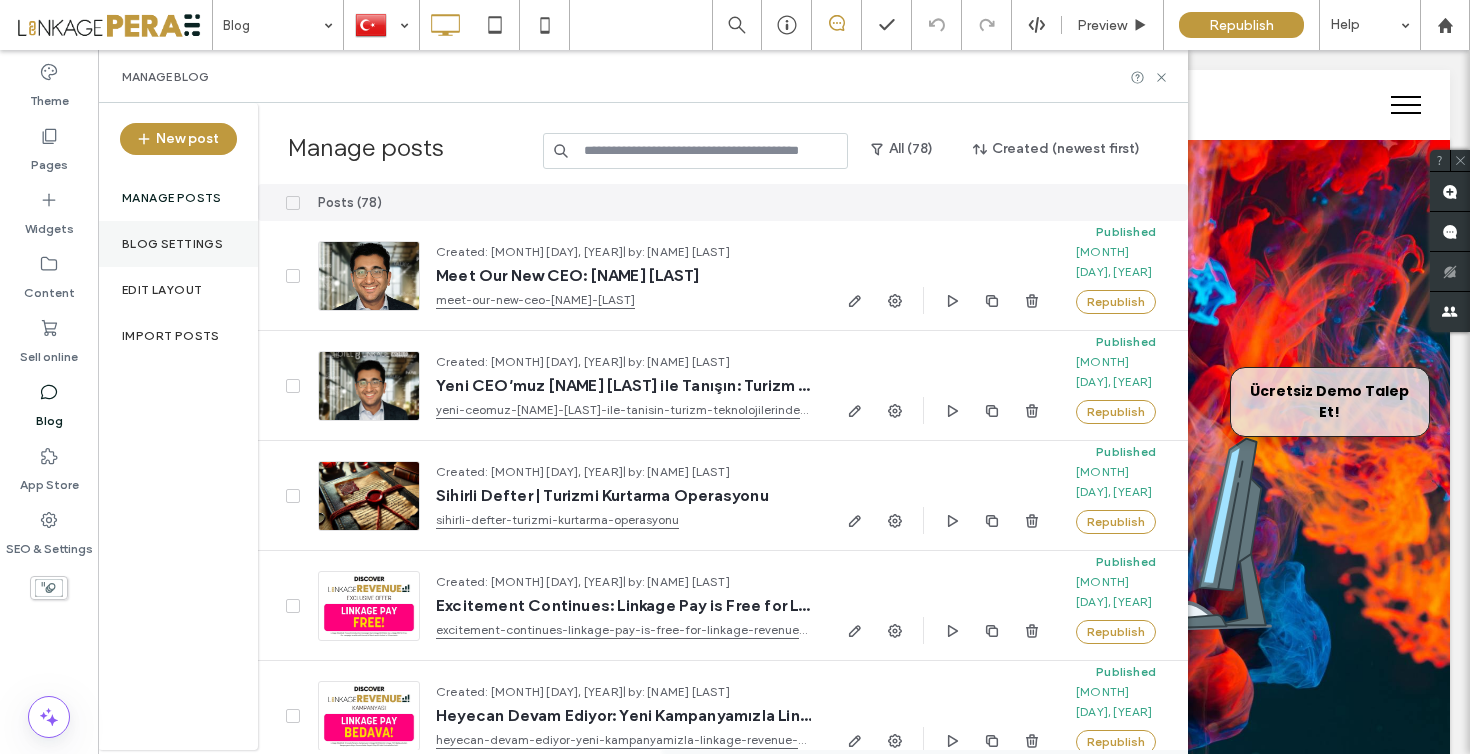 click on "Blog settings" at bounding box center [178, 244] 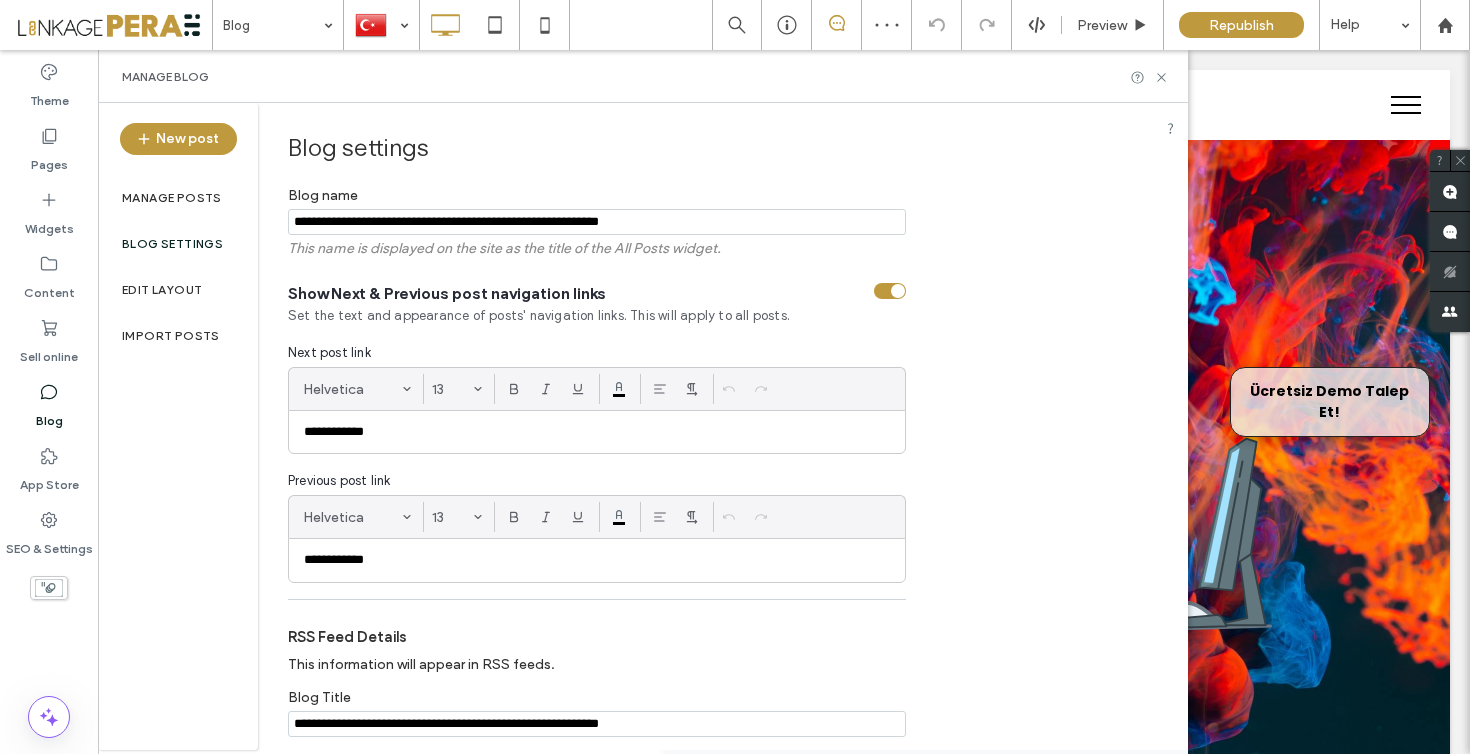 click 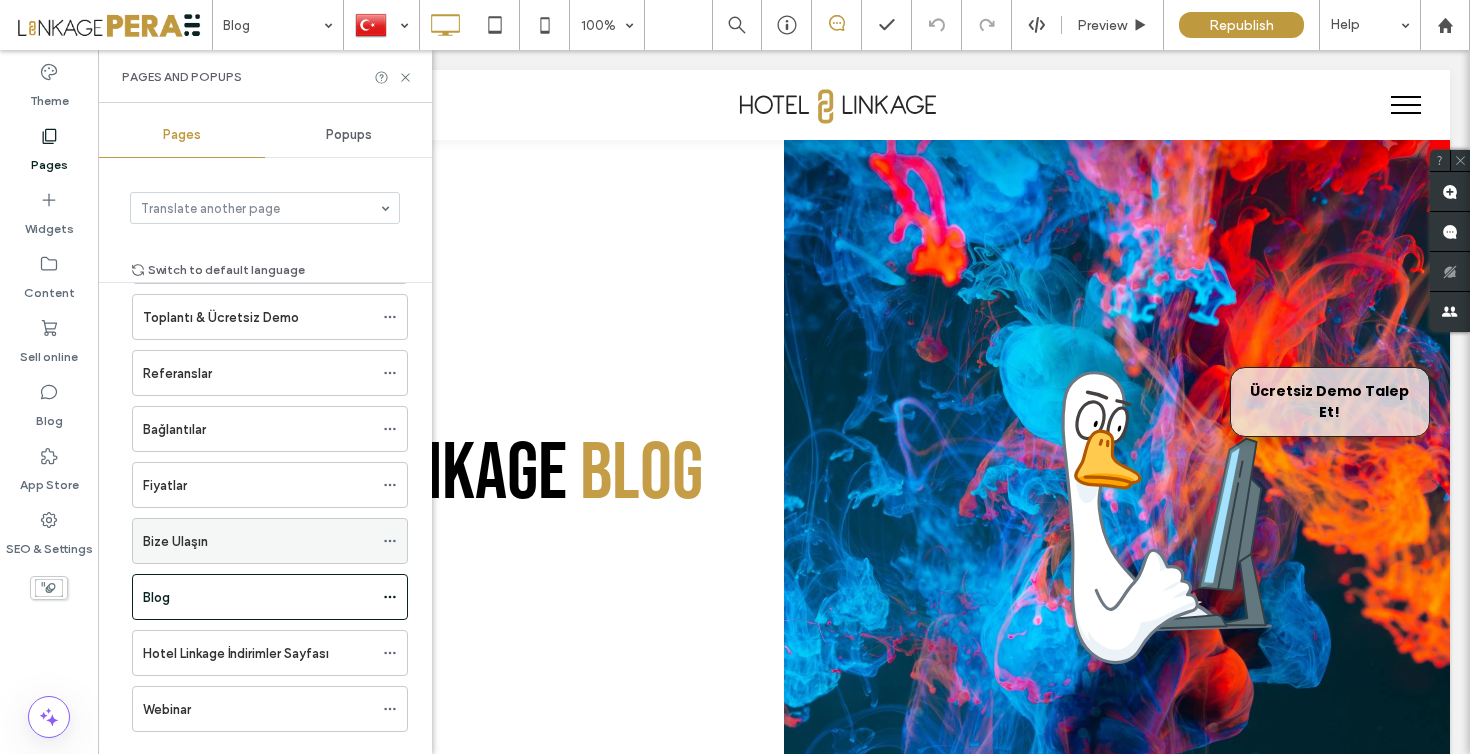 scroll, scrollTop: 285, scrollLeft: 0, axis: vertical 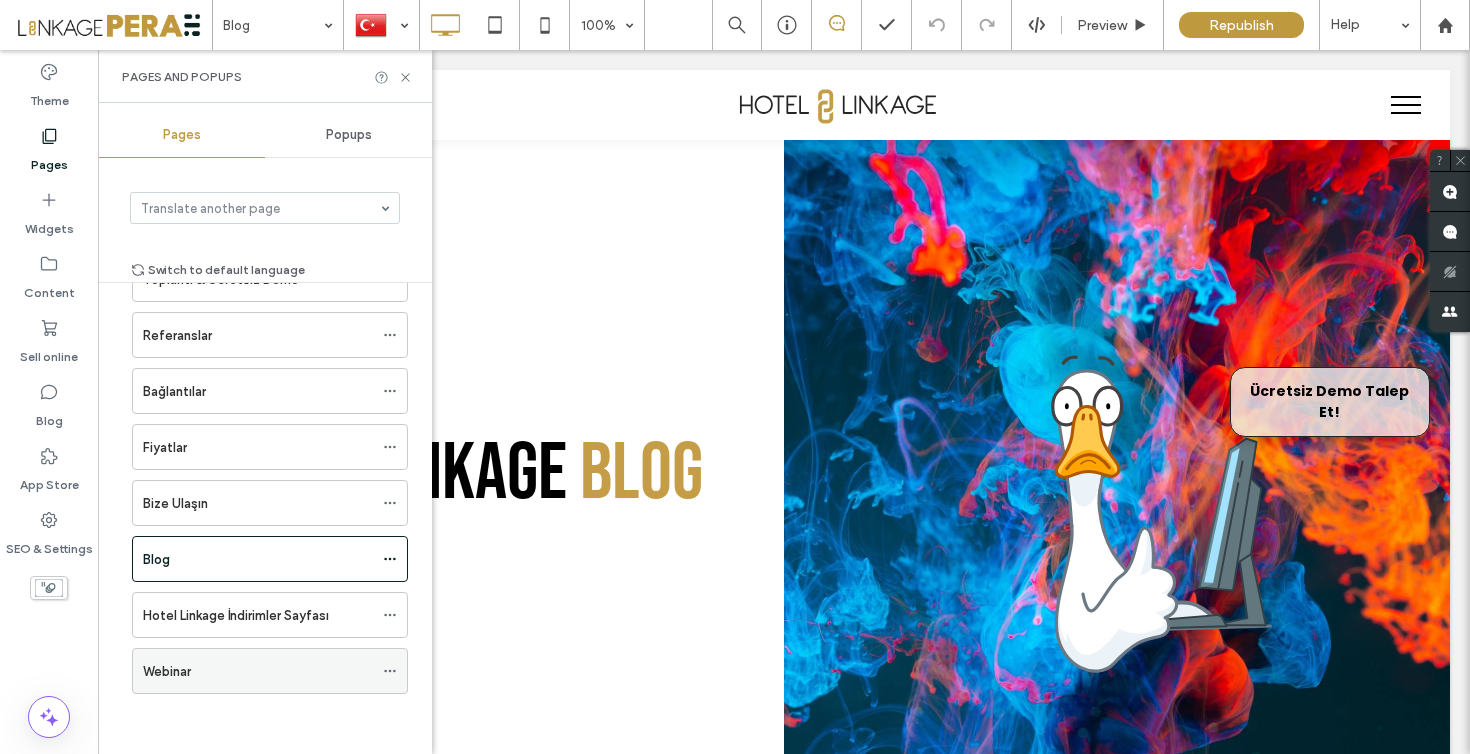 click on "Webinar" at bounding box center (258, 671) 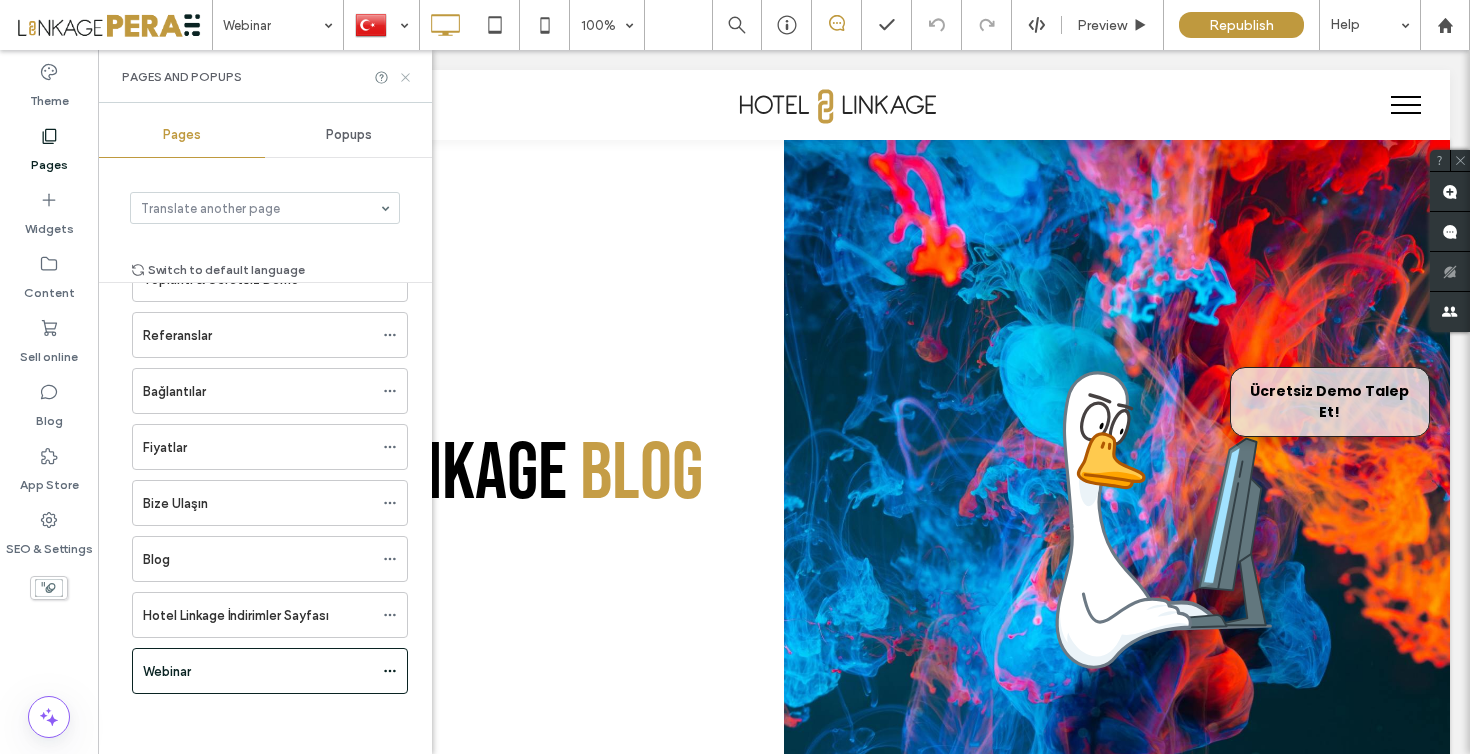 click 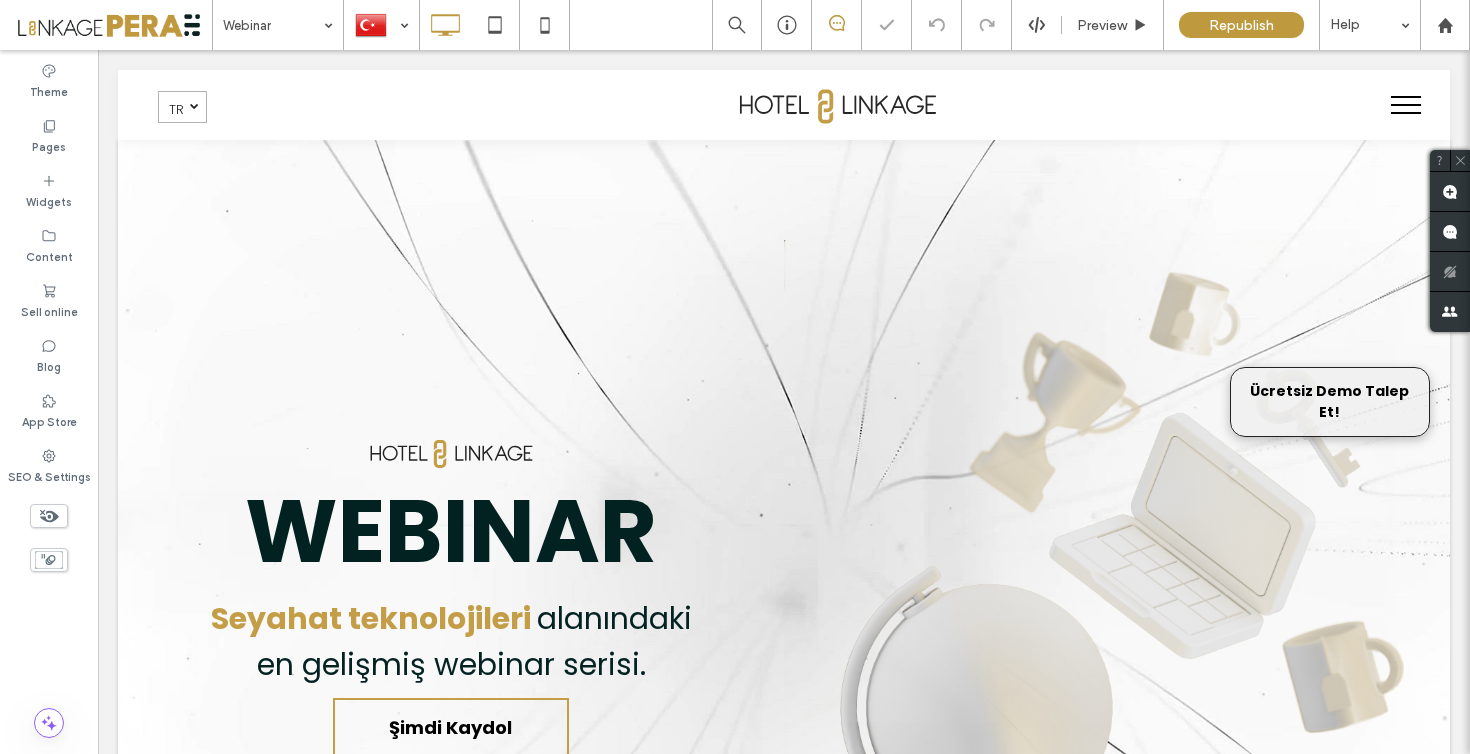 scroll, scrollTop: 749, scrollLeft: 0, axis: vertical 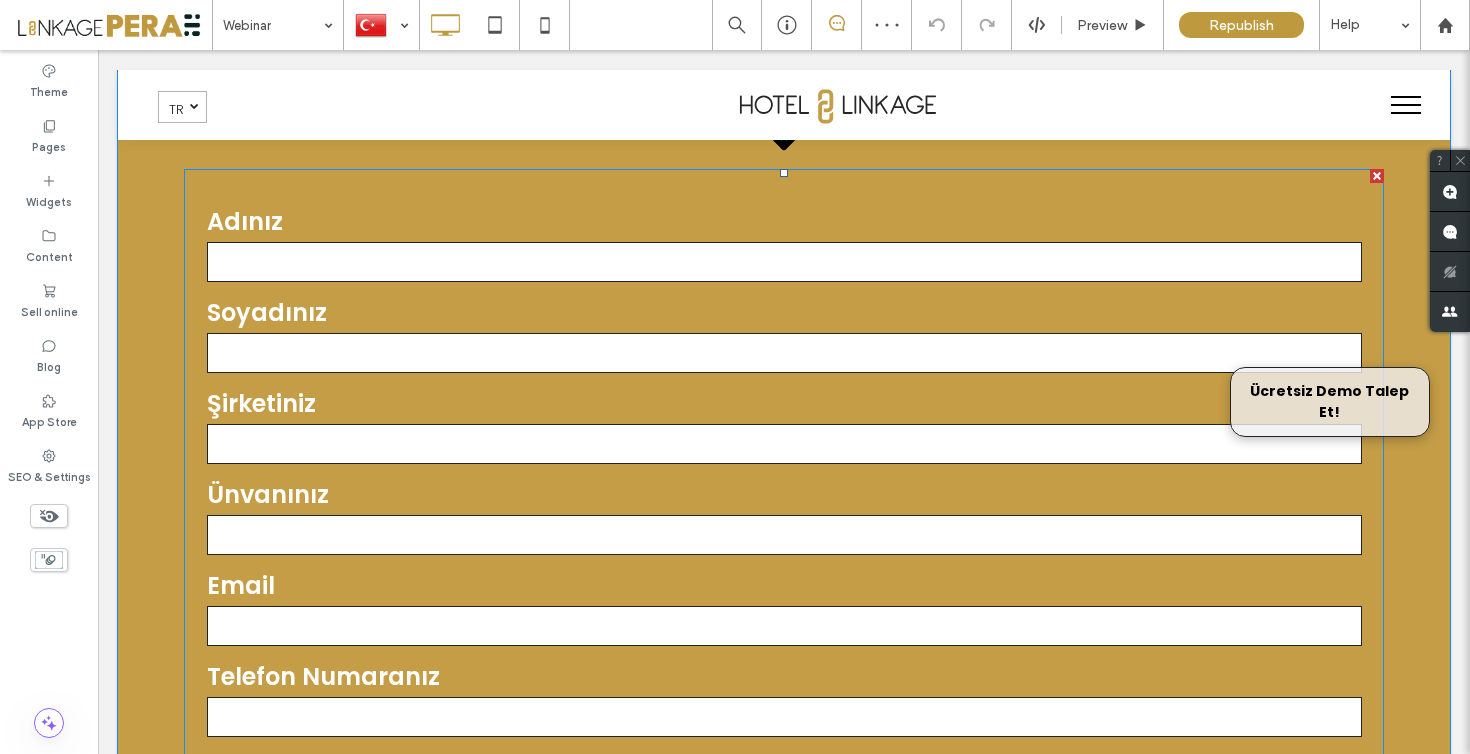 click at bounding box center [784, 353] 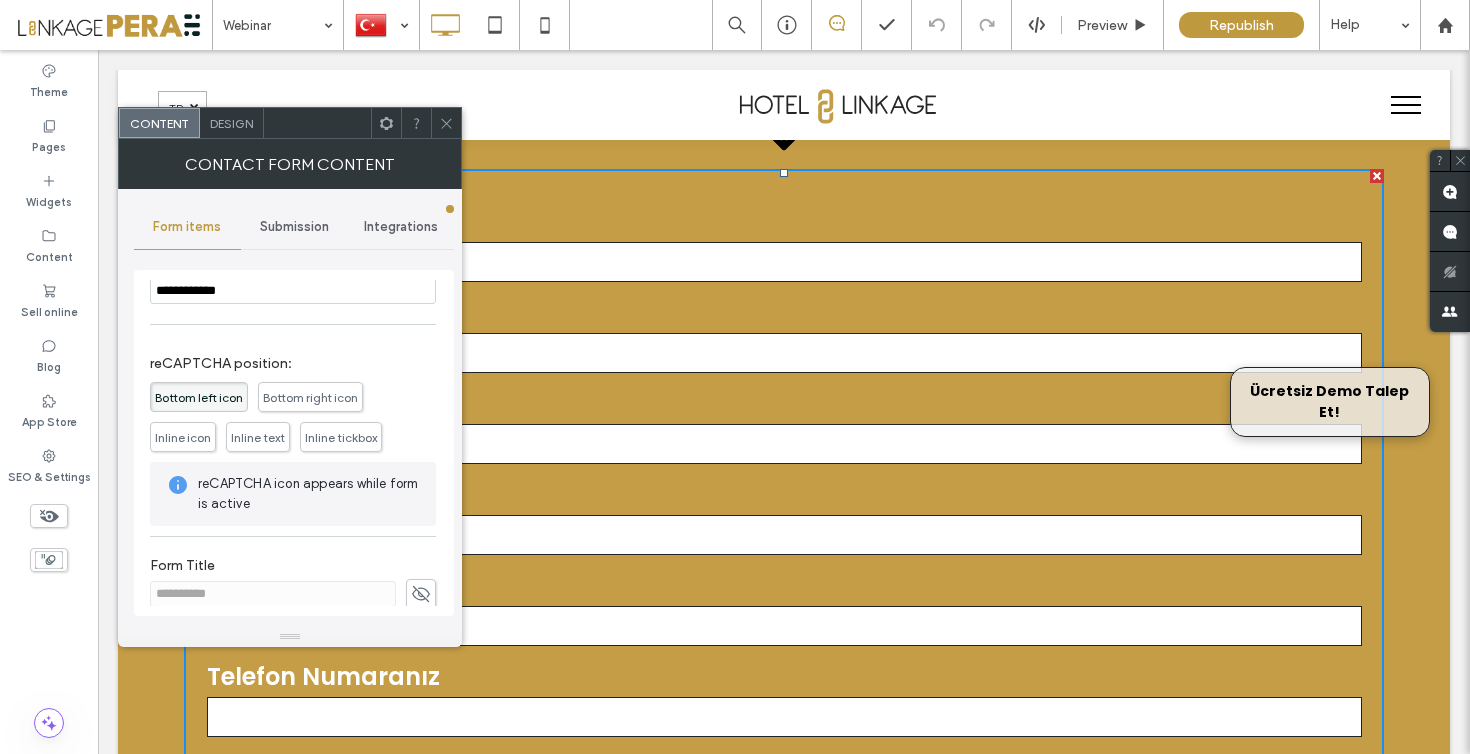 scroll, scrollTop: 502, scrollLeft: 0, axis: vertical 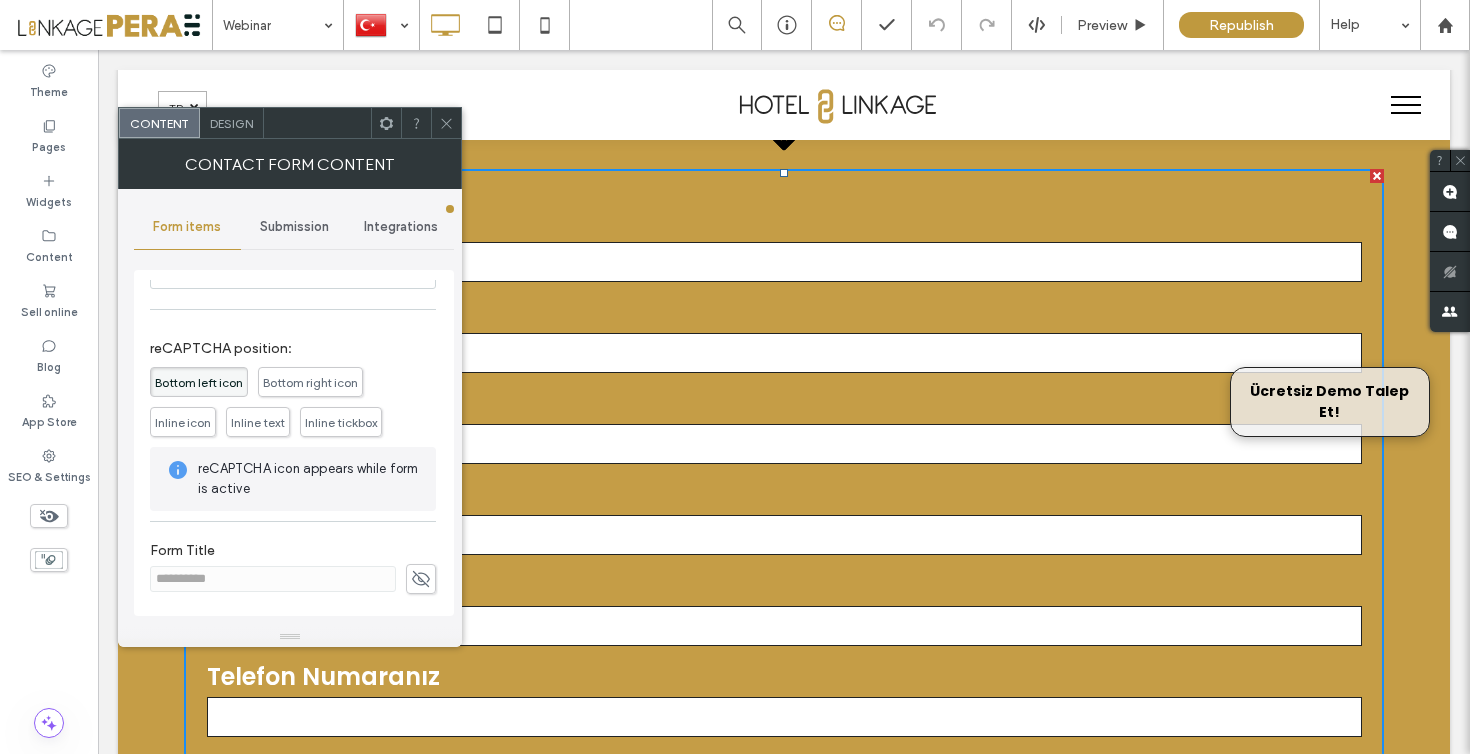 click on "Submission" at bounding box center (294, 227) 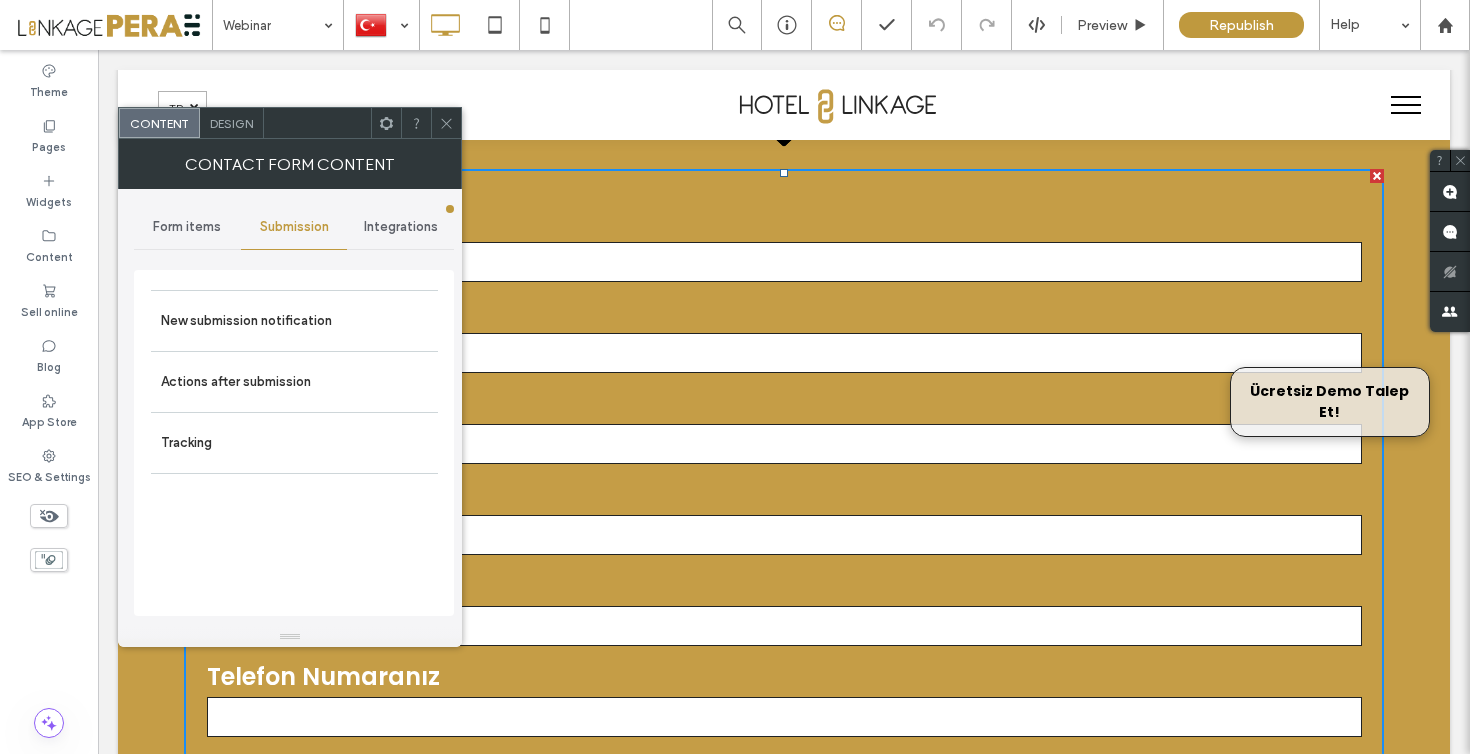 click on "Integrations" at bounding box center (401, 227) 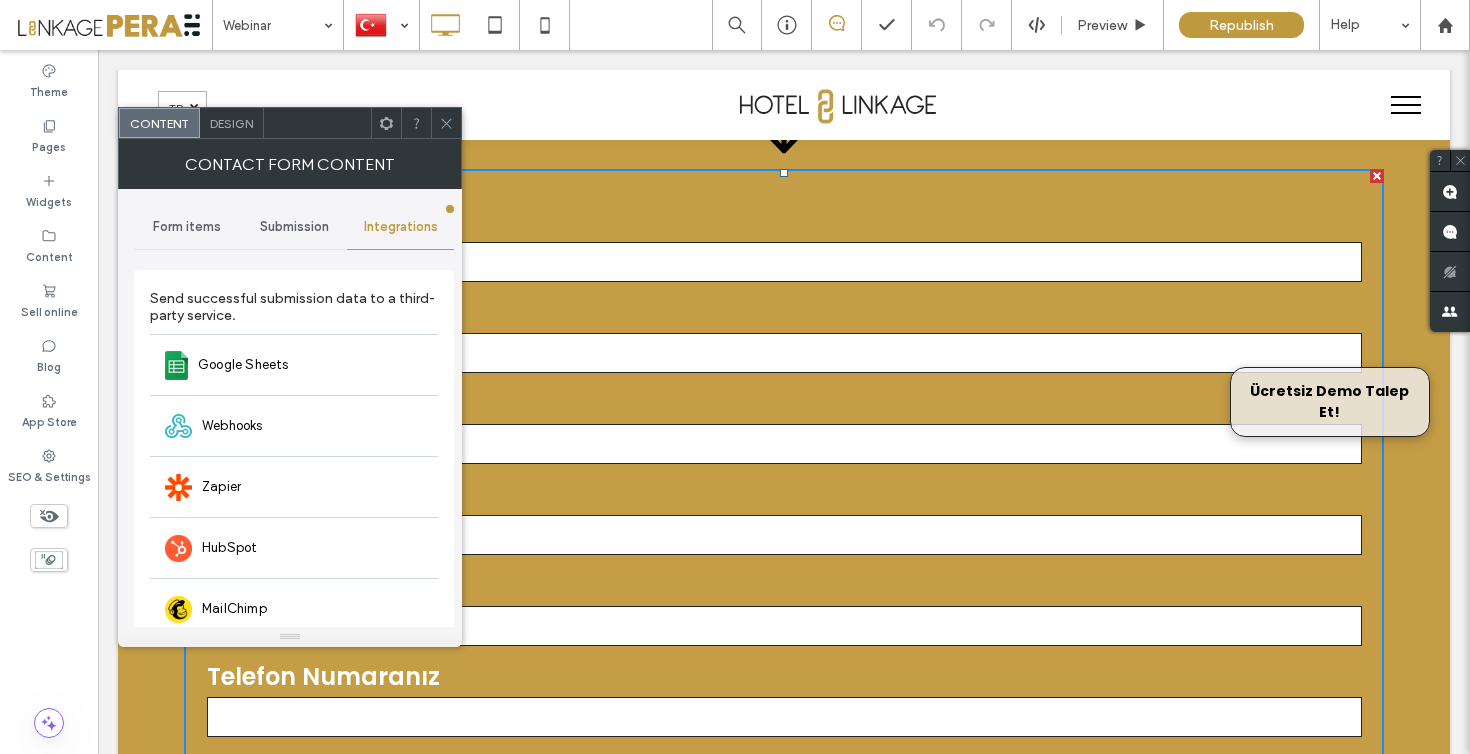 click on "Submission" at bounding box center [294, 227] 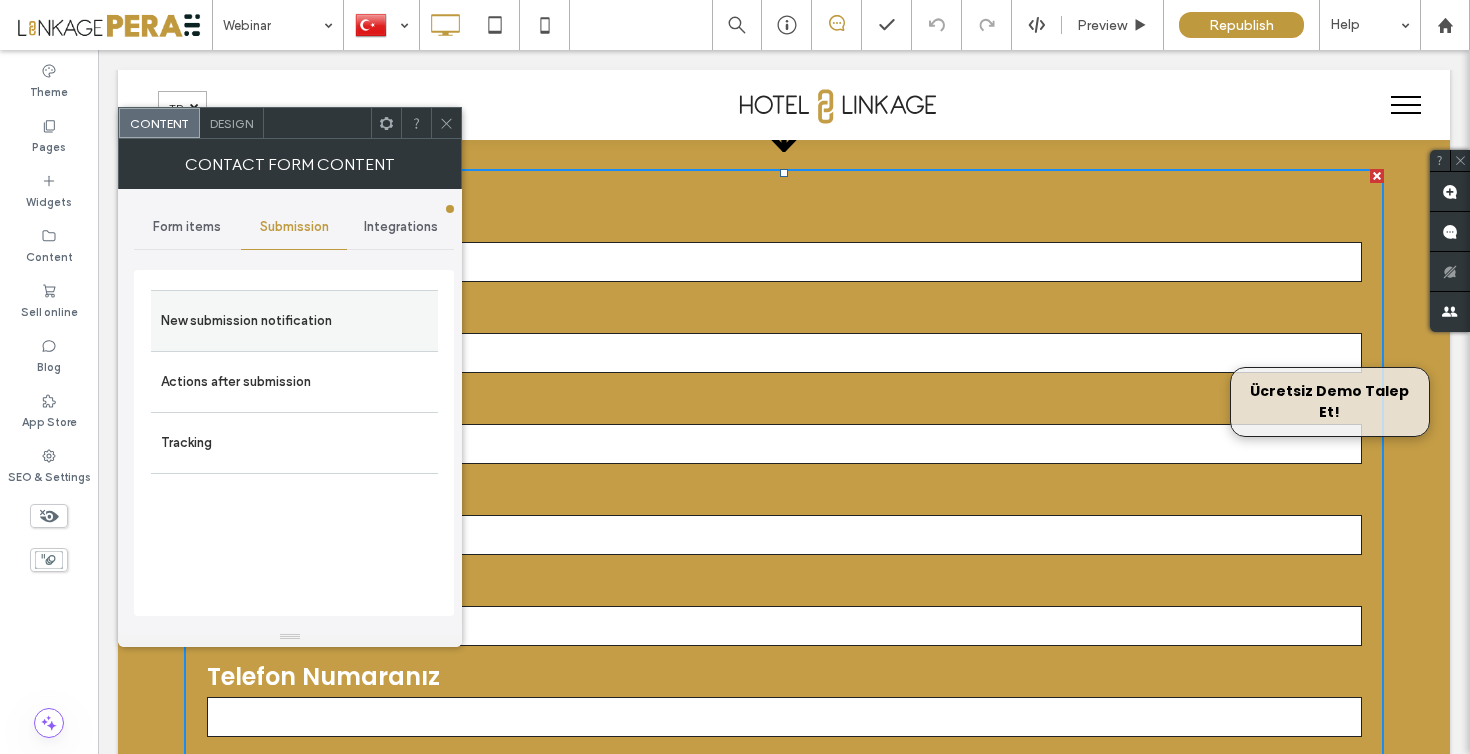 click on "New submission notification" at bounding box center (294, 321) 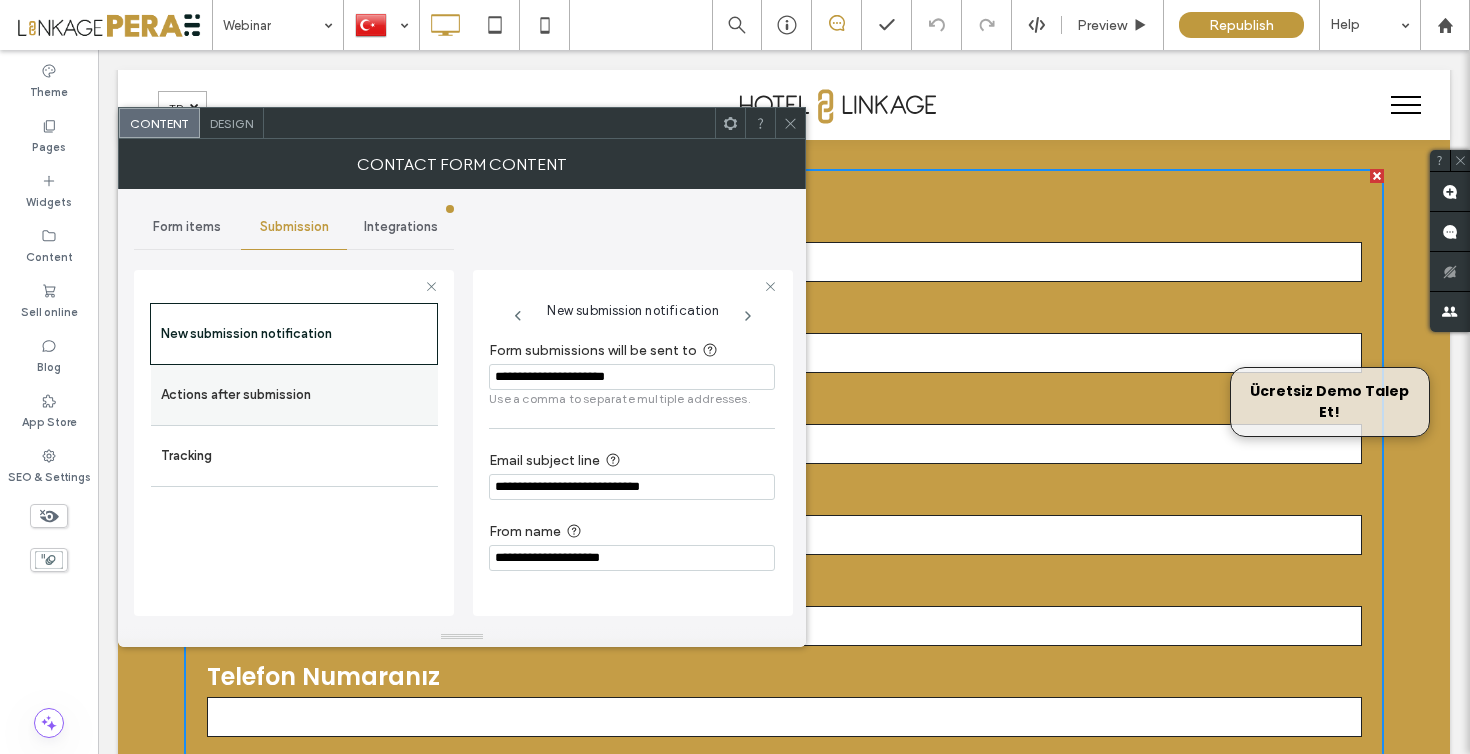 click on "Actions after submission" at bounding box center (294, 395) 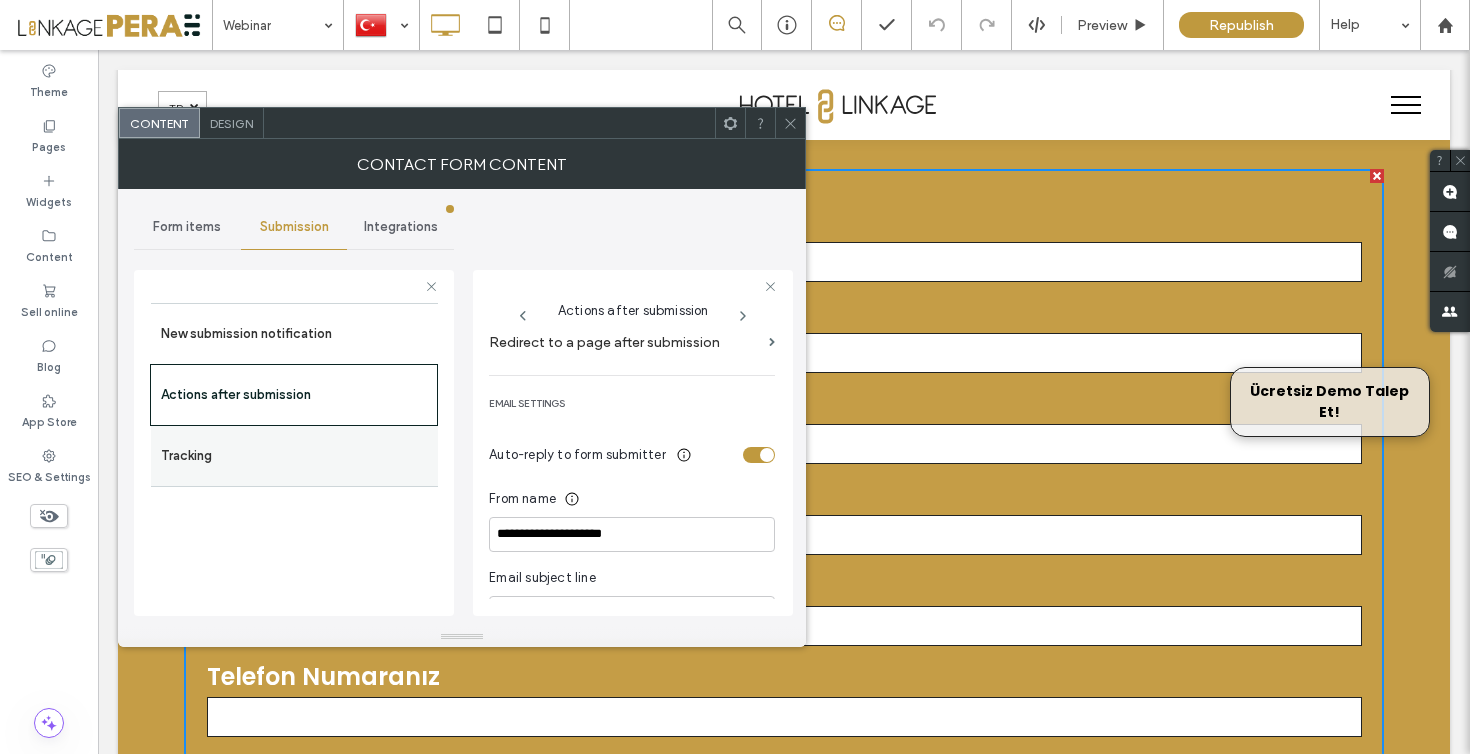 scroll, scrollTop: 477, scrollLeft: 0, axis: vertical 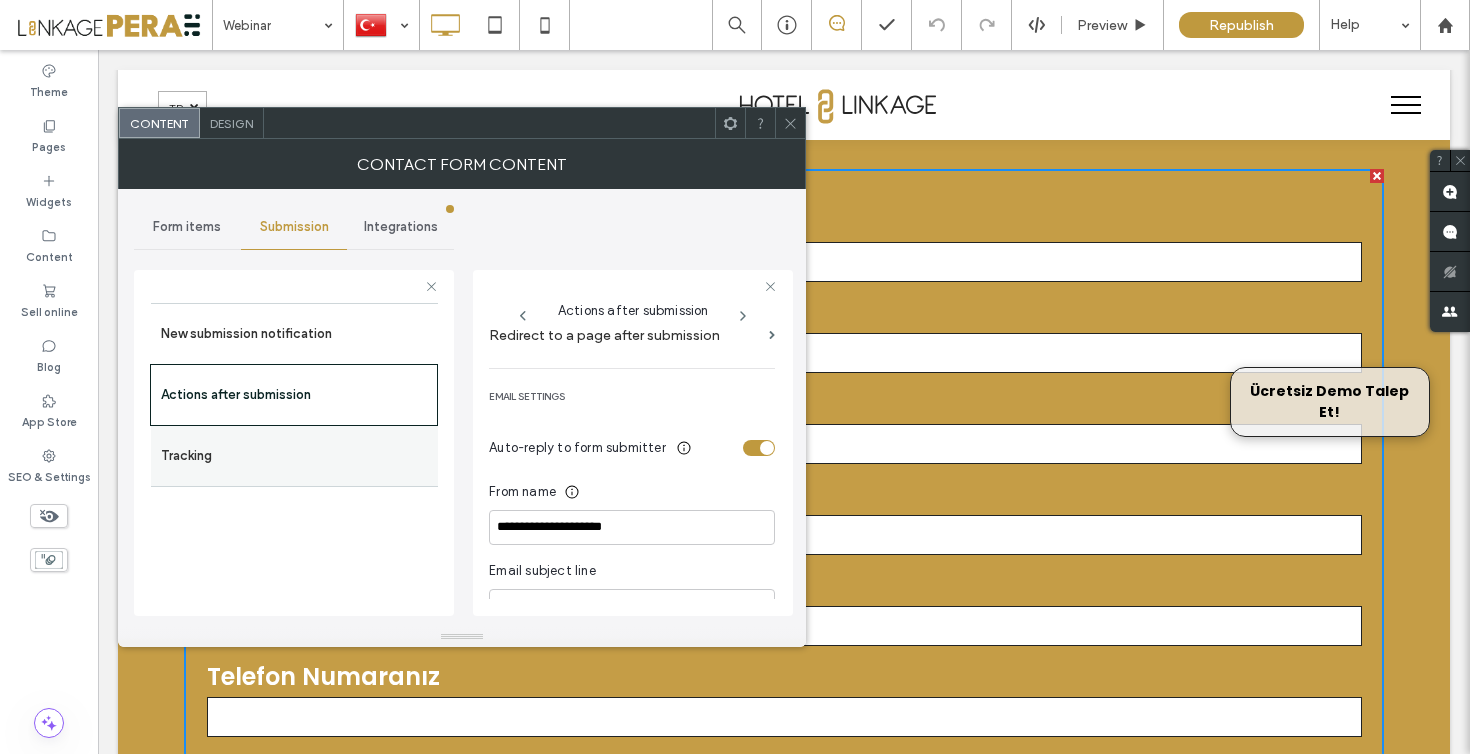 click on "Tracking" at bounding box center (294, 456) 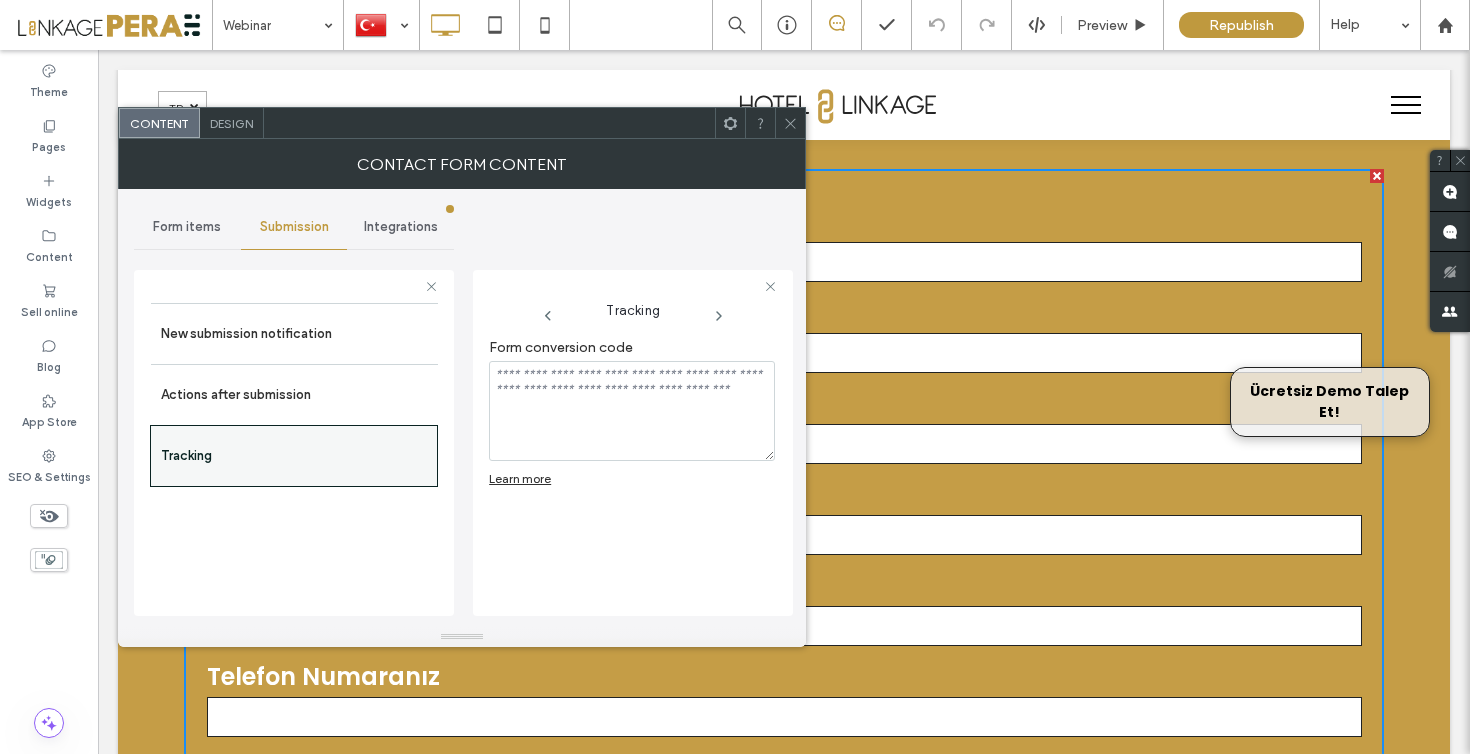 scroll, scrollTop: 0, scrollLeft: 0, axis: both 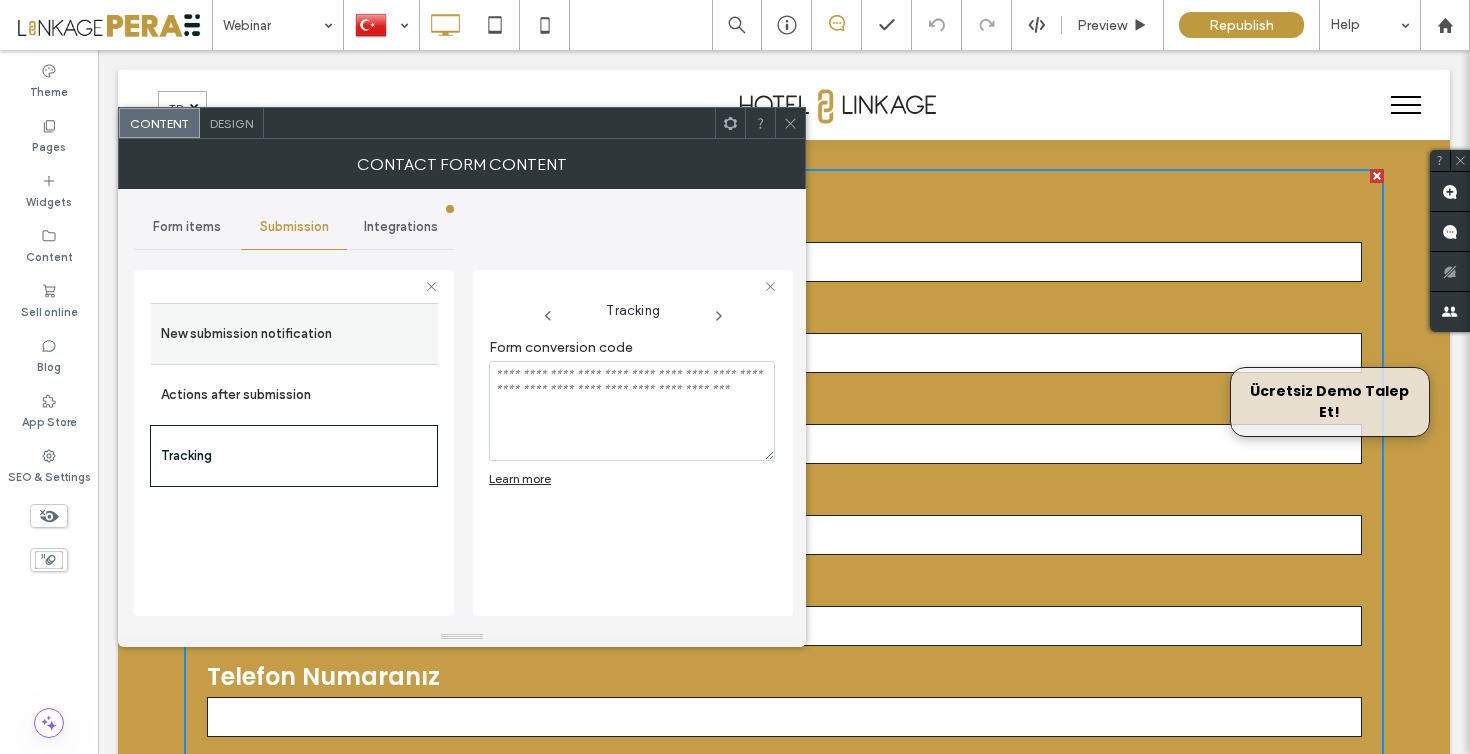 click on "New submission notification" at bounding box center [294, 334] 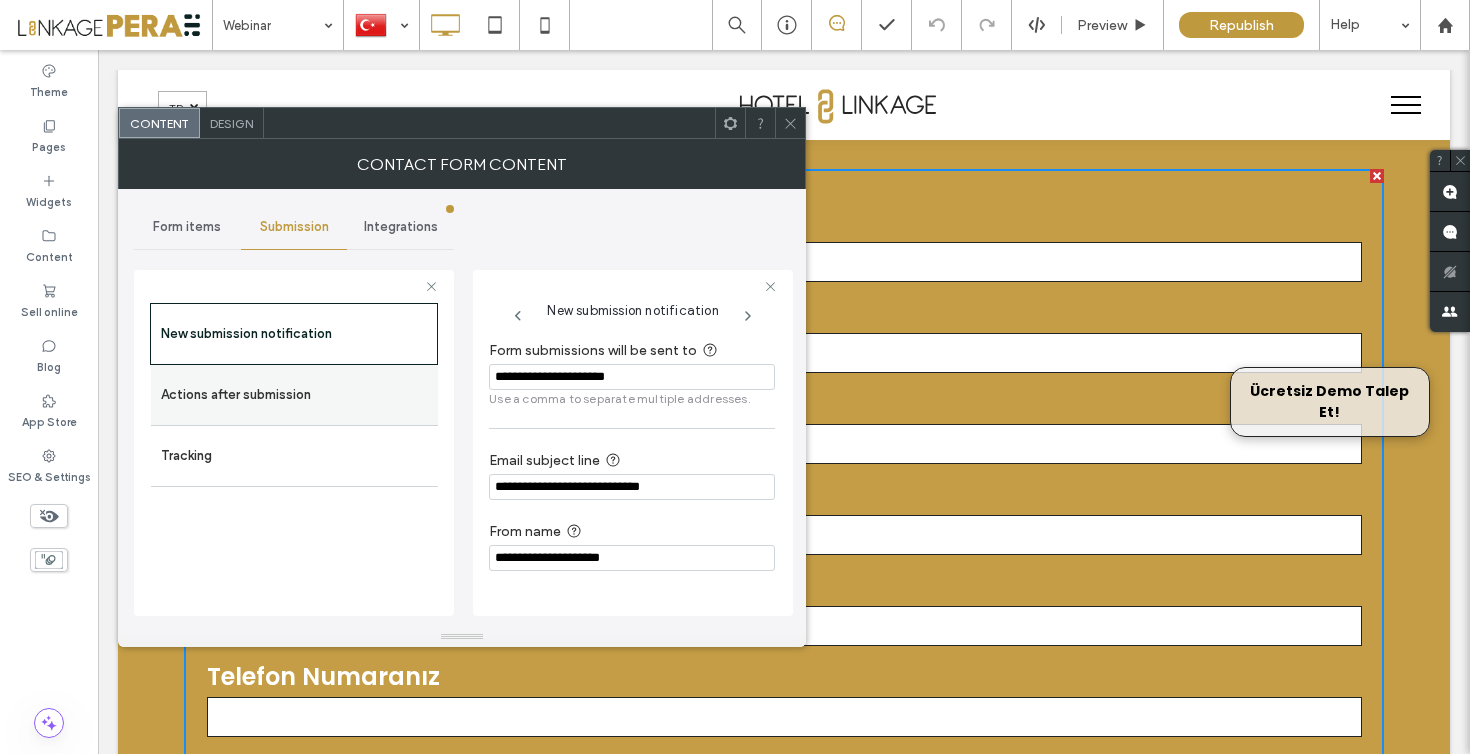 drag, startPoint x: 482, startPoint y: 371, endPoint x: 418, endPoint y: 366, distance: 64.195015 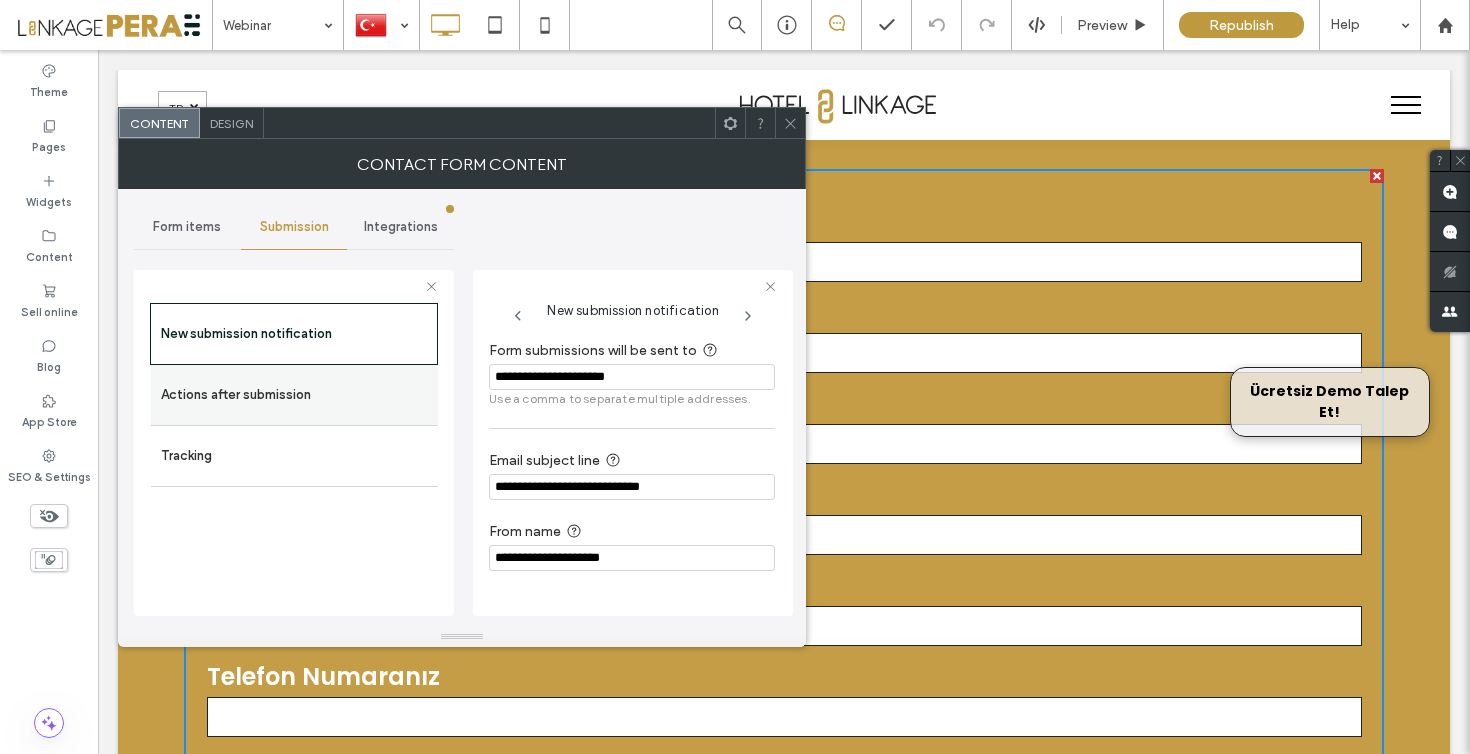 click on "Actions after submission" at bounding box center (294, 395) 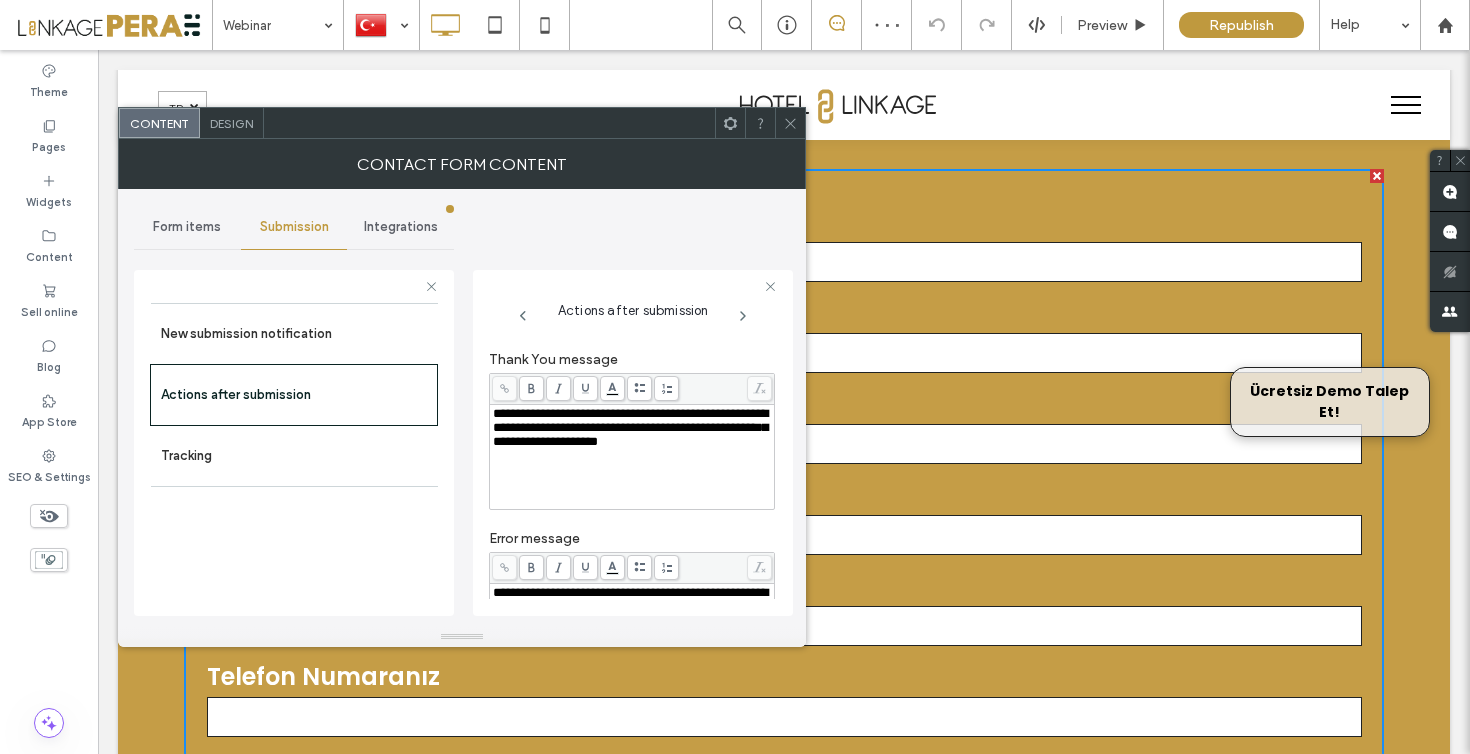 scroll, scrollTop: 0, scrollLeft: 0, axis: both 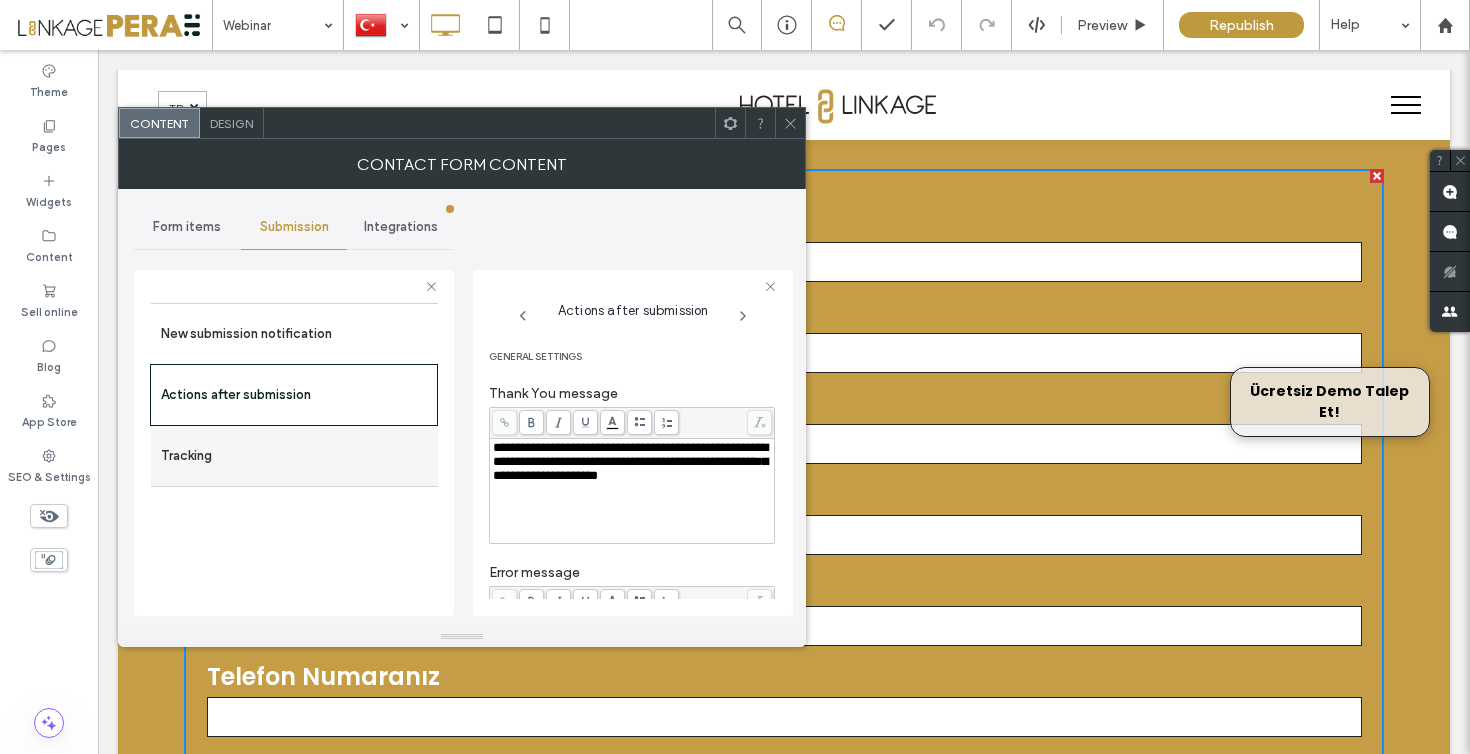 click on "Tracking" at bounding box center [294, 456] 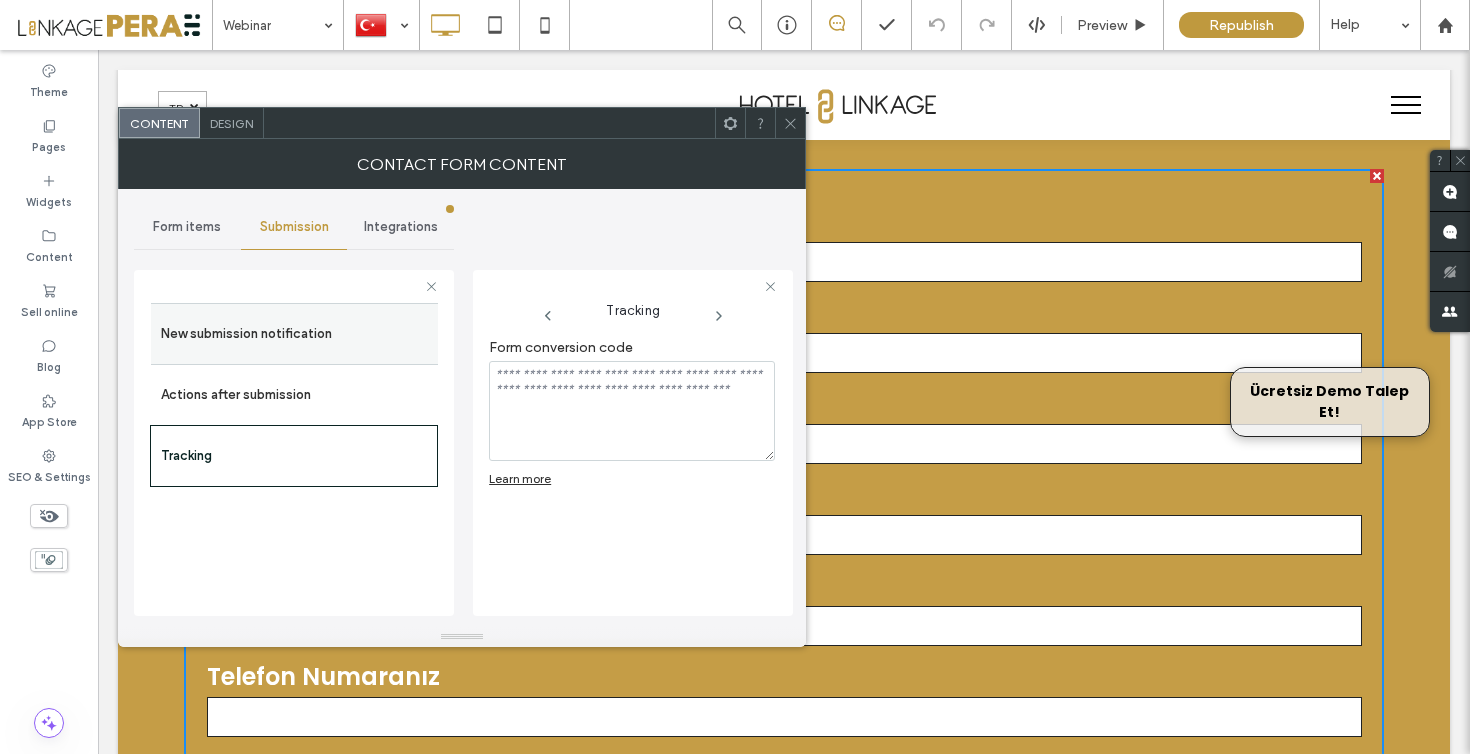 click on "New submission notification" at bounding box center (294, 334) 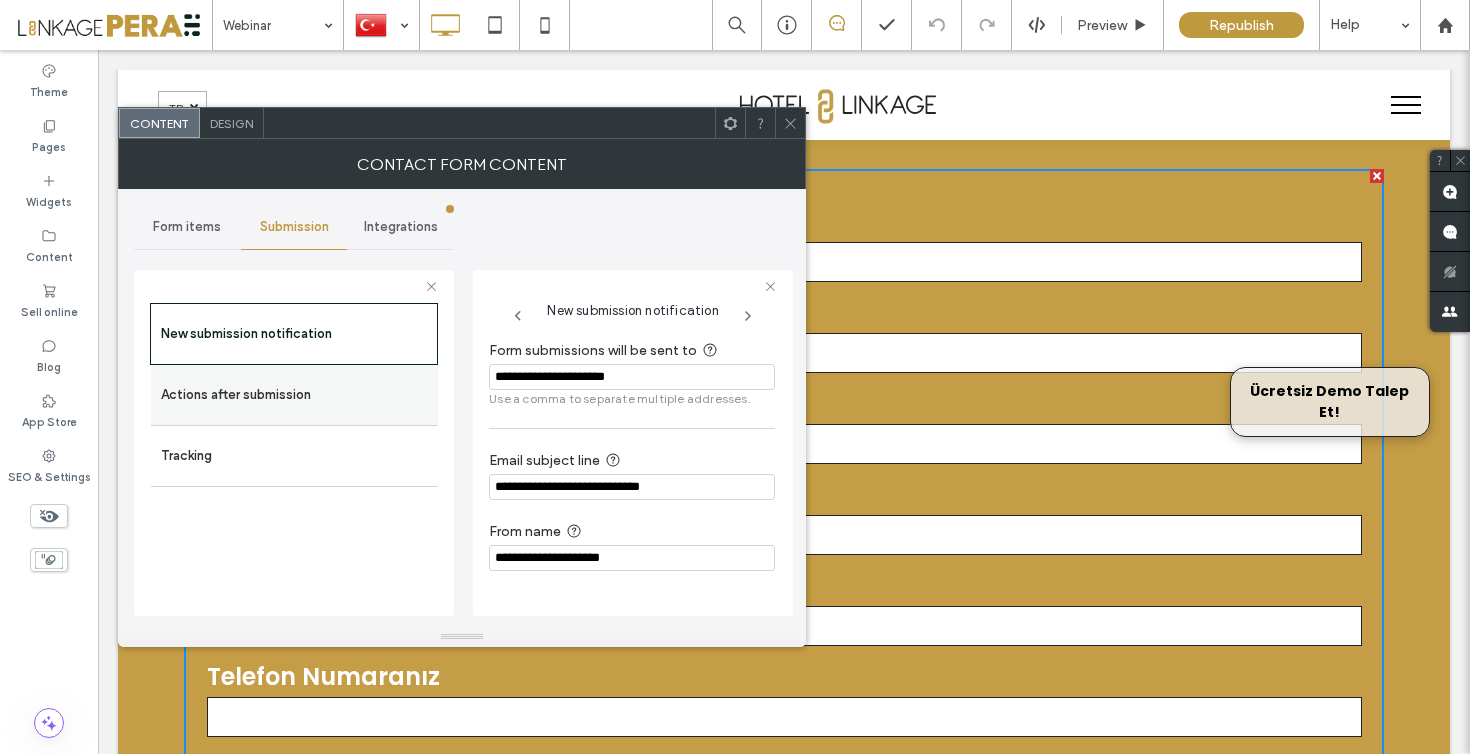 click on "Actions after submission" at bounding box center [294, 395] 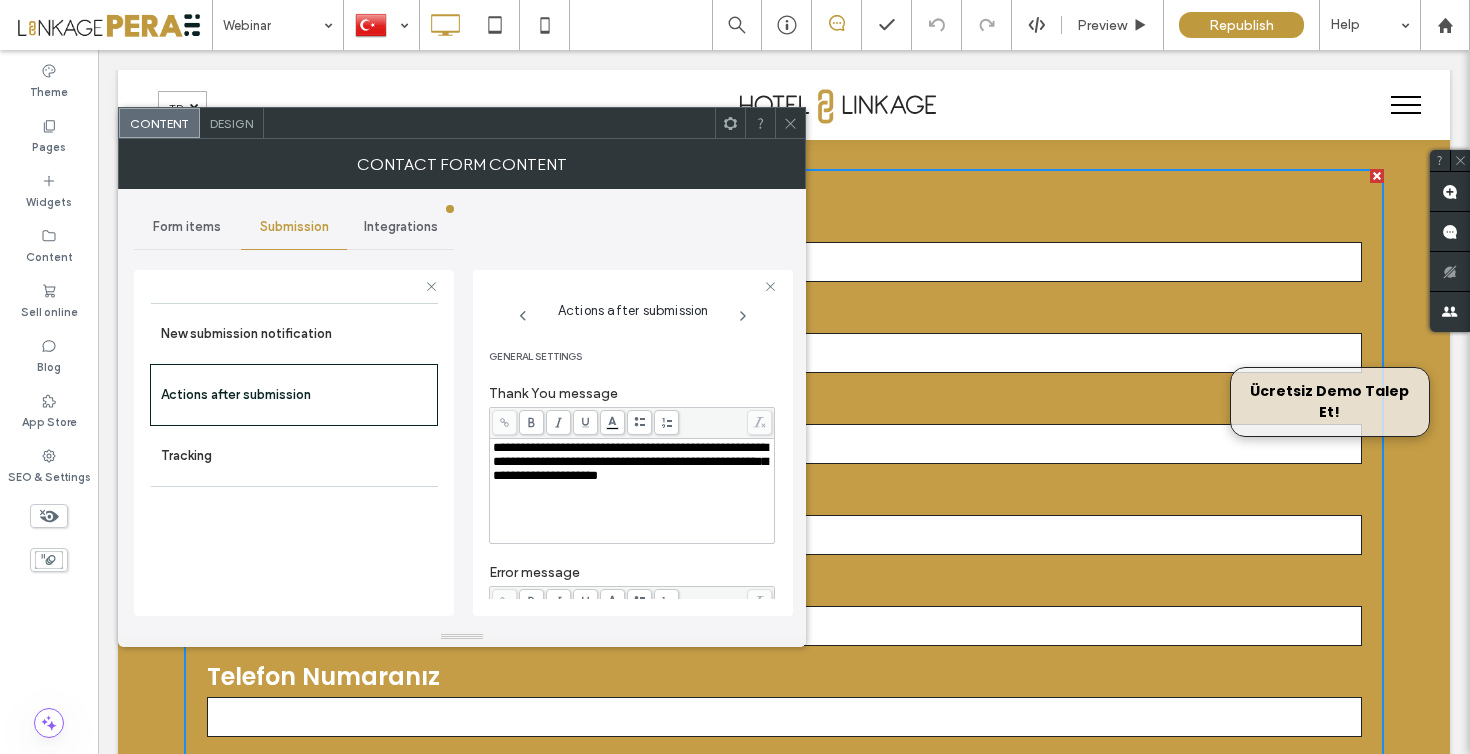 click on "**********" at bounding box center (630, 461) 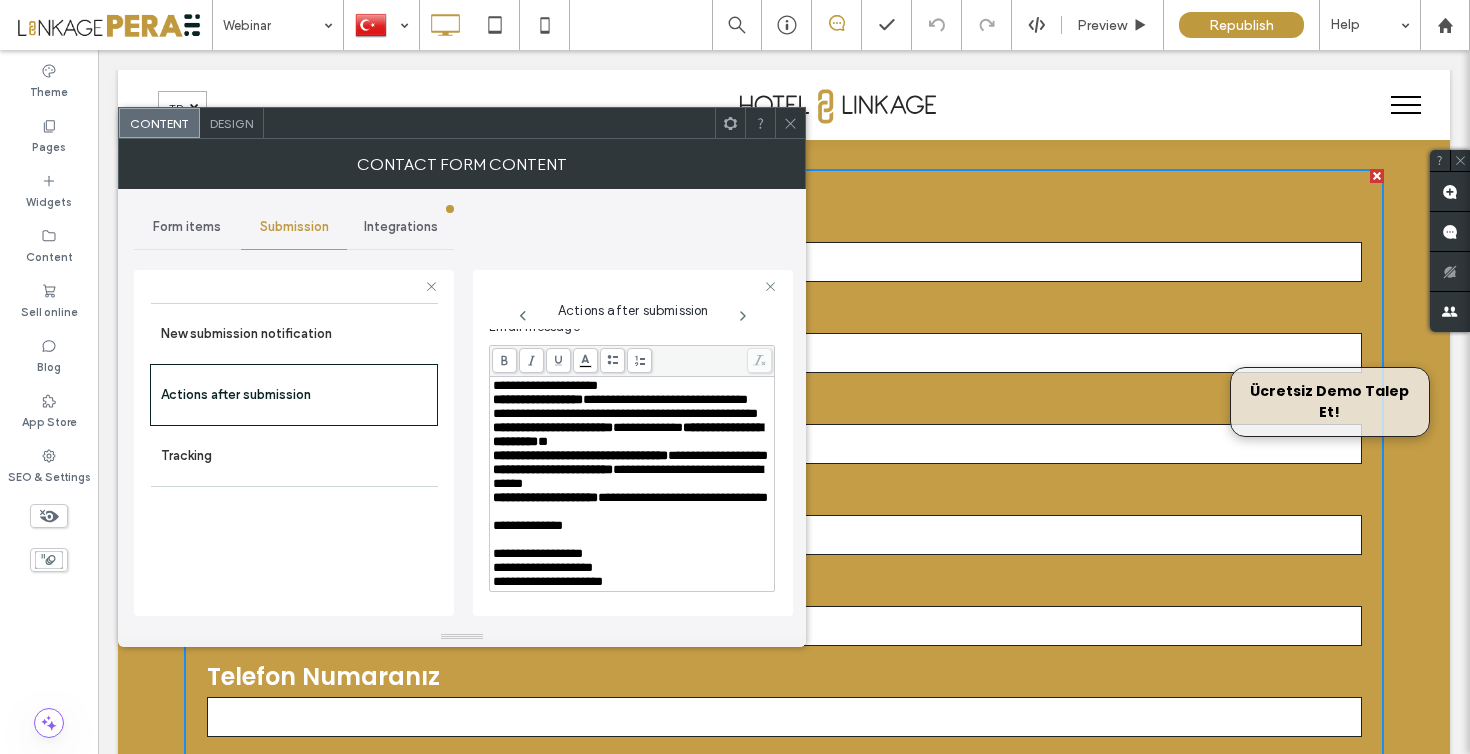 scroll, scrollTop: 798, scrollLeft: 0, axis: vertical 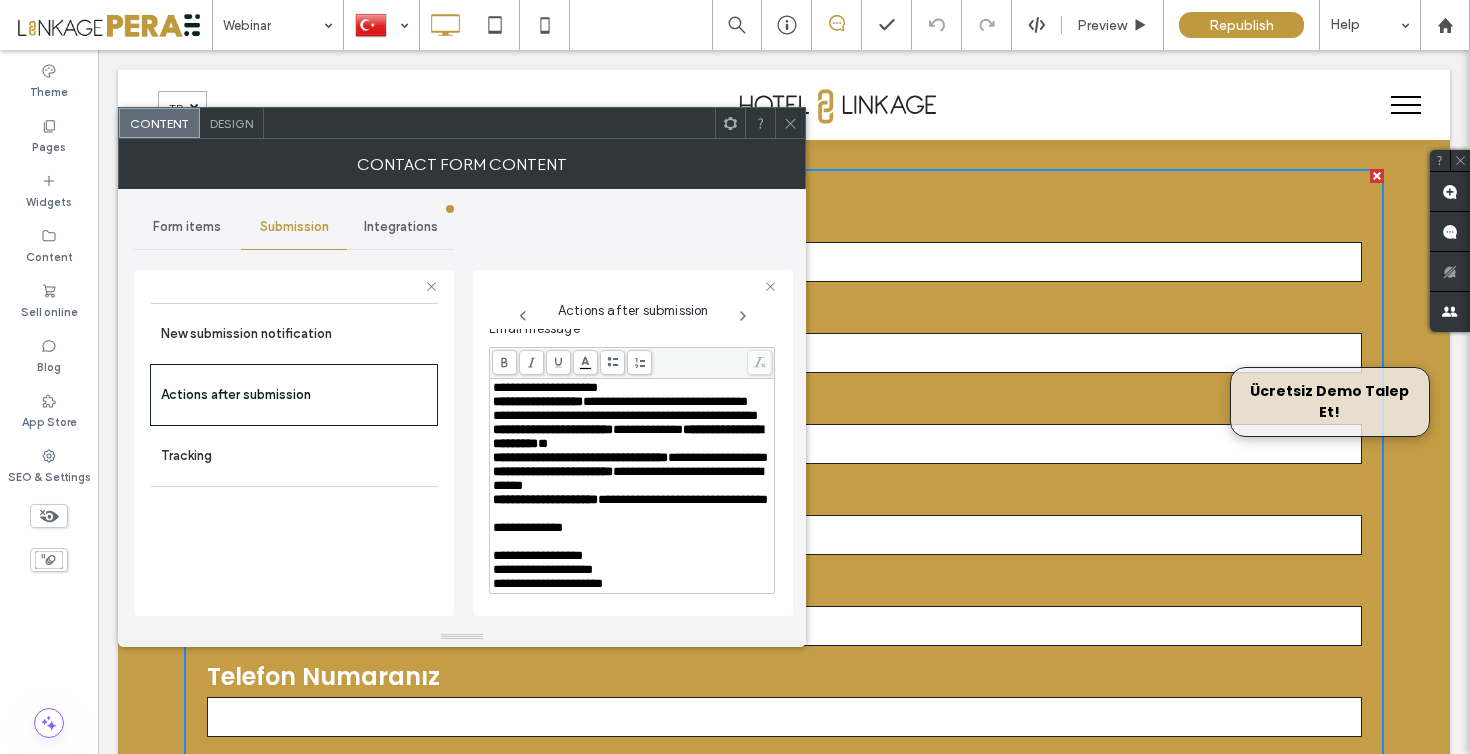 click at bounding box center [790, 123] 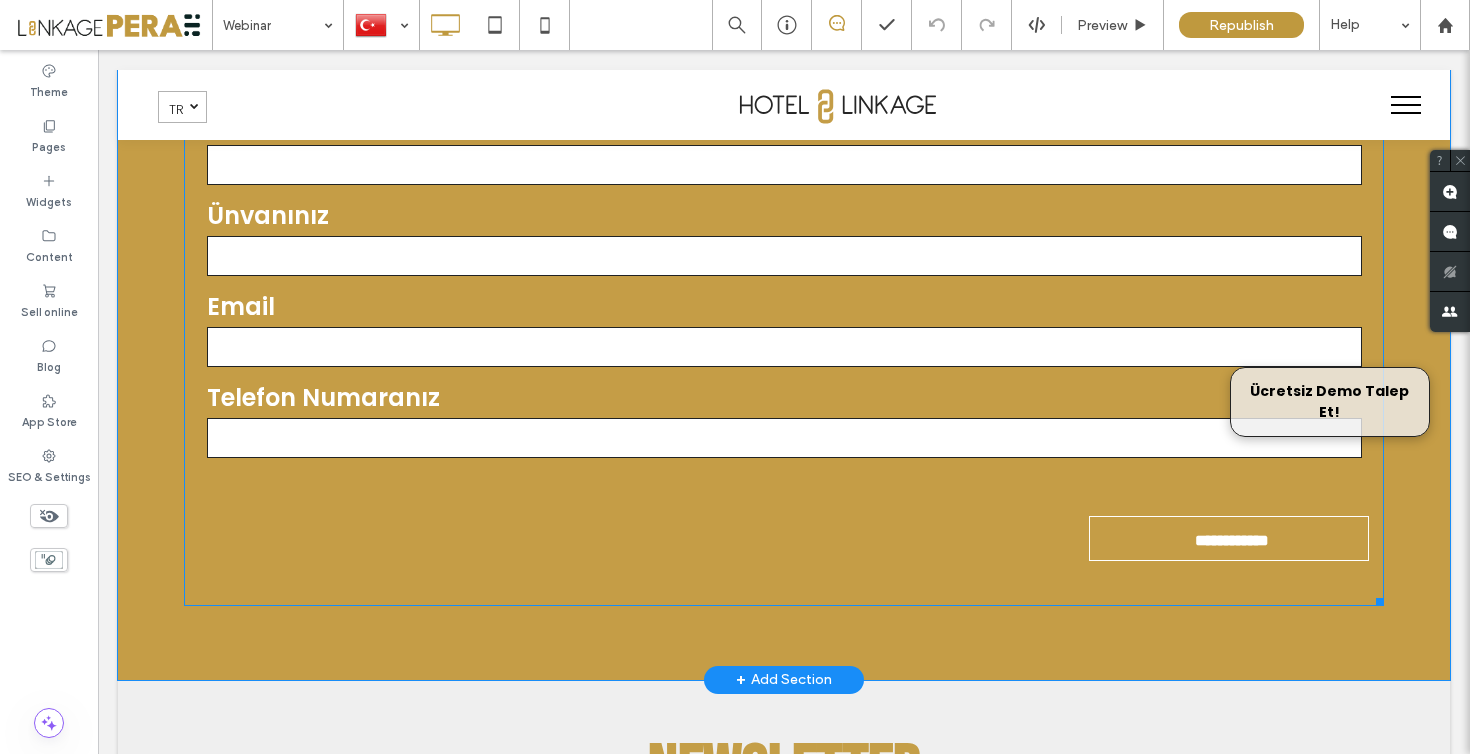 scroll, scrollTop: 2794, scrollLeft: 0, axis: vertical 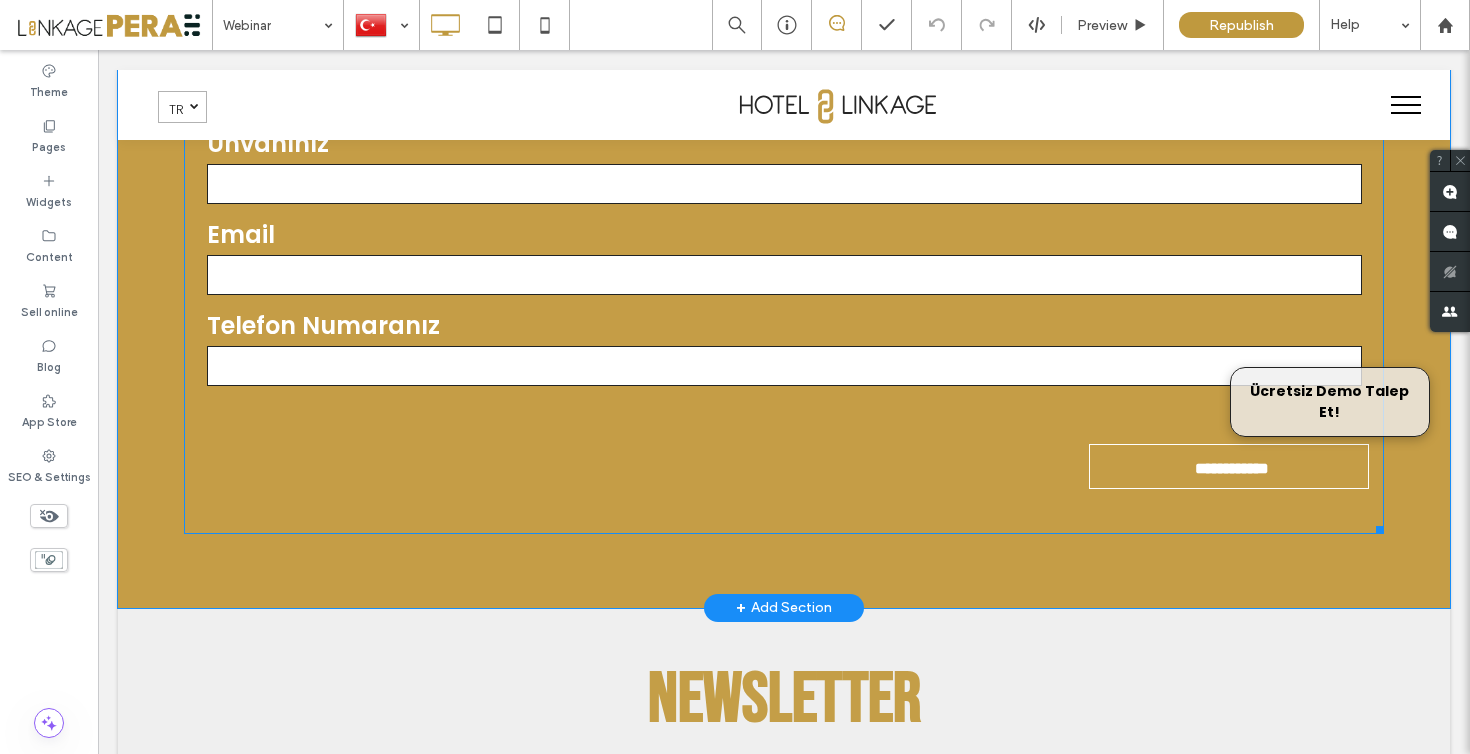 click on "**********" at bounding box center (784, 176) 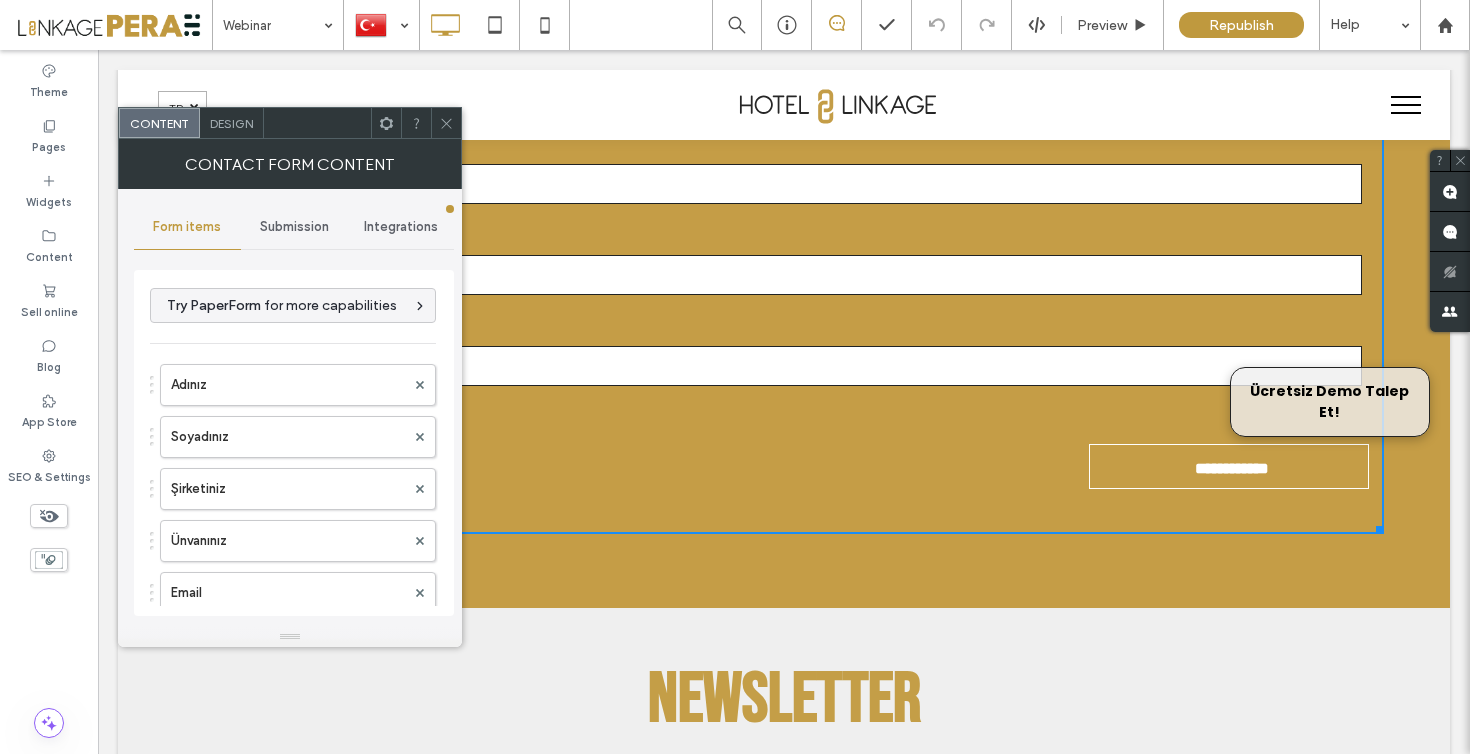 click on "Submission" at bounding box center [294, 227] 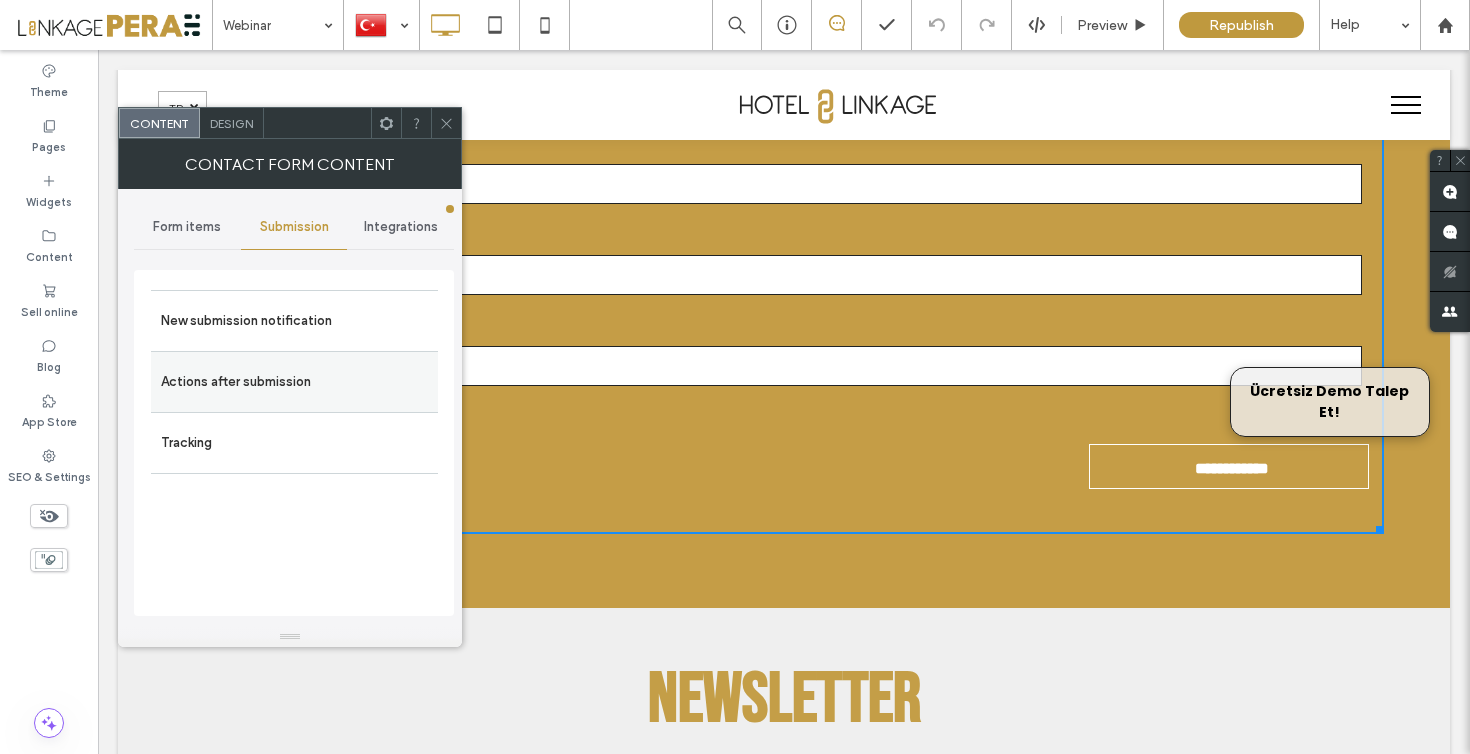 drag, startPoint x: 305, startPoint y: 402, endPoint x: 305, endPoint y: 391, distance: 11 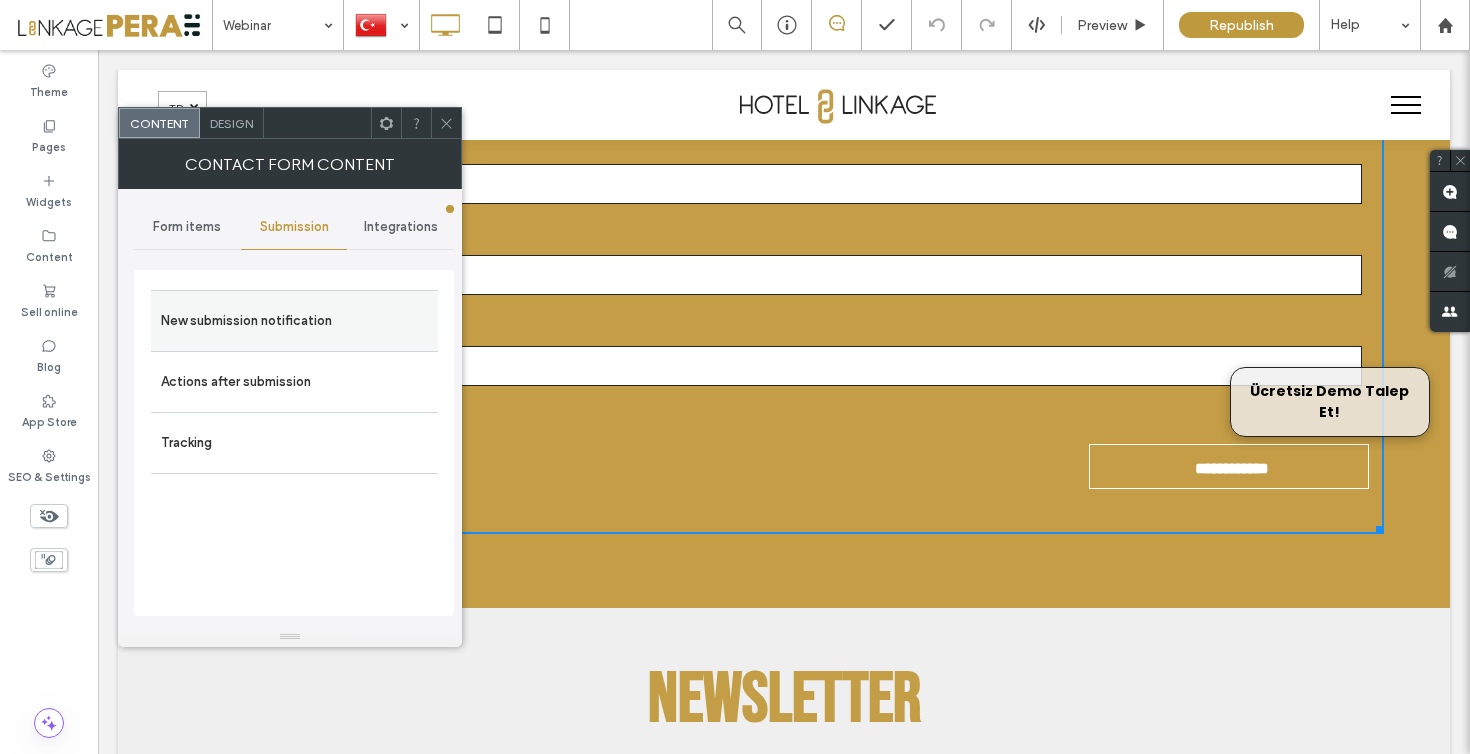 click on "New submission notification" at bounding box center [294, 321] 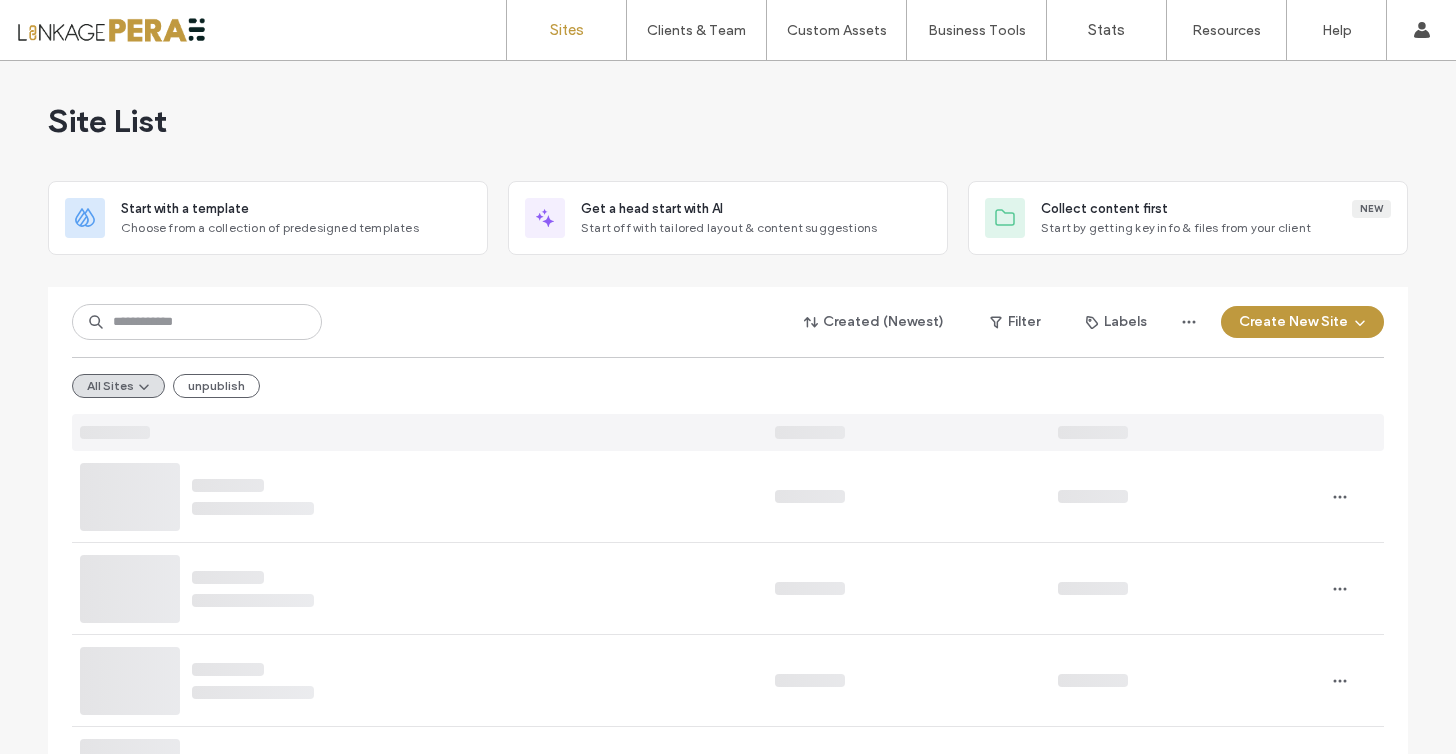 scroll, scrollTop: 0, scrollLeft: 0, axis: both 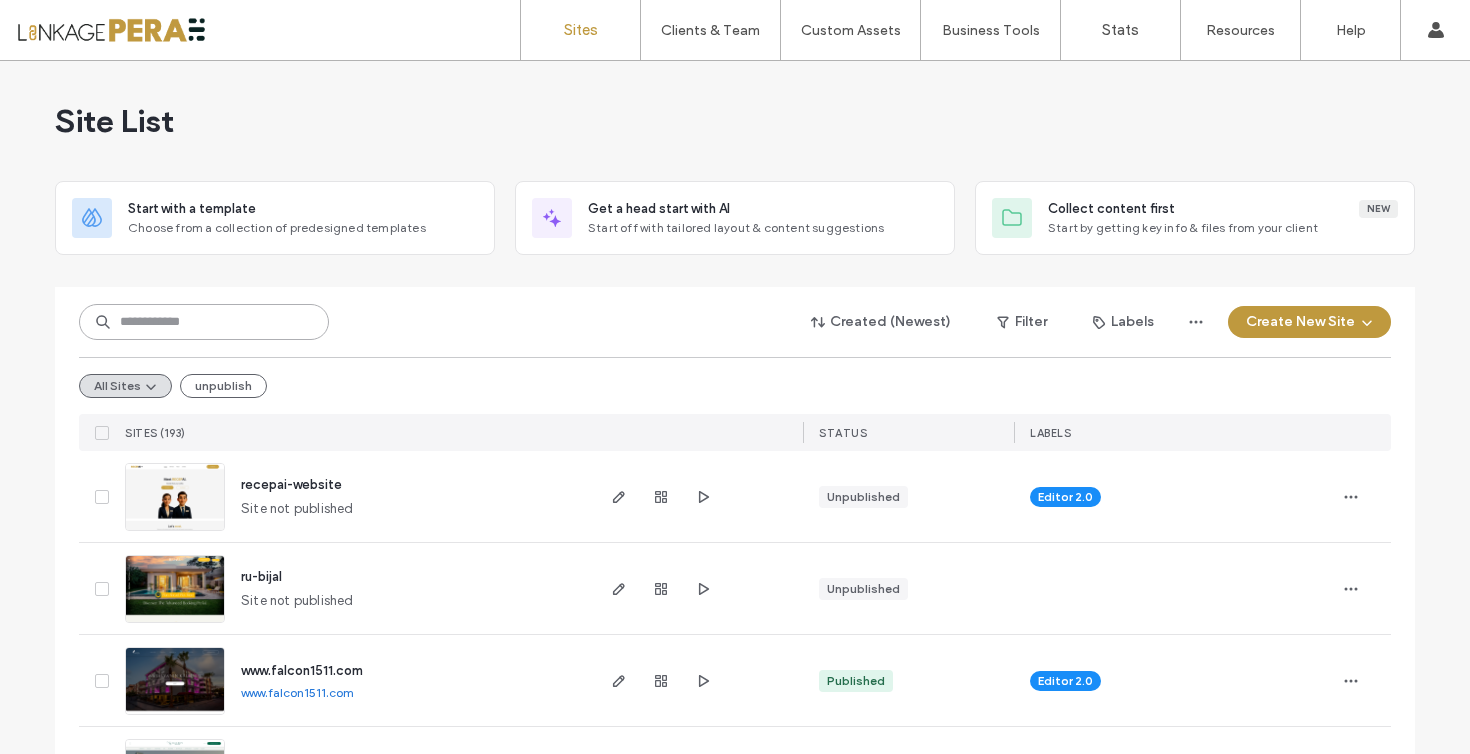 click at bounding box center [204, 322] 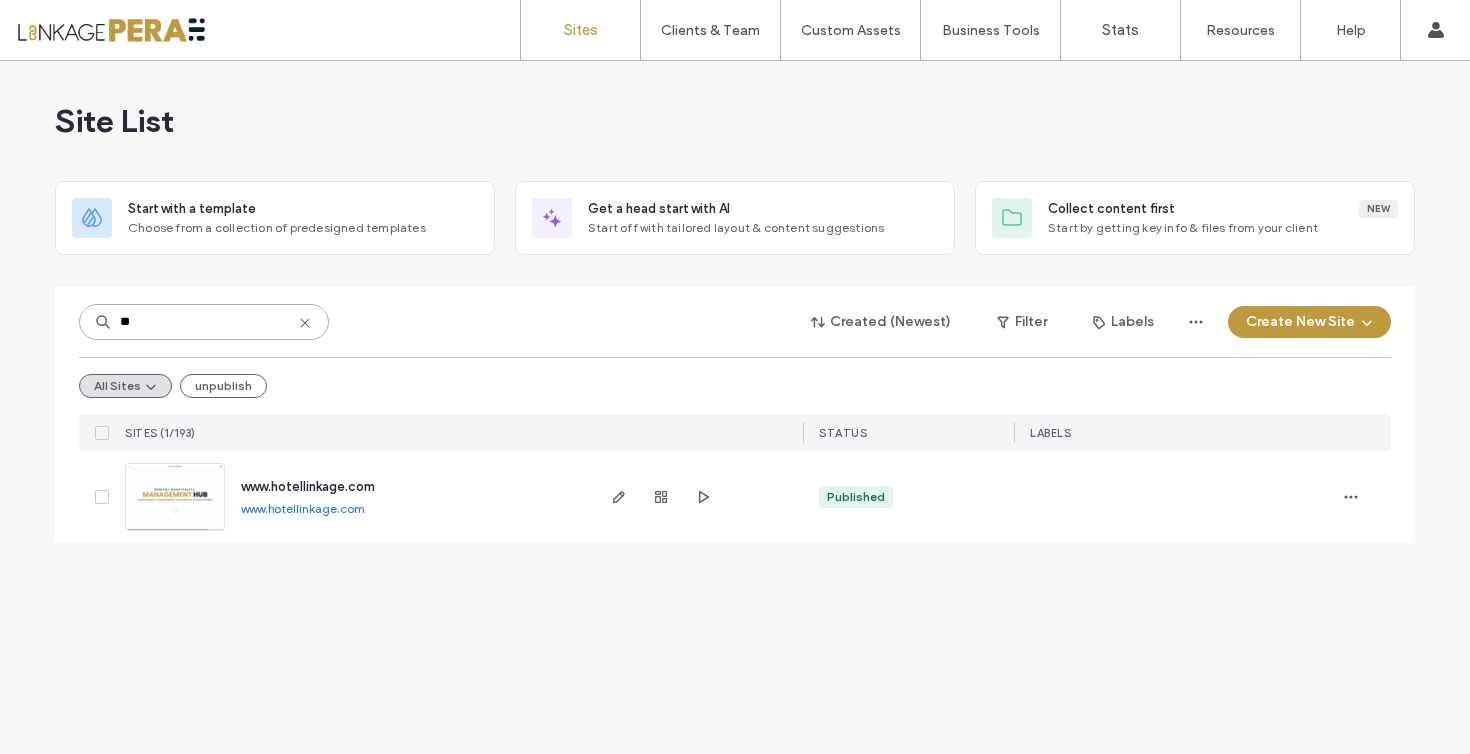 type on "**" 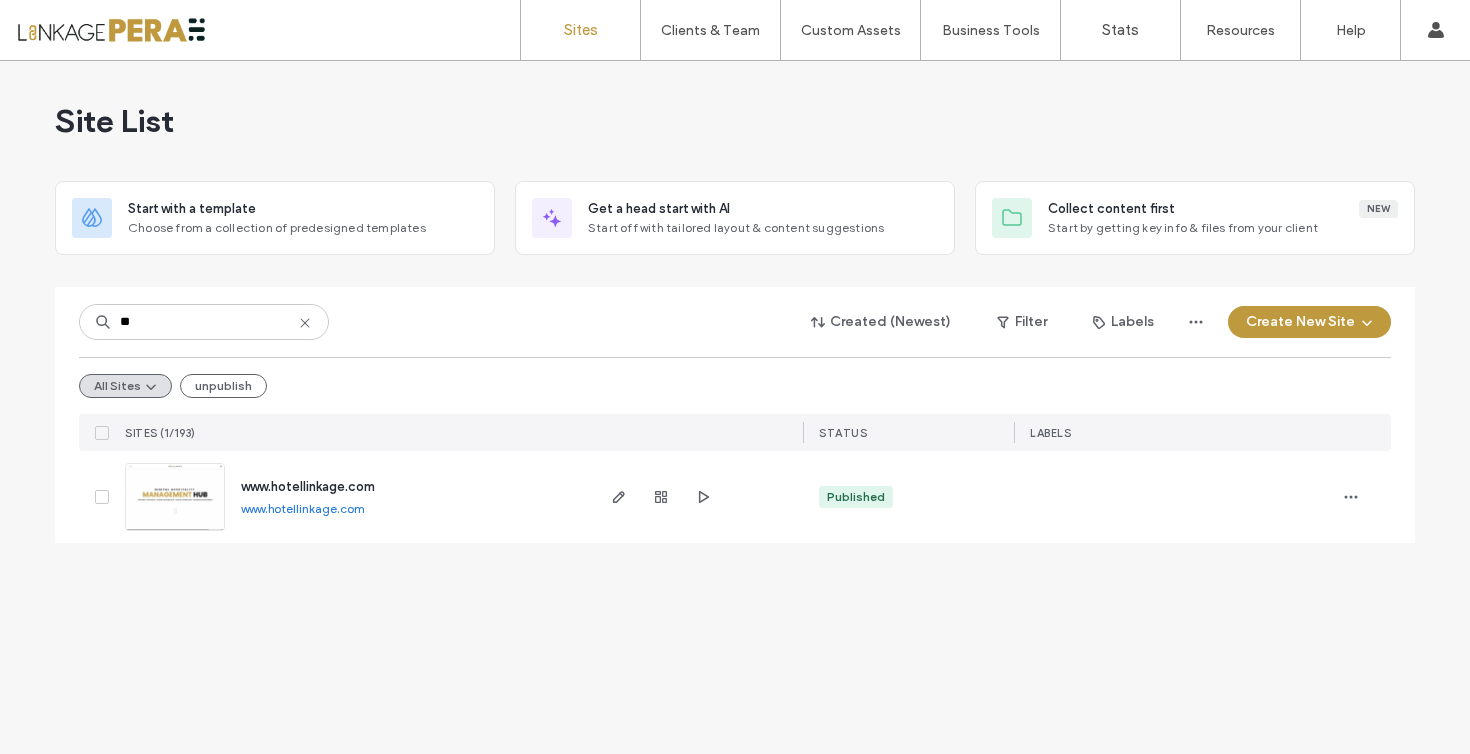 click on "www.hotellinkage.com www.hotellinkage.com" at bounding box center [408, 497] 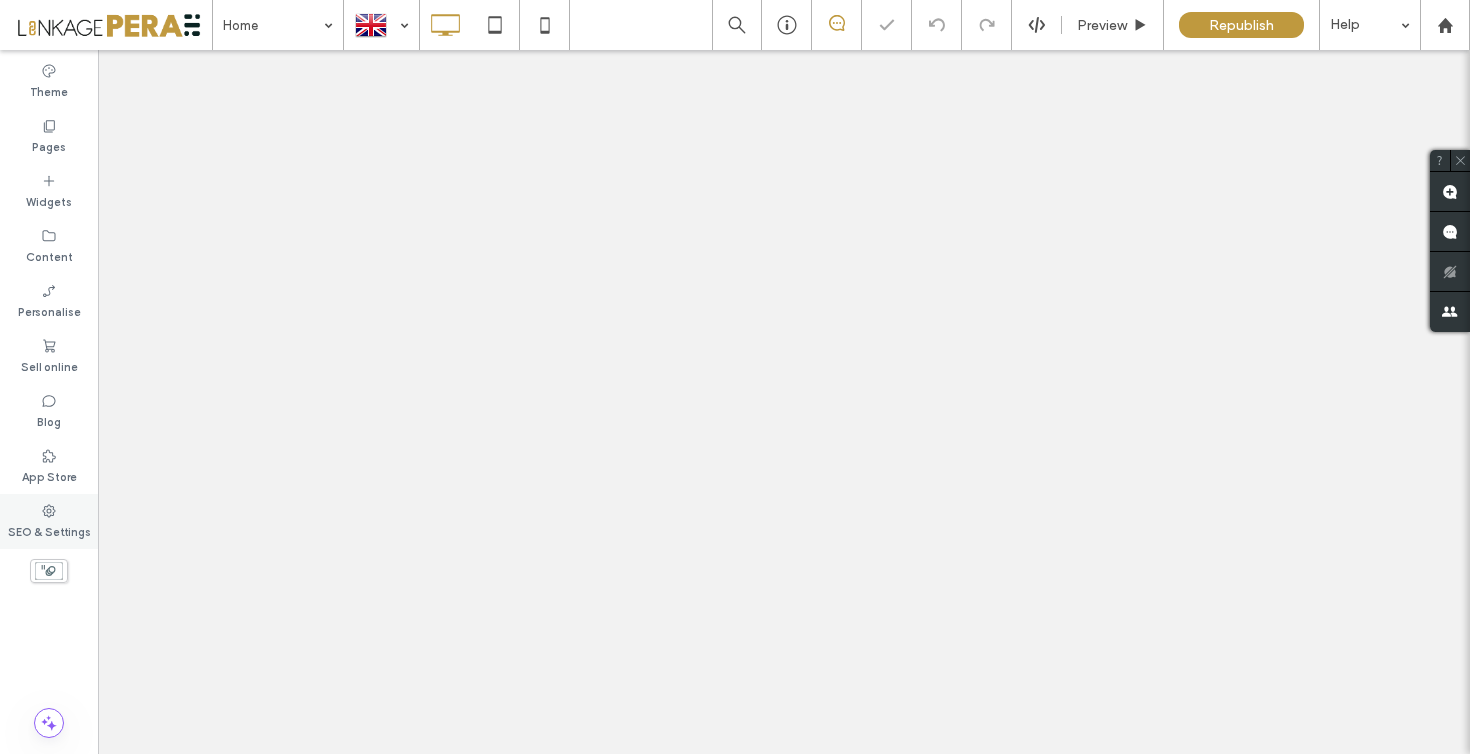 drag, startPoint x: 0, startPoint y: 0, endPoint x: 42, endPoint y: 519, distance: 520.69666 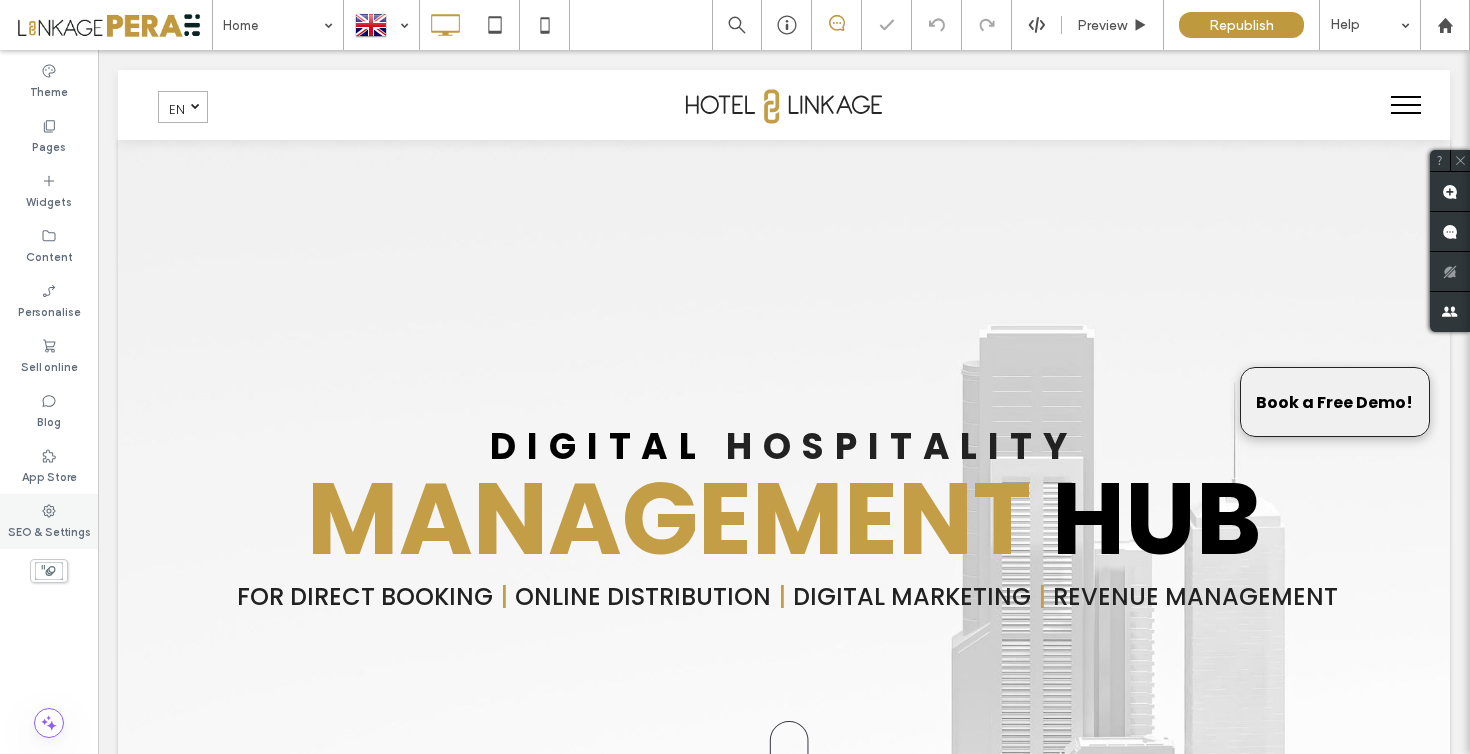 scroll, scrollTop: 0, scrollLeft: 0, axis: both 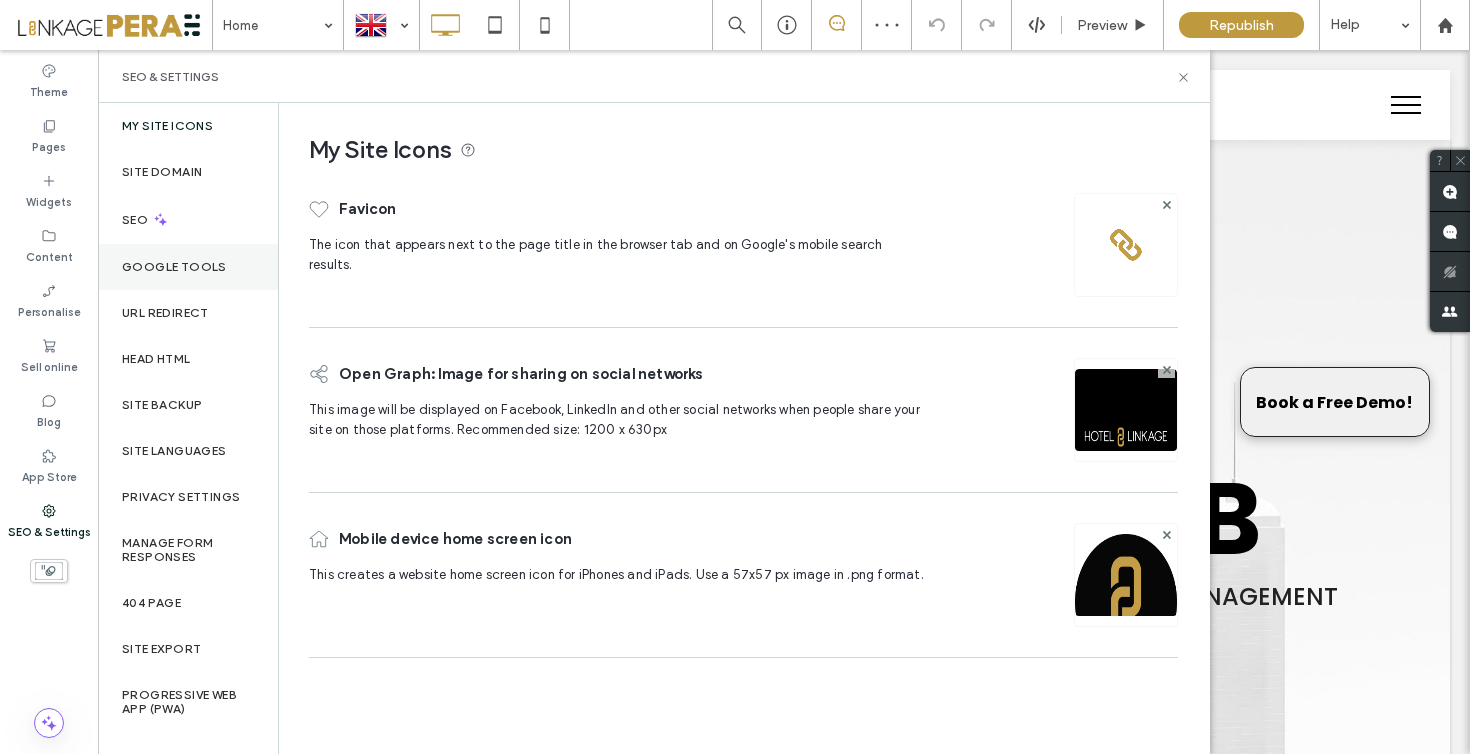 drag, startPoint x: 63, startPoint y: 145, endPoint x: 179, endPoint y: 280, distance: 177.99158 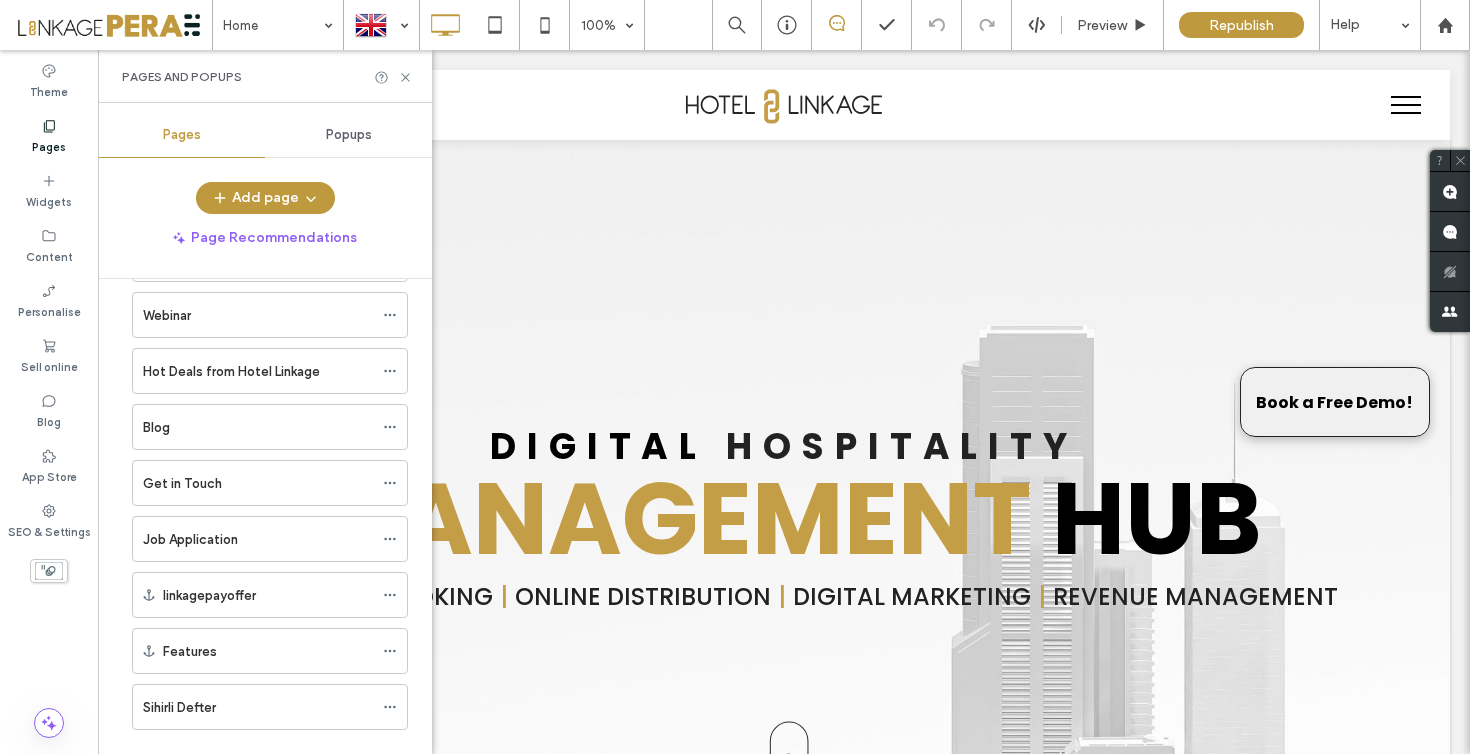 scroll, scrollTop: 561, scrollLeft: 0, axis: vertical 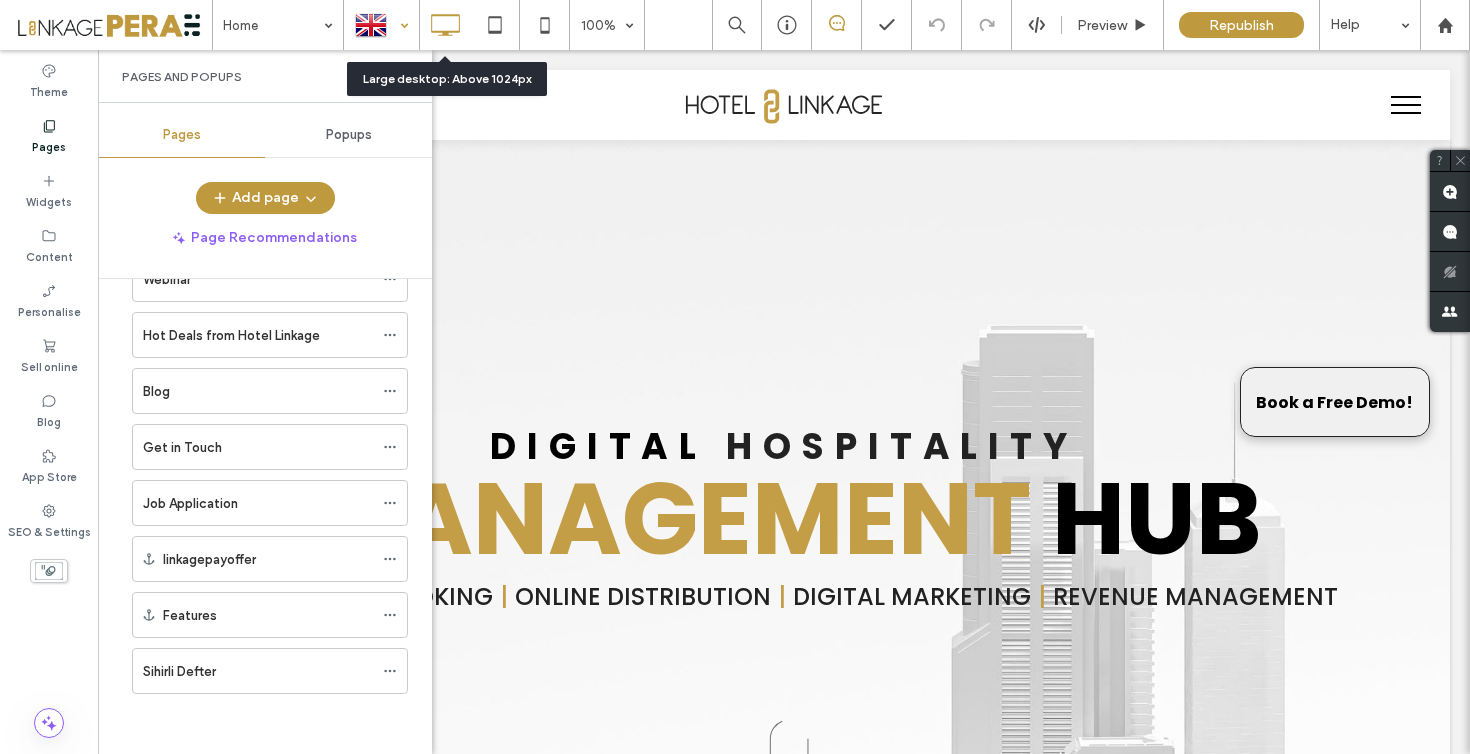 click at bounding box center (381, 25) 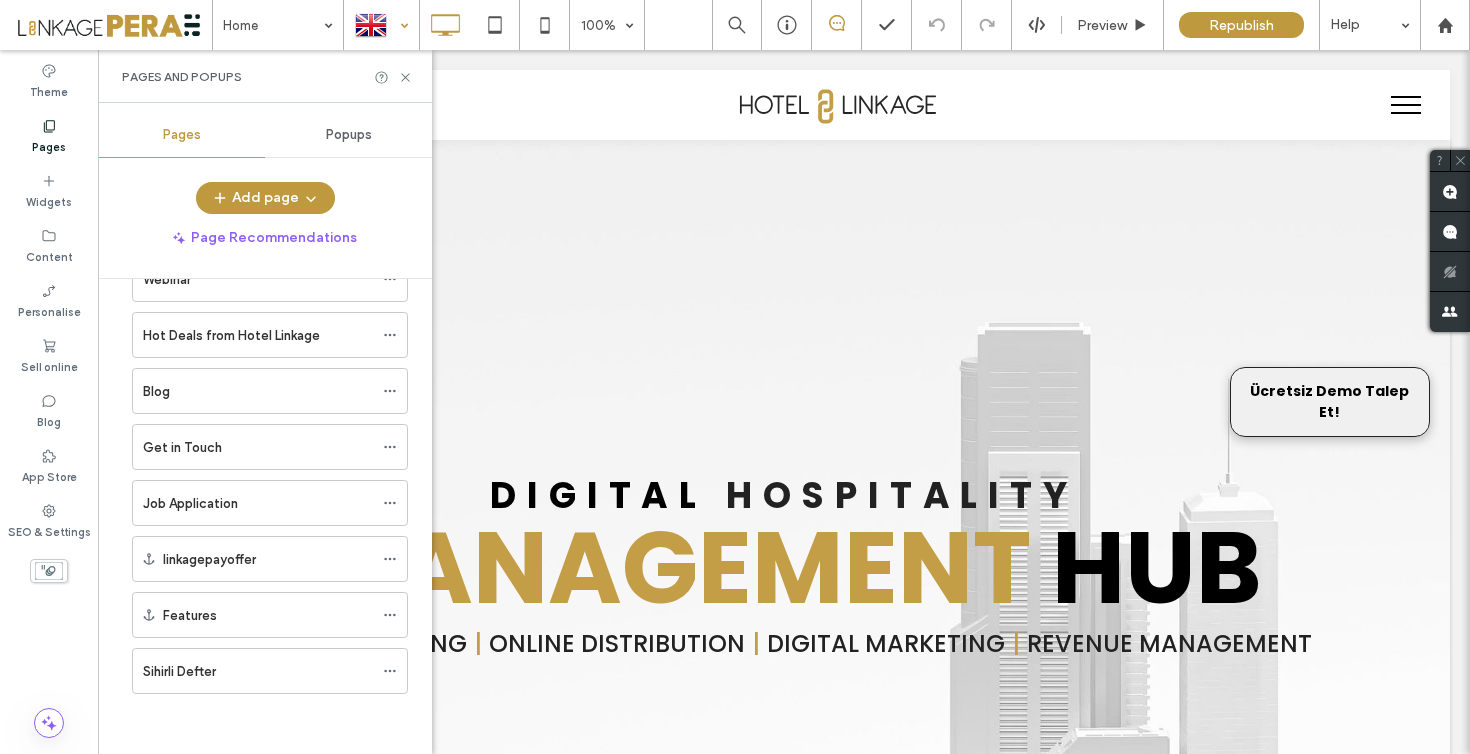 scroll, scrollTop: 0, scrollLeft: 0, axis: both 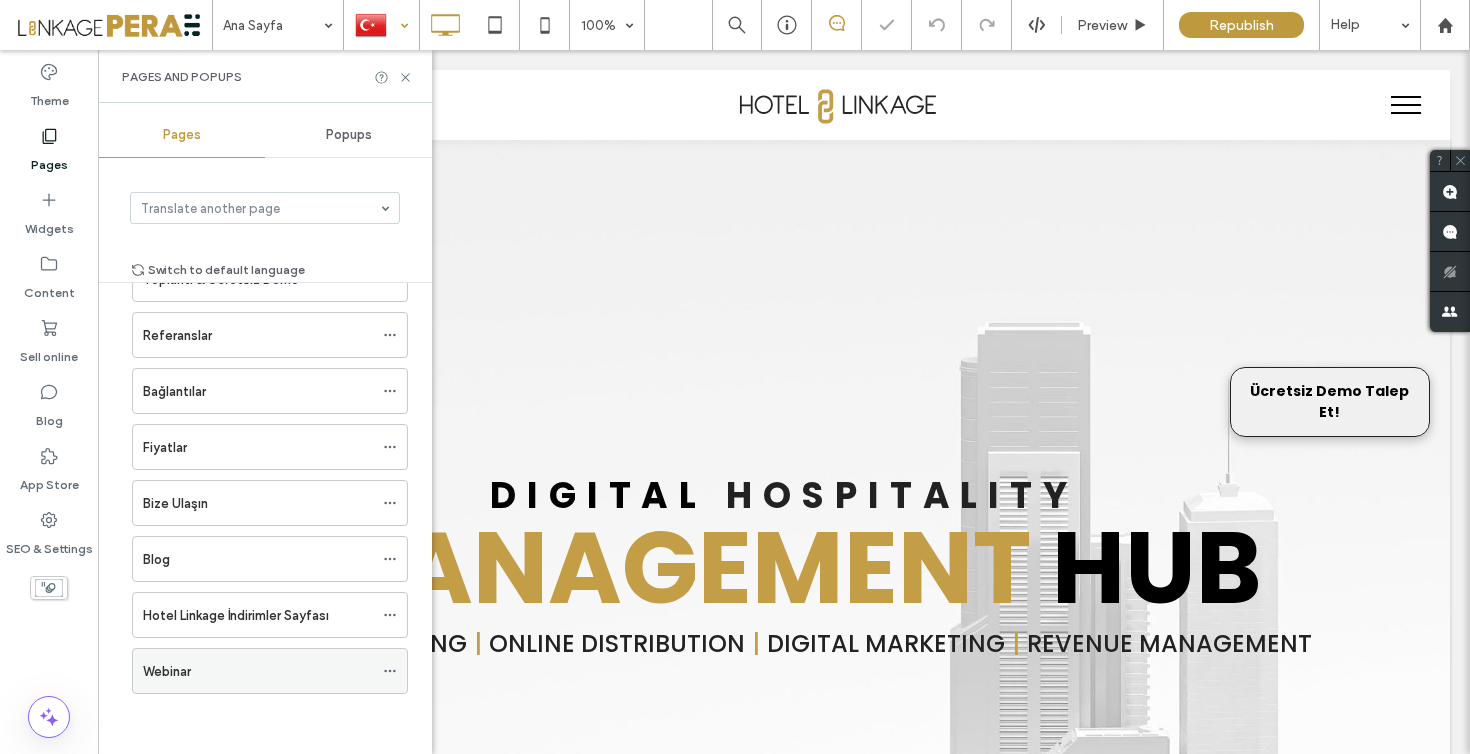 click on "Webinar" at bounding box center (258, 671) 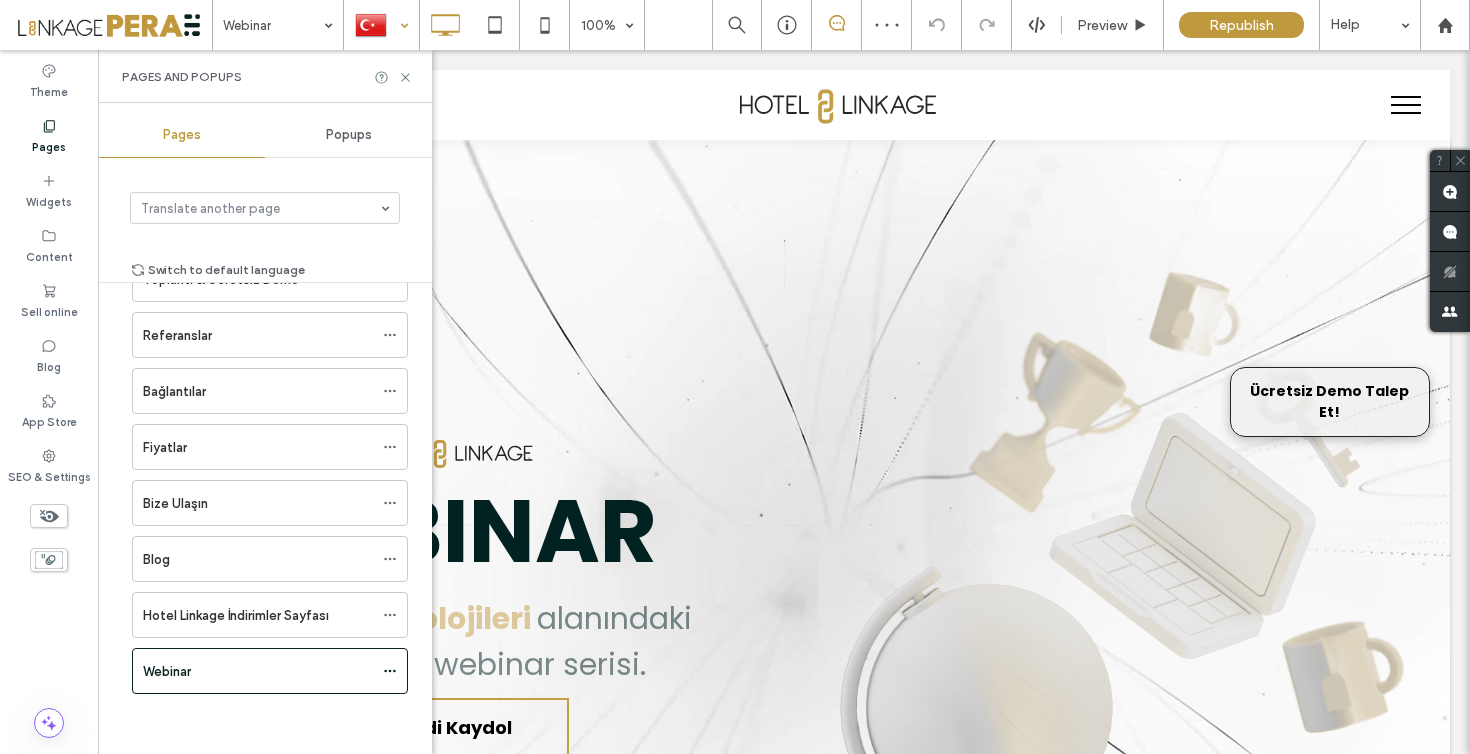 scroll, scrollTop: 0, scrollLeft: 0, axis: both 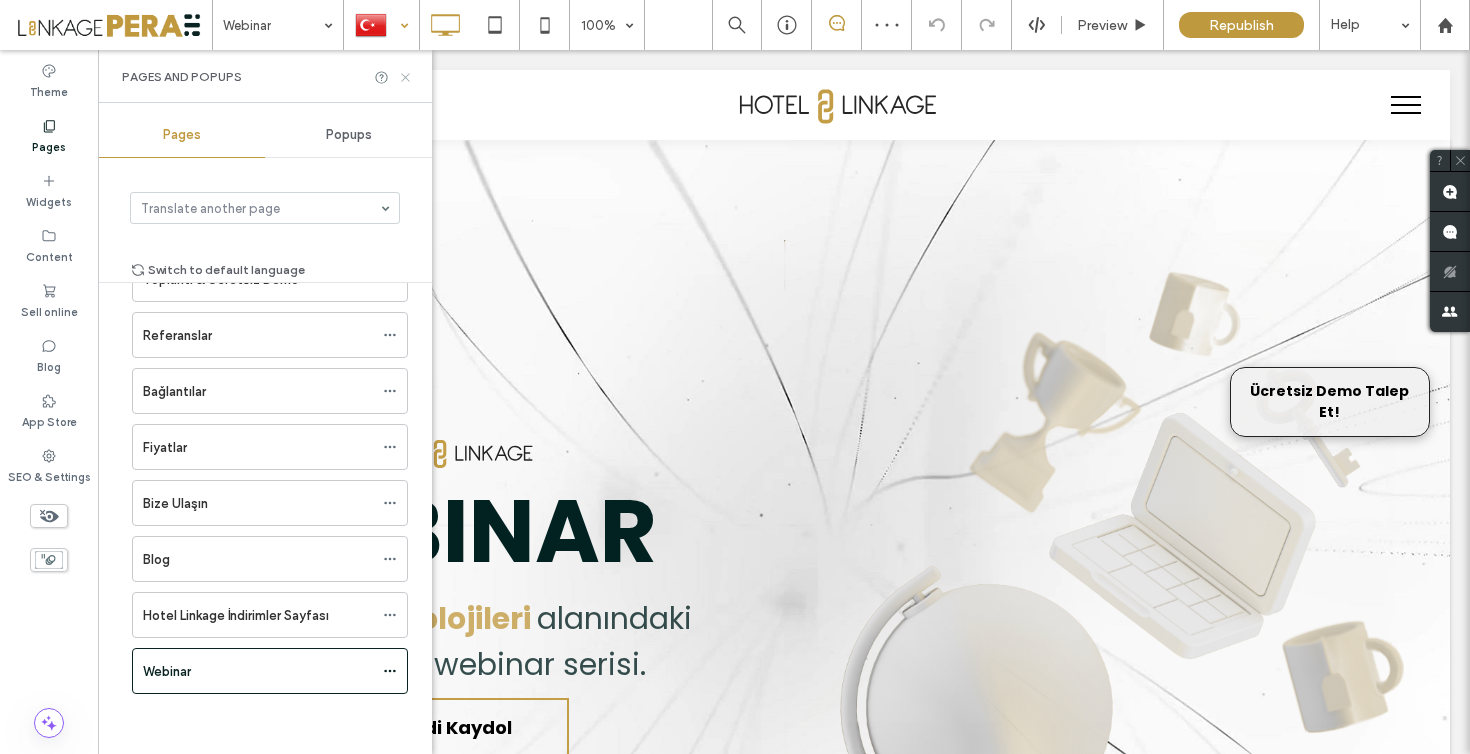 click 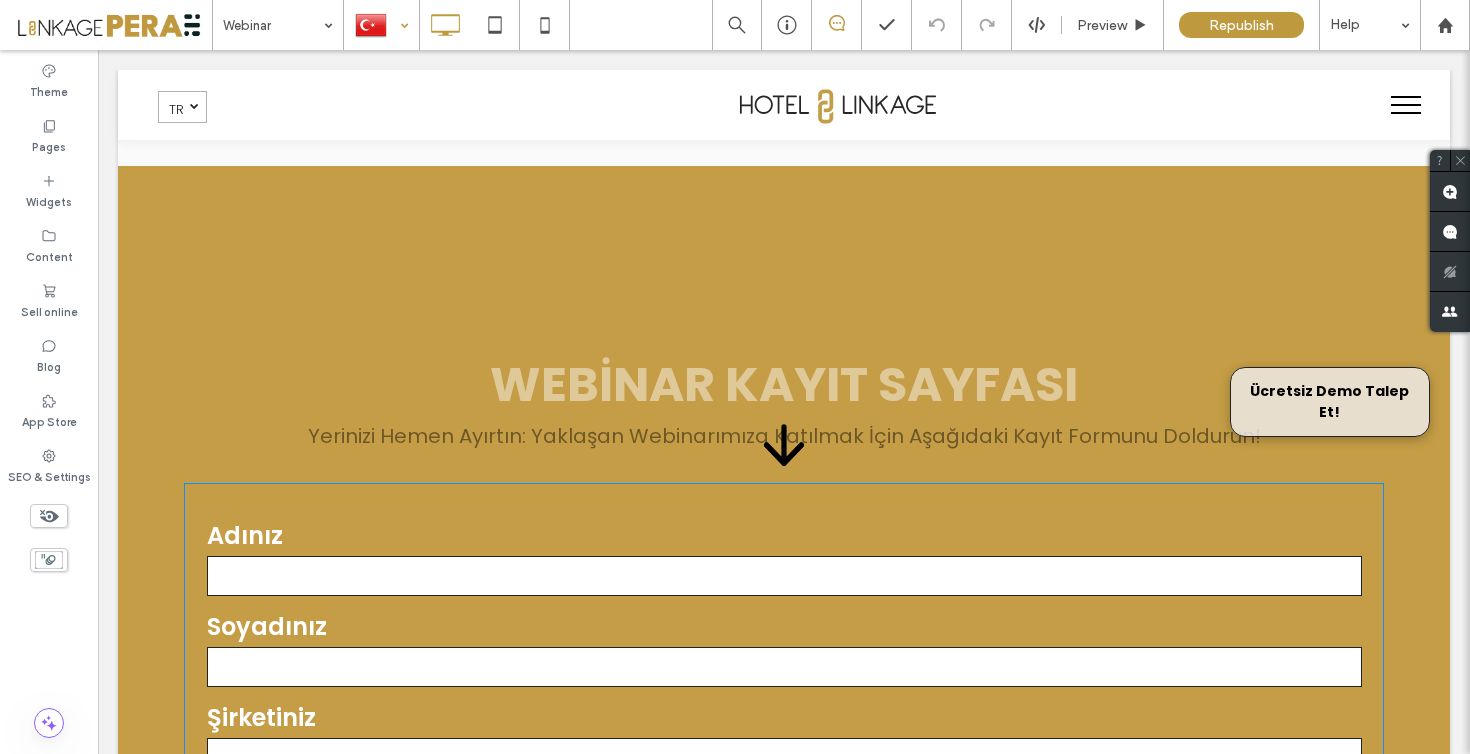 scroll, scrollTop: 2364, scrollLeft: 0, axis: vertical 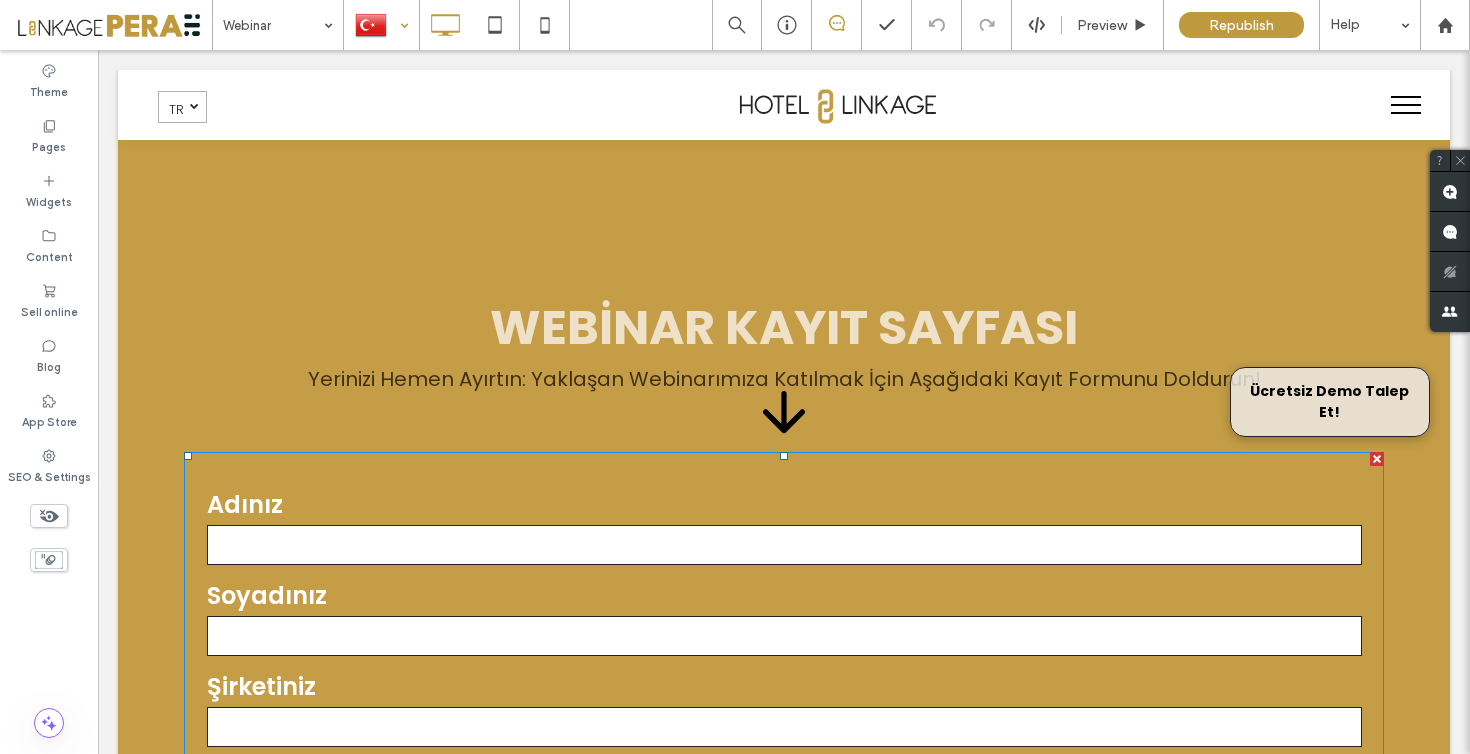 click at bounding box center (784, 545) 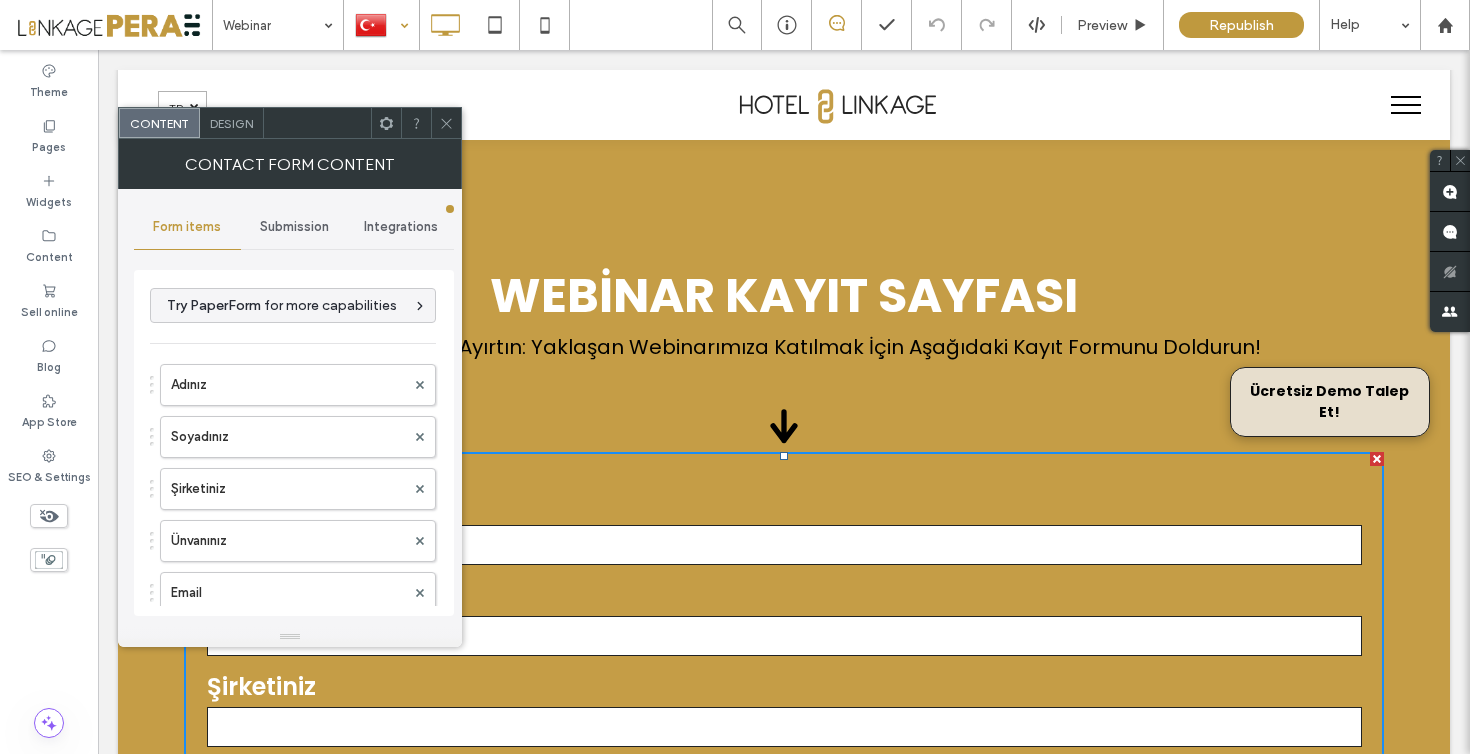 type on "**********" 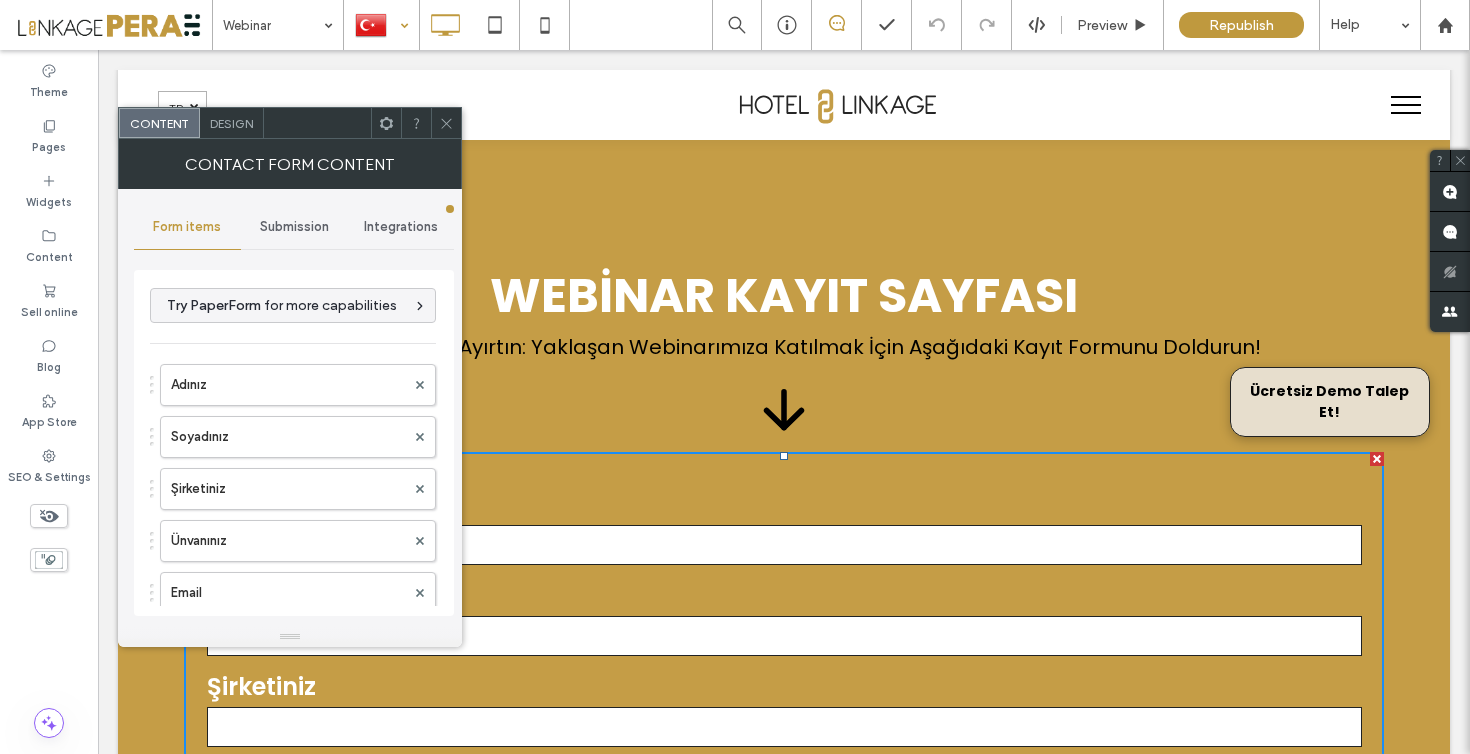 click on "Submission" at bounding box center [294, 227] 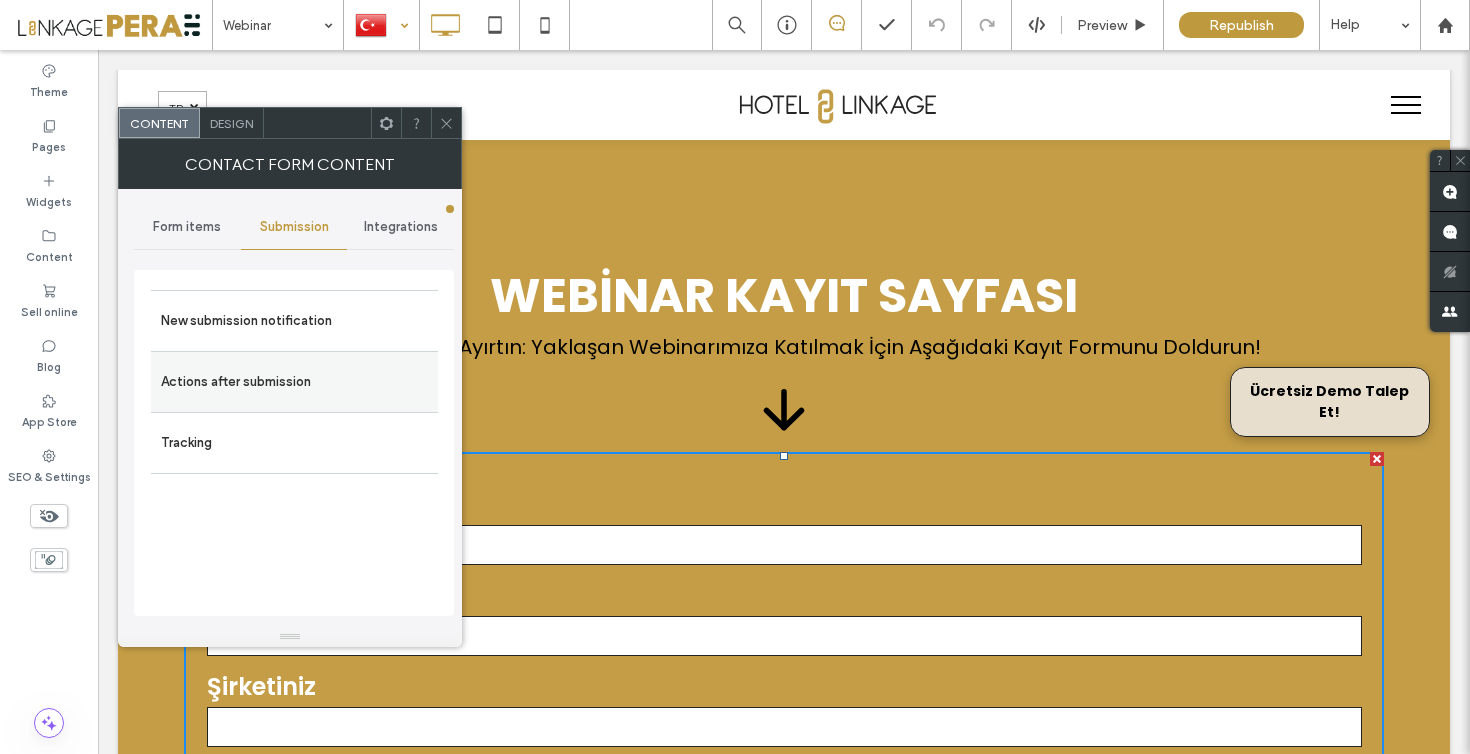 click on "Actions after submission" at bounding box center (294, 382) 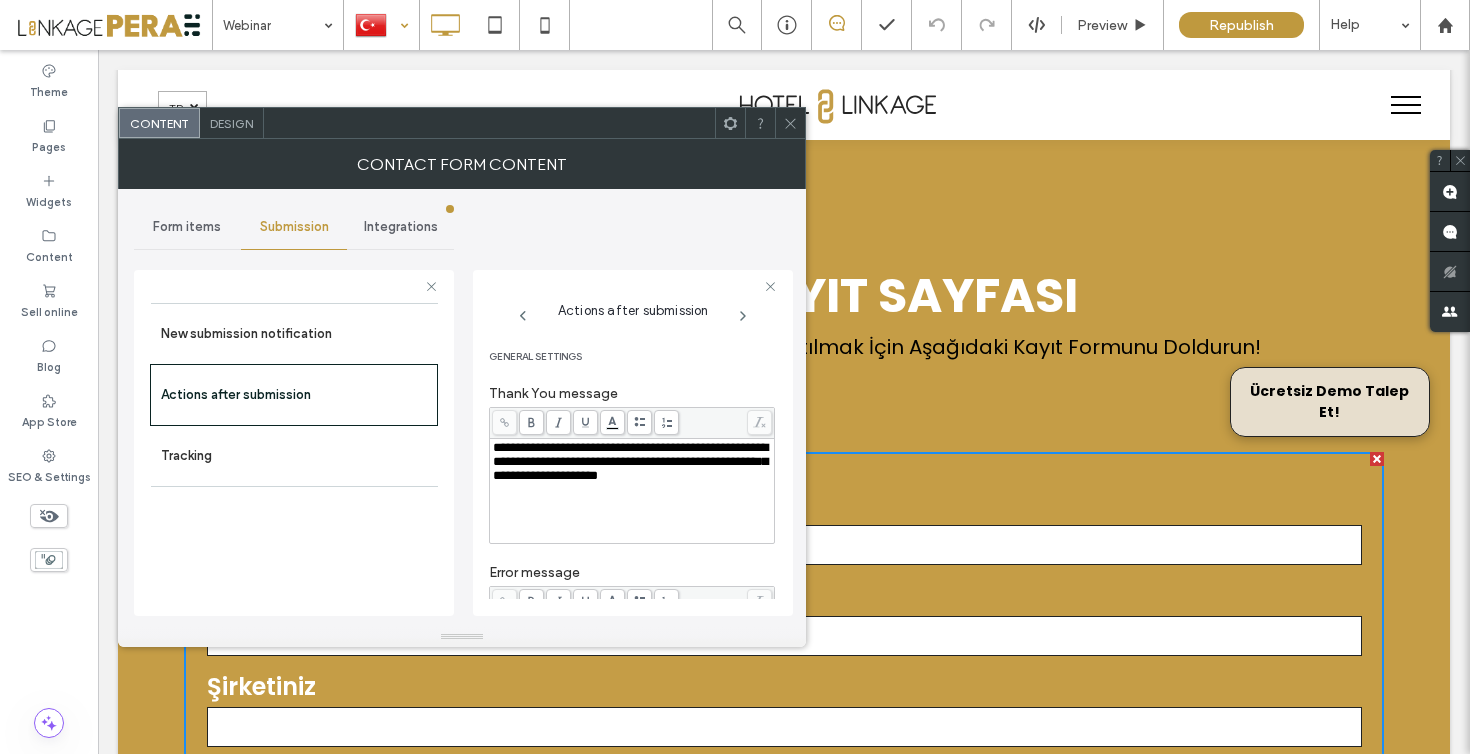 scroll, scrollTop: 923, scrollLeft: 0, axis: vertical 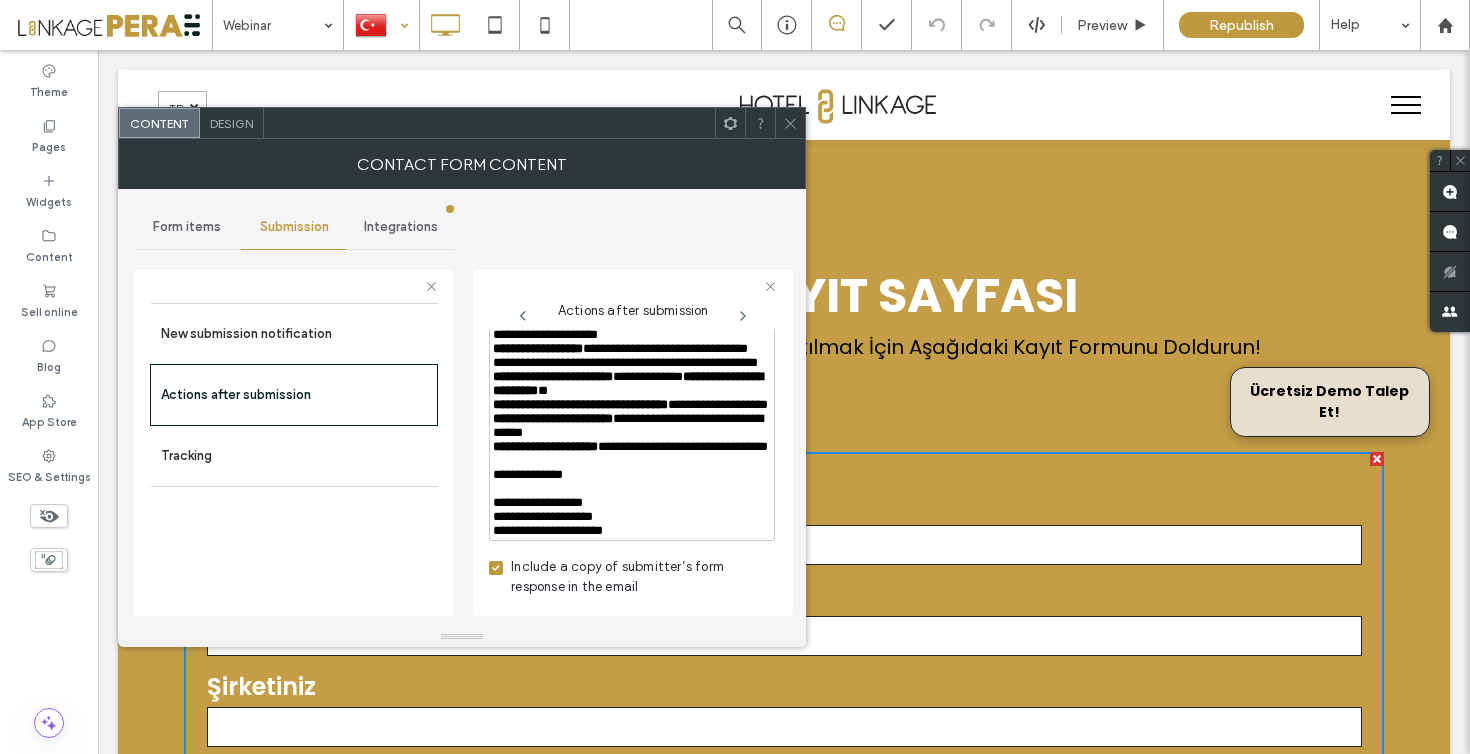 click on "**********" at bounding box center [632, 503] 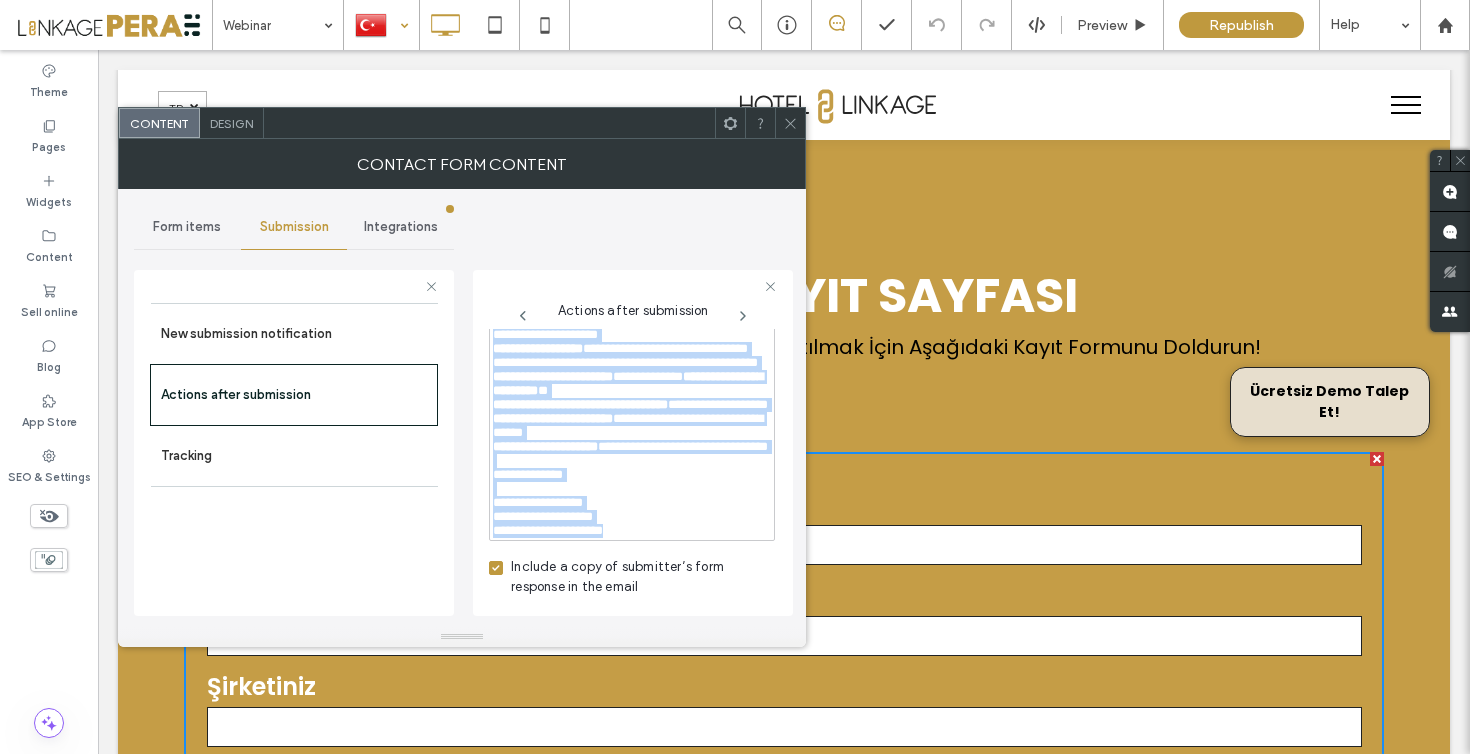 copy on "**********" 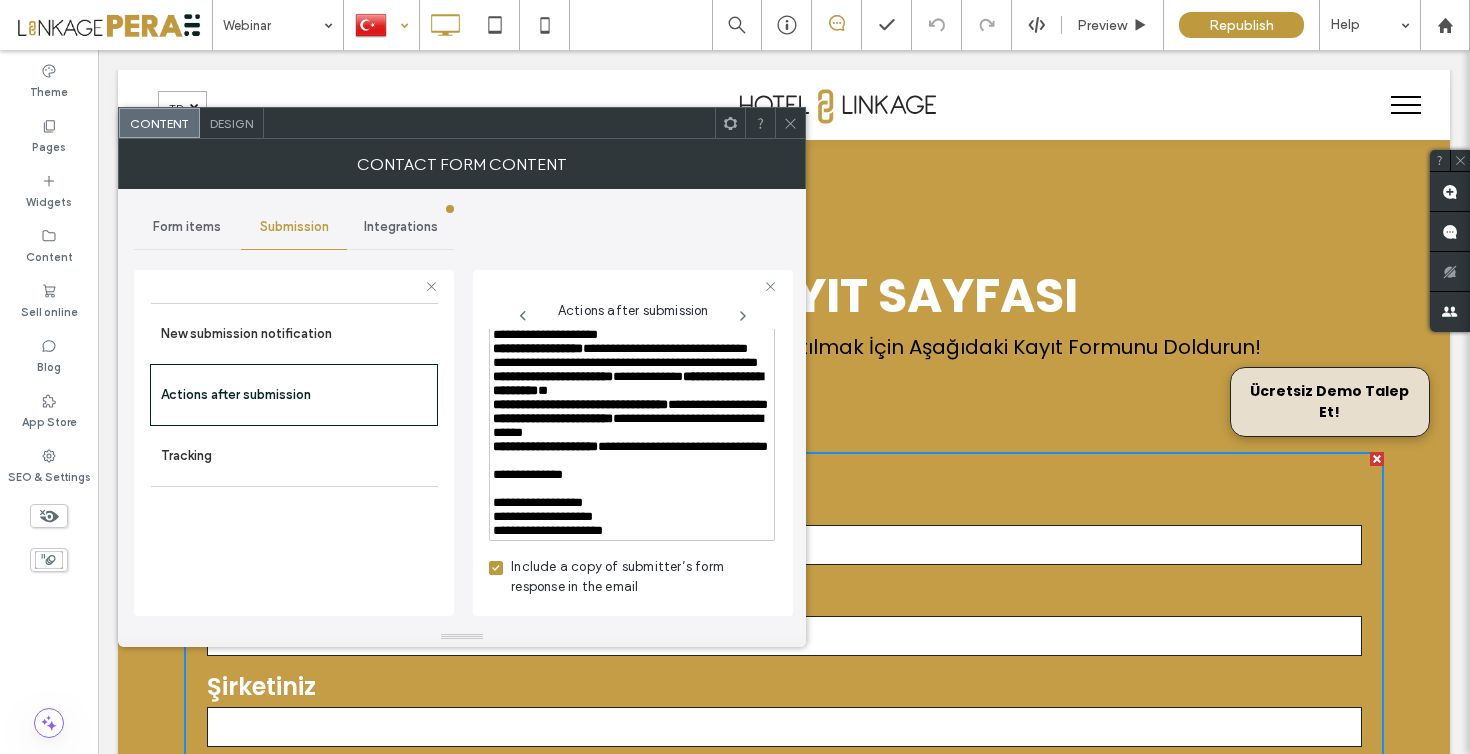 click on "**********" at bounding box center (632, 503) 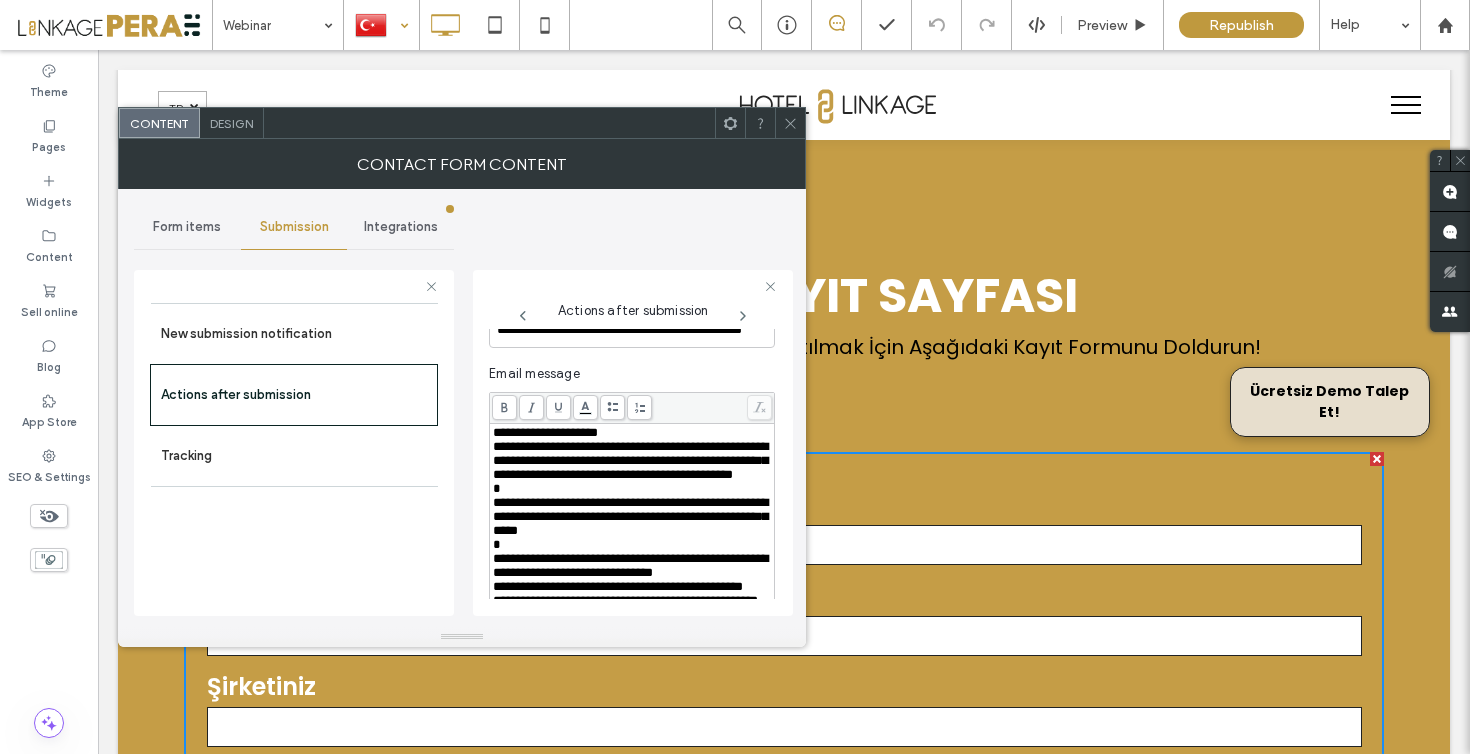 scroll, scrollTop: 732, scrollLeft: 0, axis: vertical 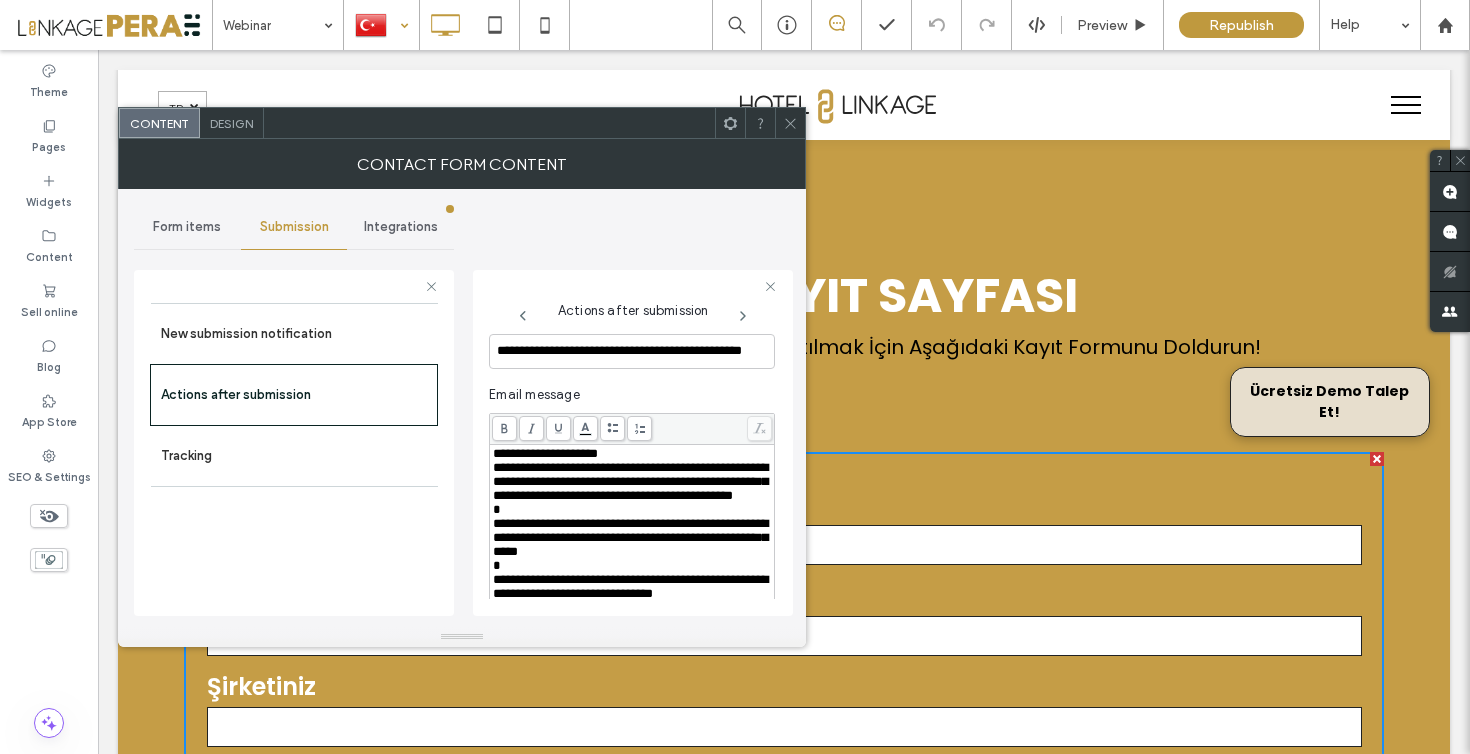 click on "**********" at bounding box center [632, 454] 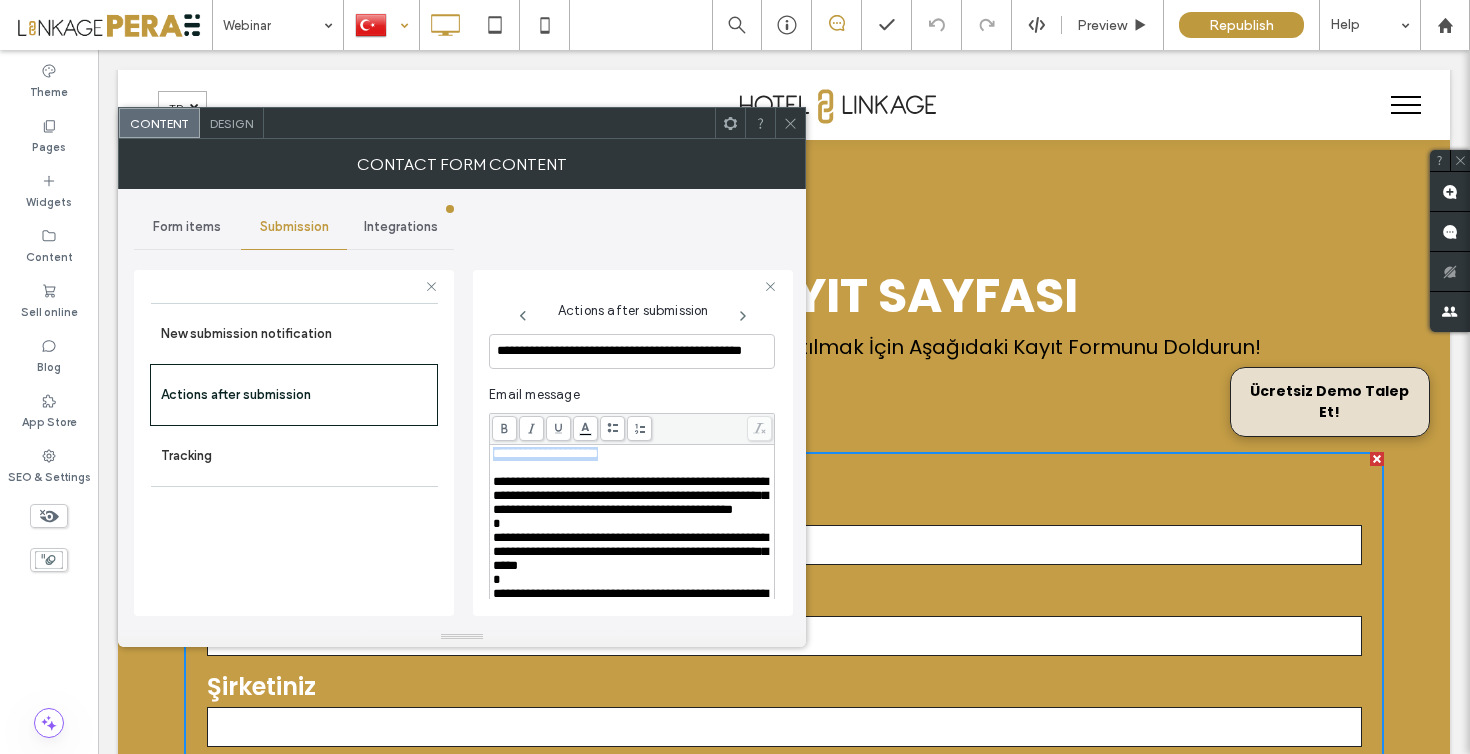 drag, startPoint x: 624, startPoint y: 454, endPoint x: 456, endPoint y: 450, distance: 168.0476 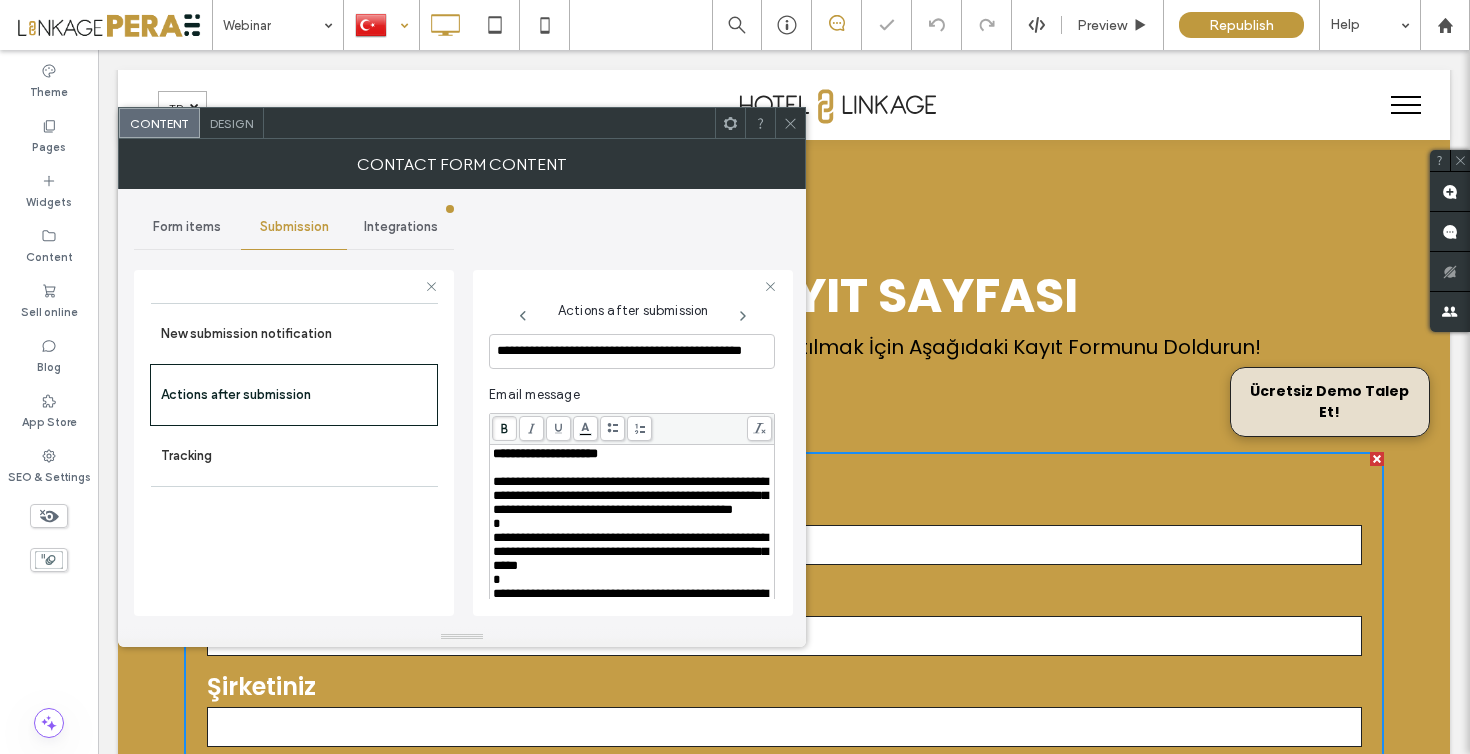 click on "**********" at bounding box center (630, 495) 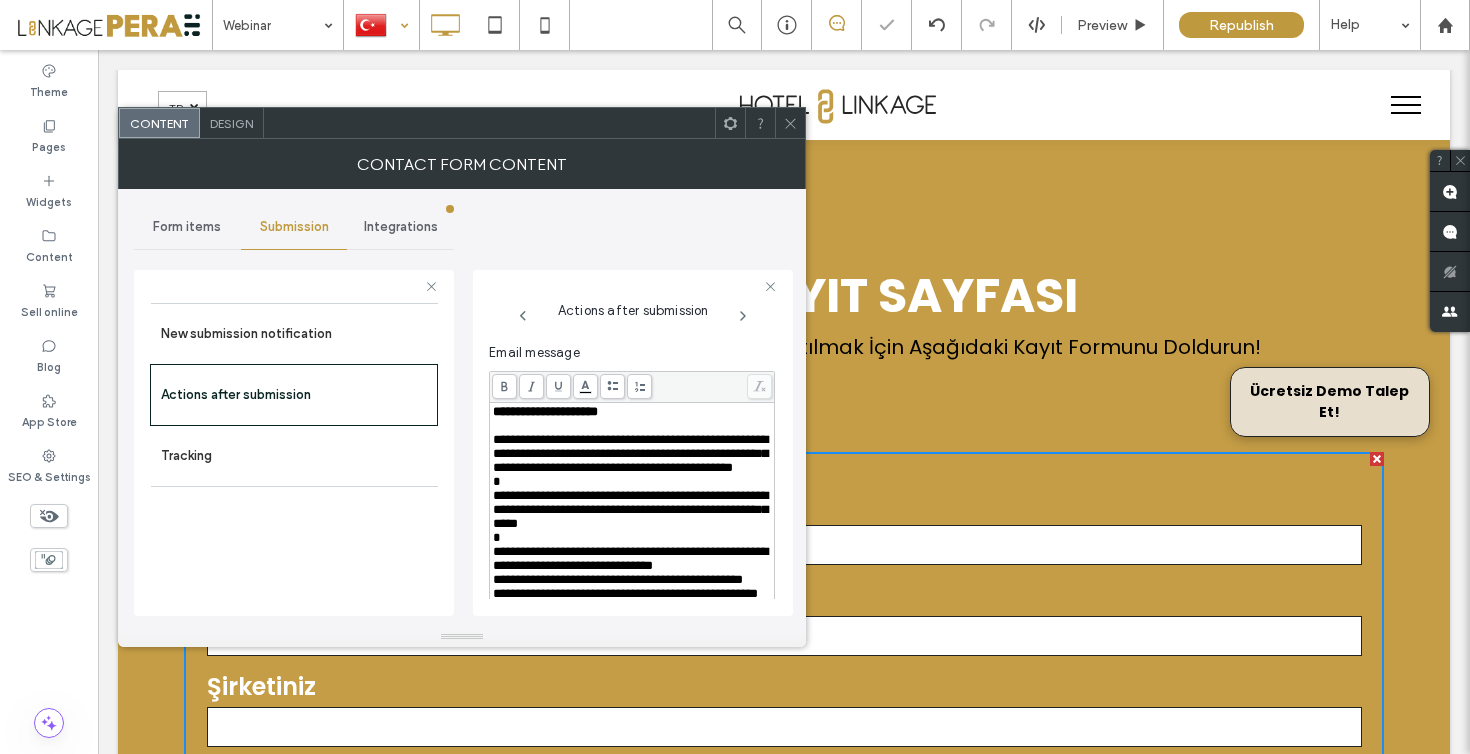 scroll, scrollTop: 776, scrollLeft: 0, axis: vertical 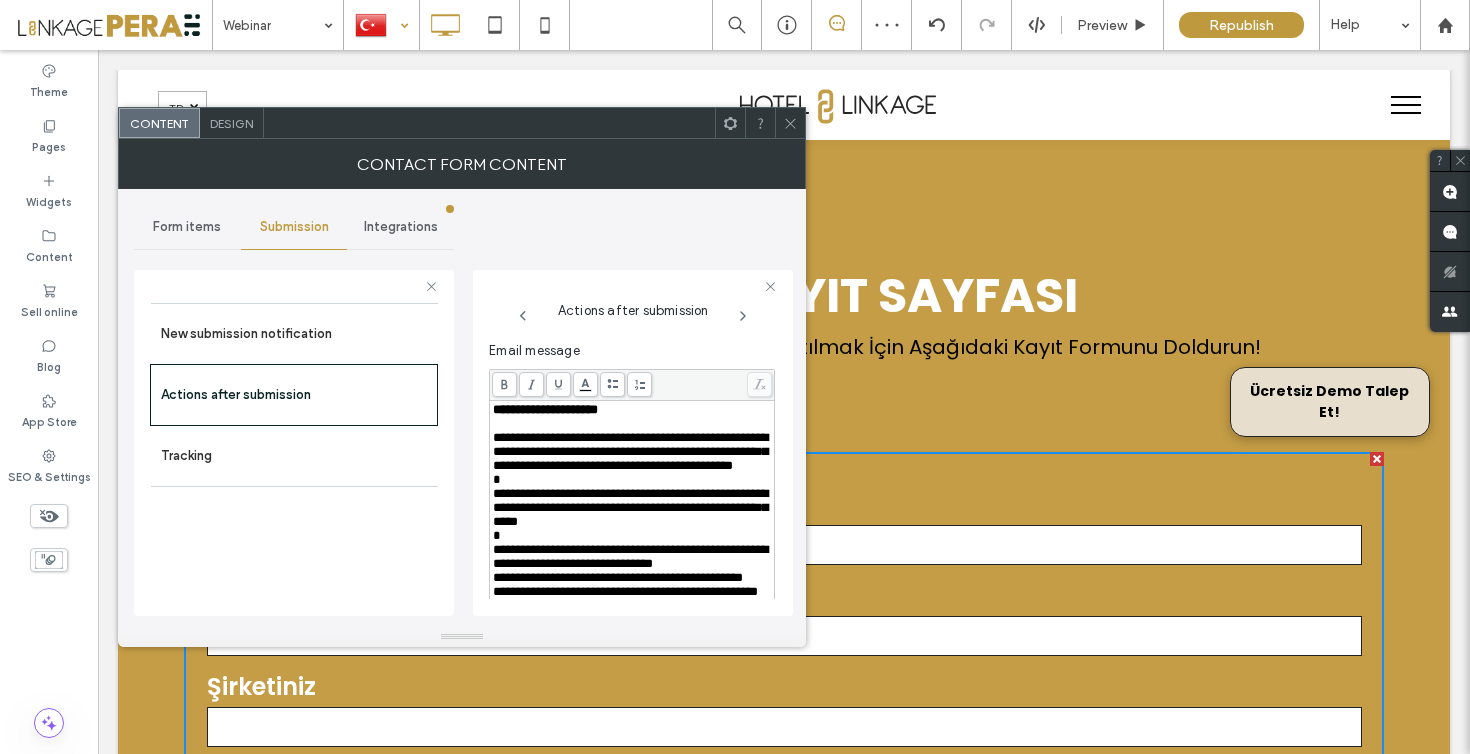 click at bounding box center (632, 424) 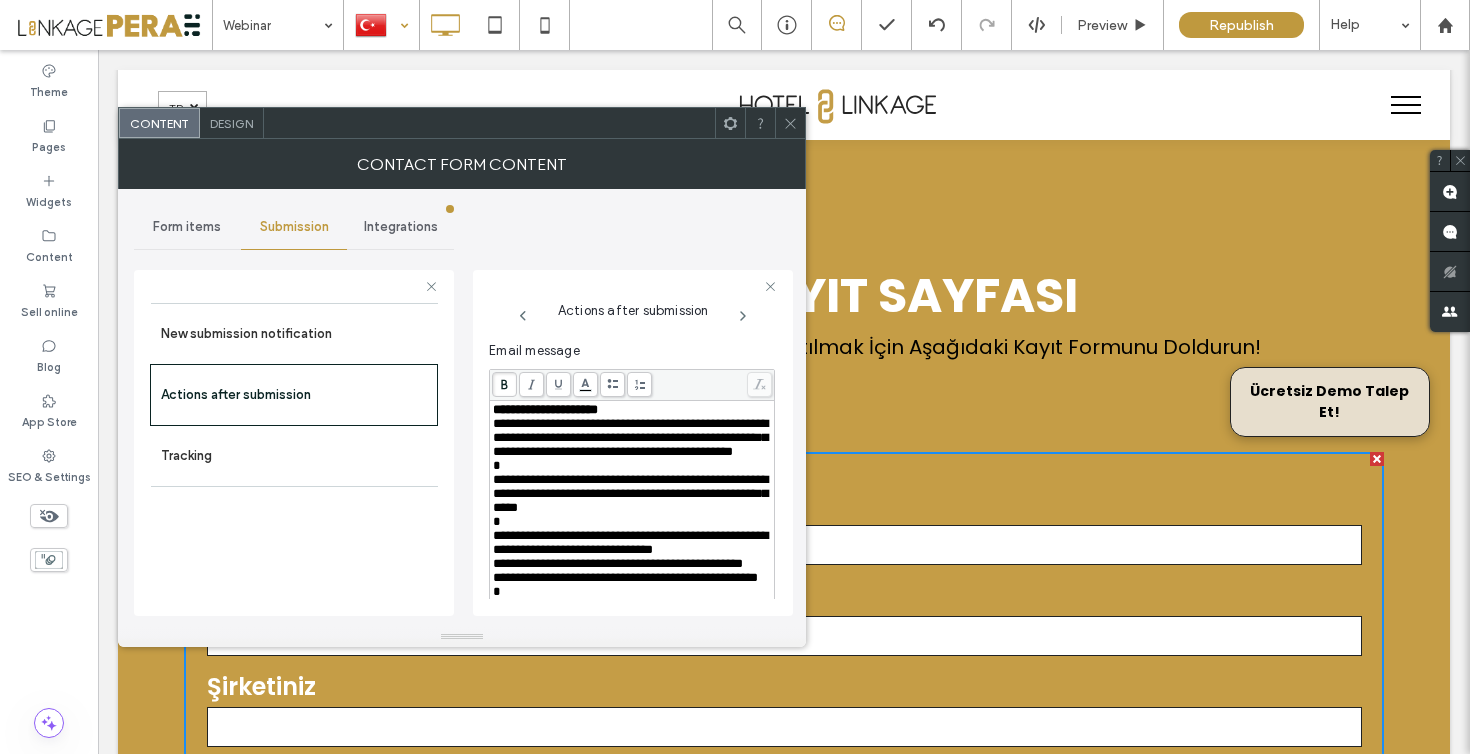 click at bounding box center (632, 466) 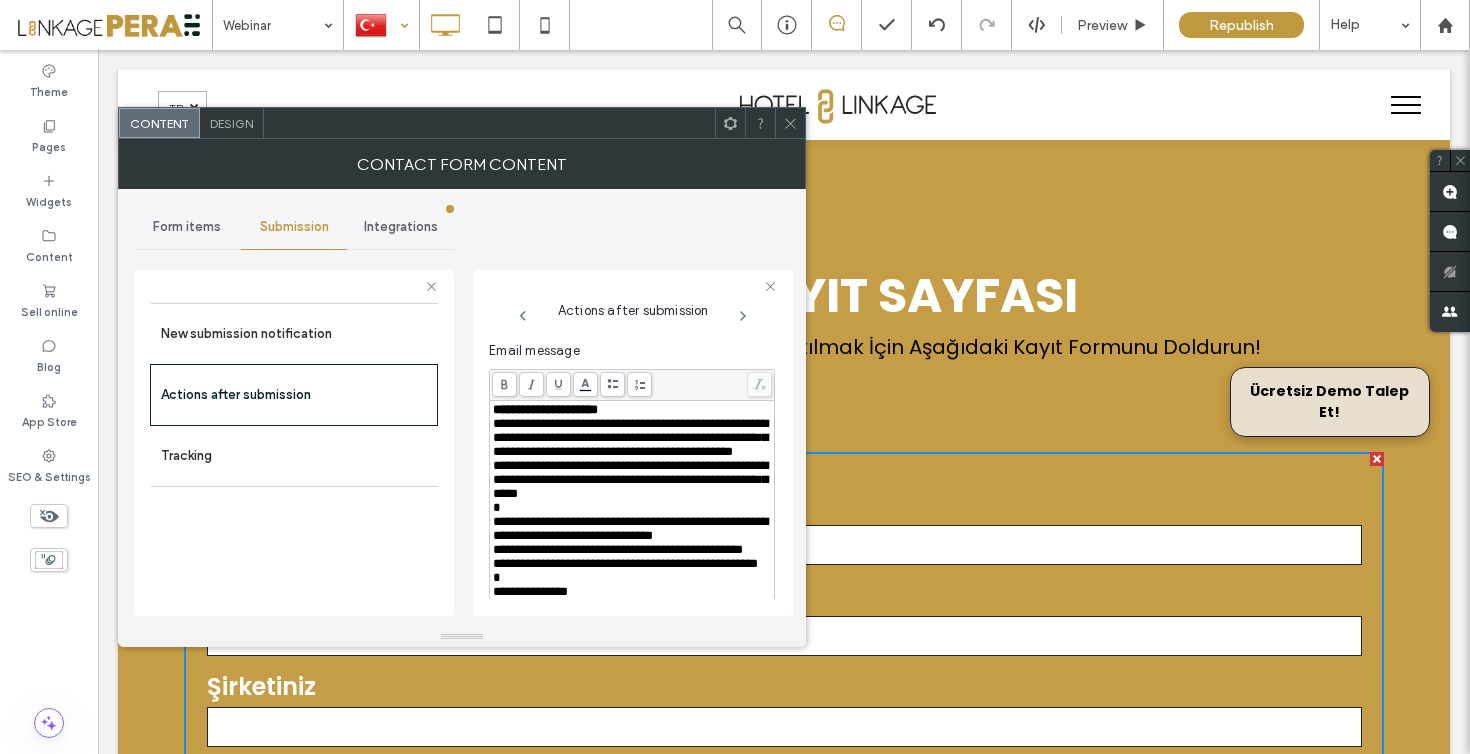 scroll, scrollTop: 817, scrollLeft: 0, axis: vertical 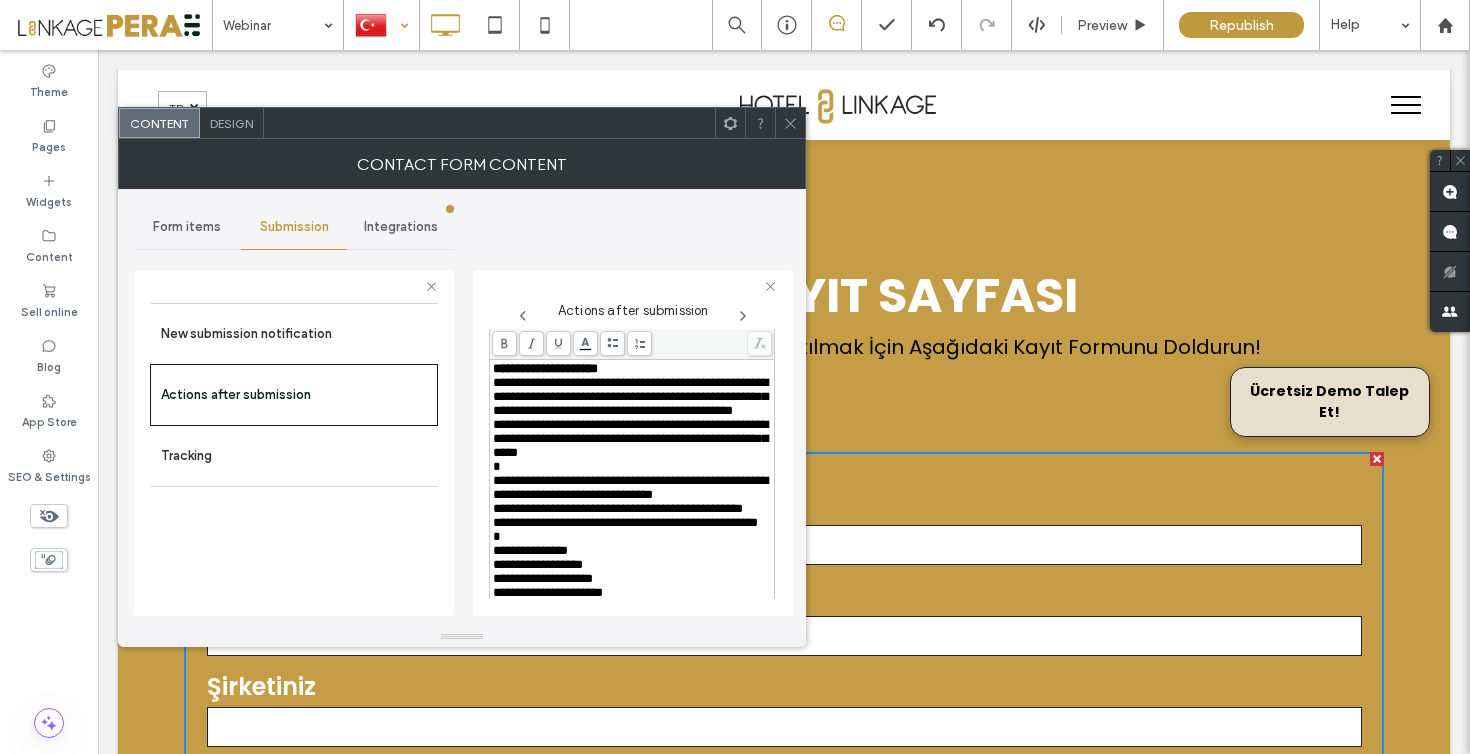 click at bounding box center (632, 467) 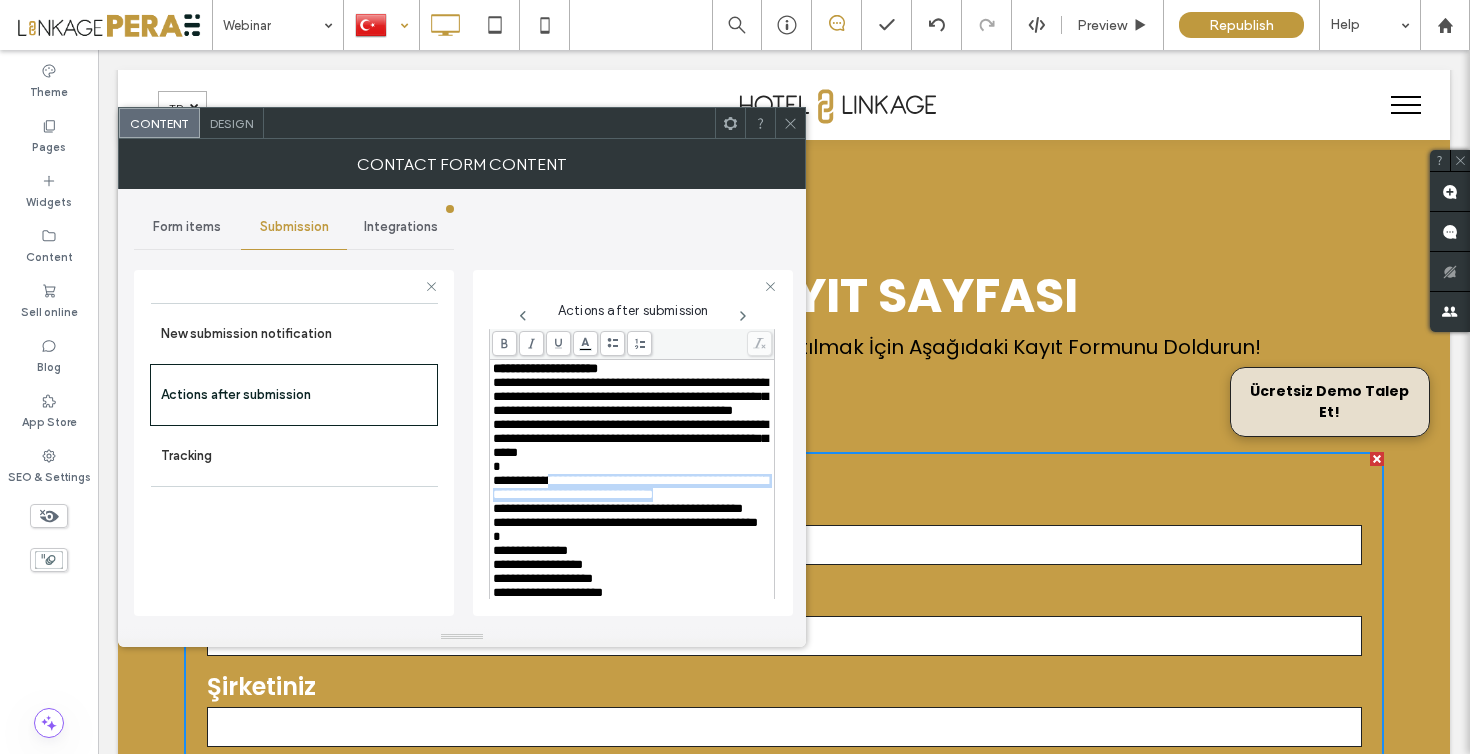 drag, startPoint x: 691, startPoint y: 545, endPoint x: 558, endPoint y: 525, distance: 134.49535 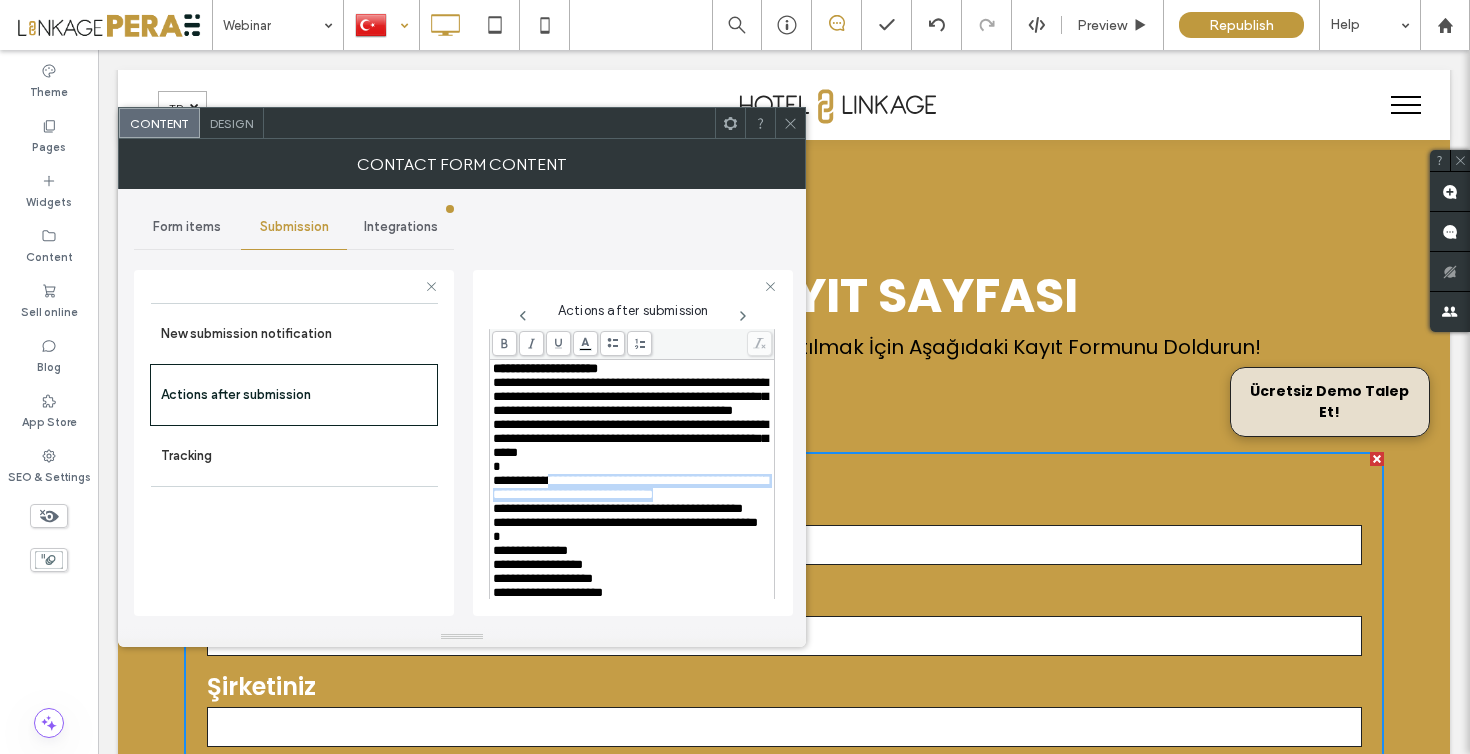 click on "**********" at bounding box center [630, 487] 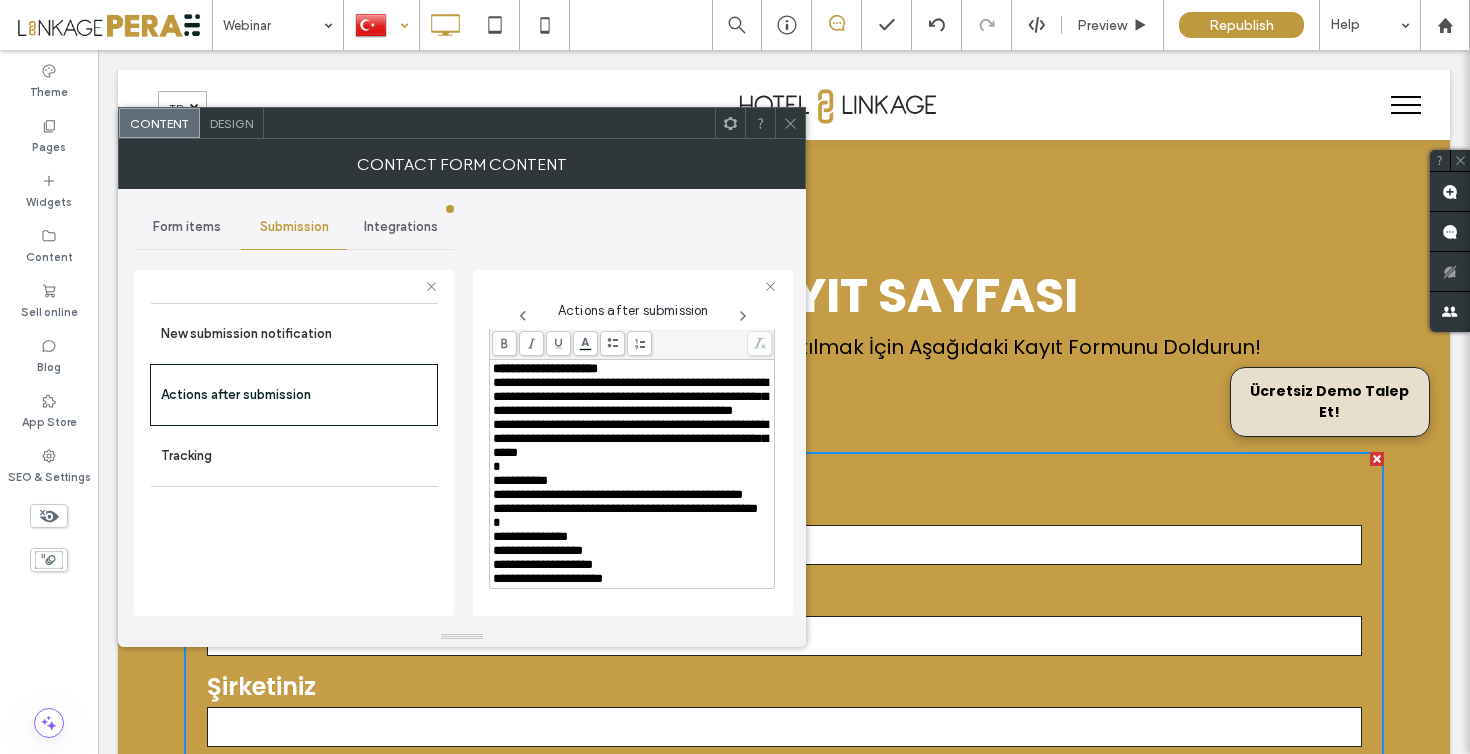 type 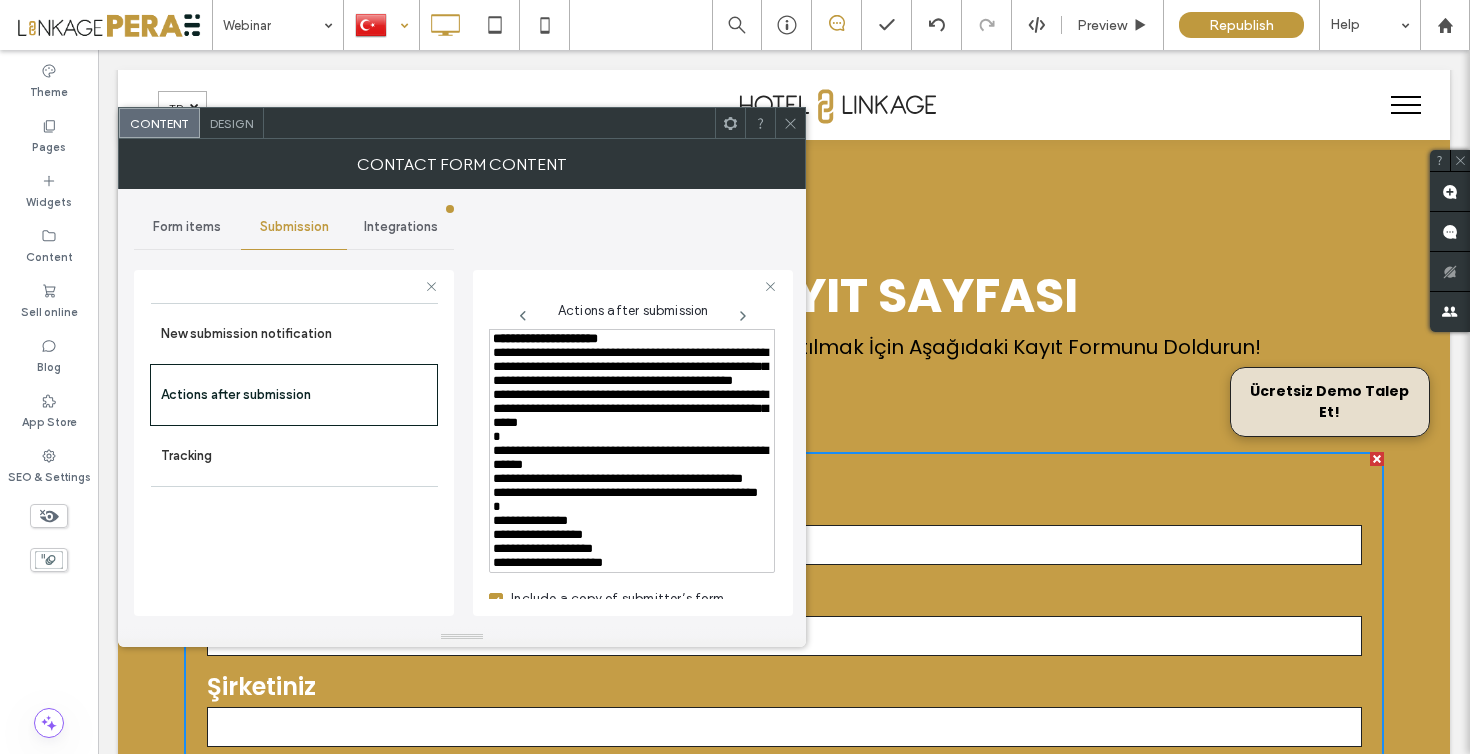 scroll, scrollTop: 976, scrollLeft: 0, axis: vertical 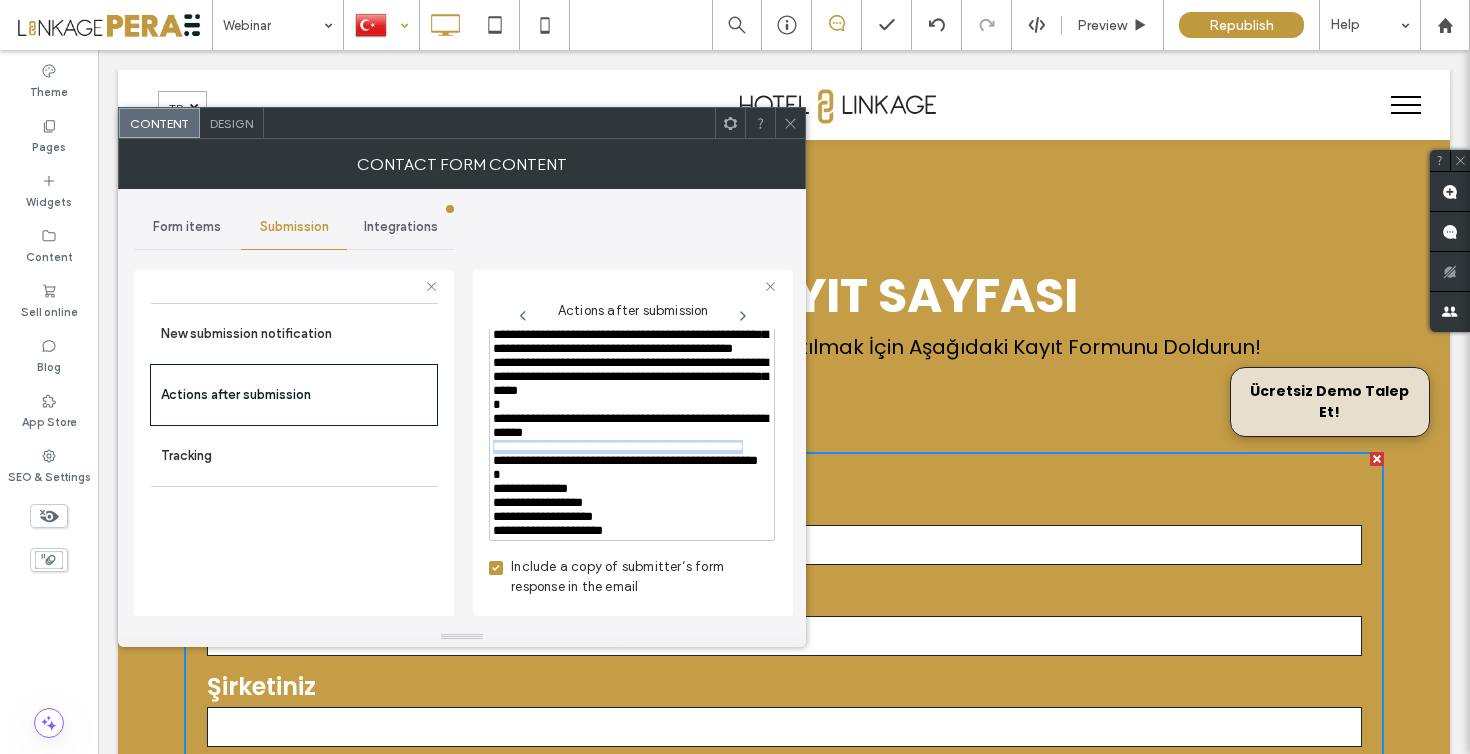 drag, startPoint x: 532, startPoint y: 413, endPoint x: 480, endPoint y: 406, distance: 52.46904 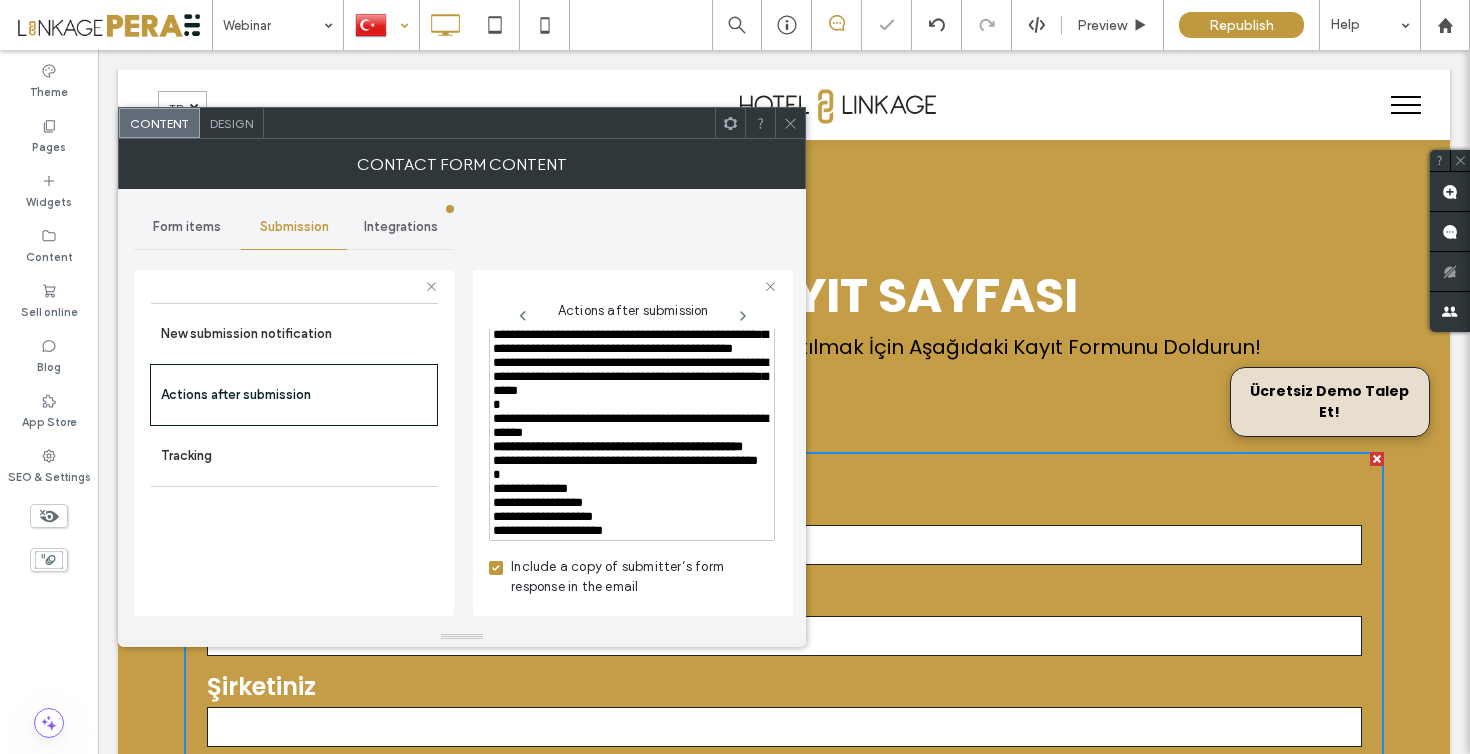 click on "**********" at bounding box center (625, 460) 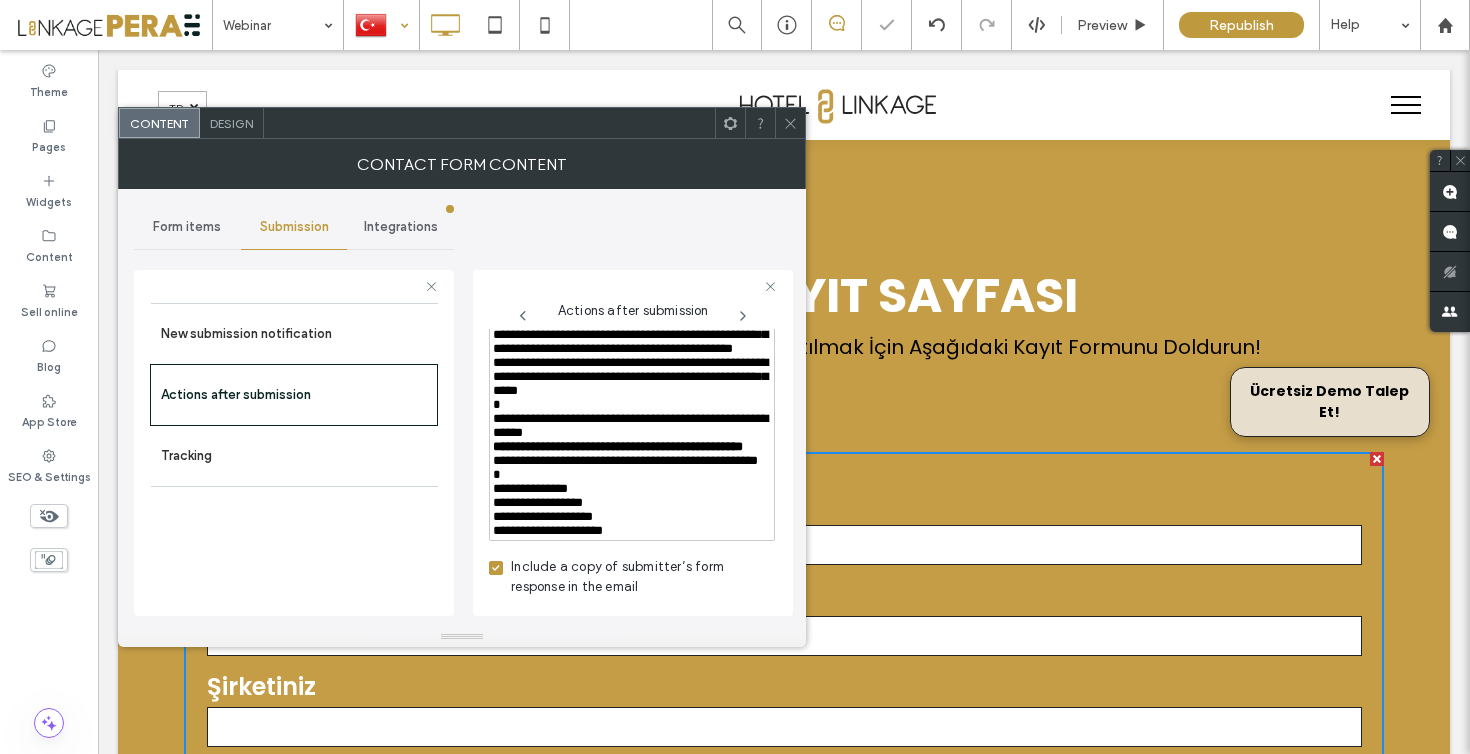 click 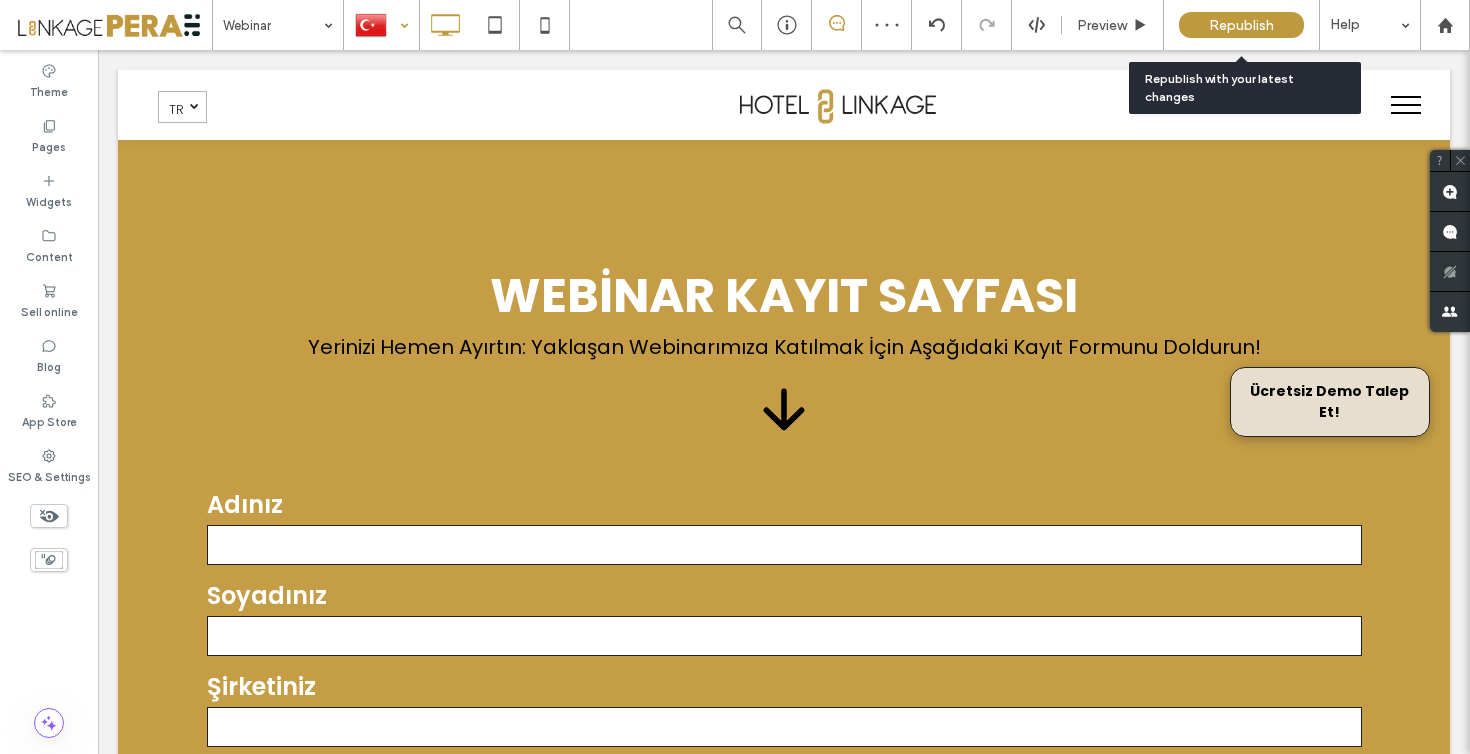 click on "Republish" at bounding box center [1241, 25] 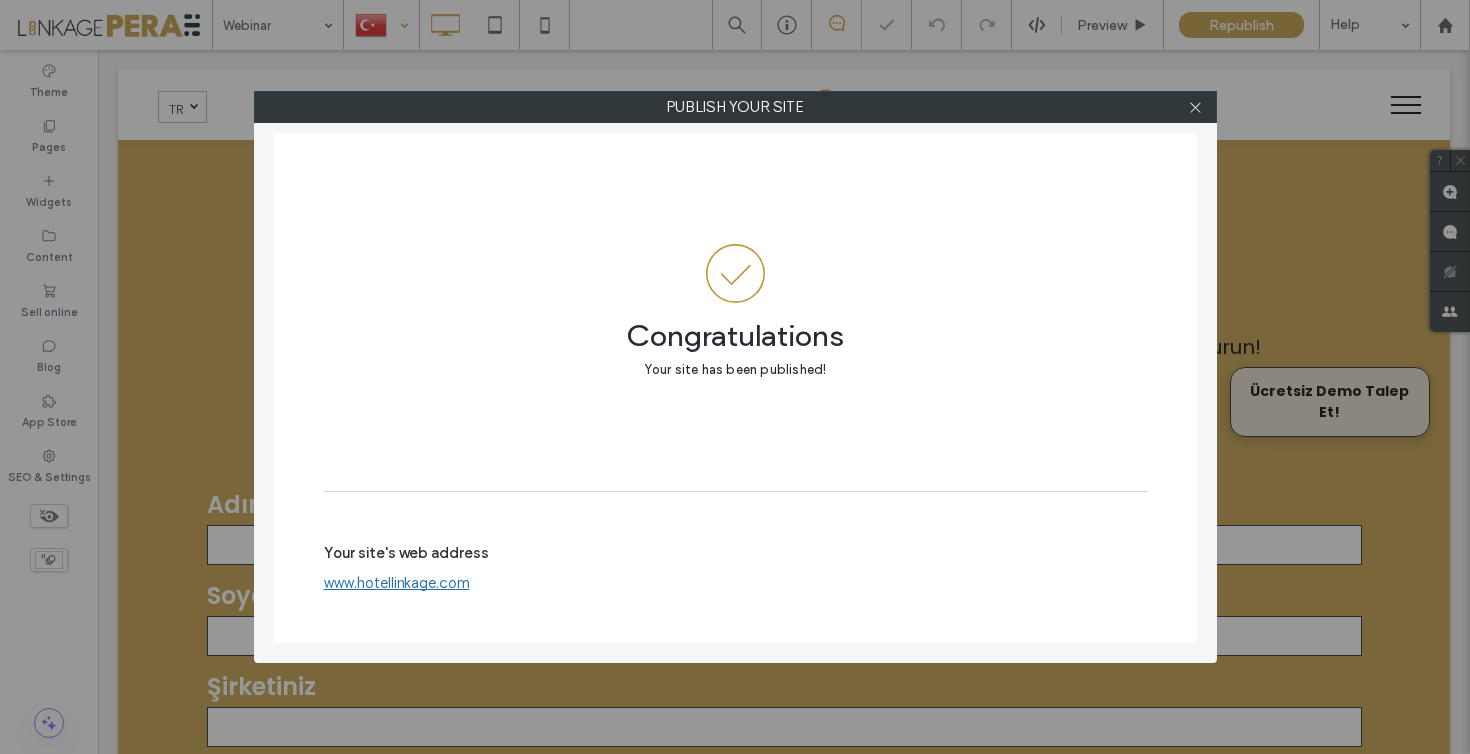 click at bounding box center [1196, 107] 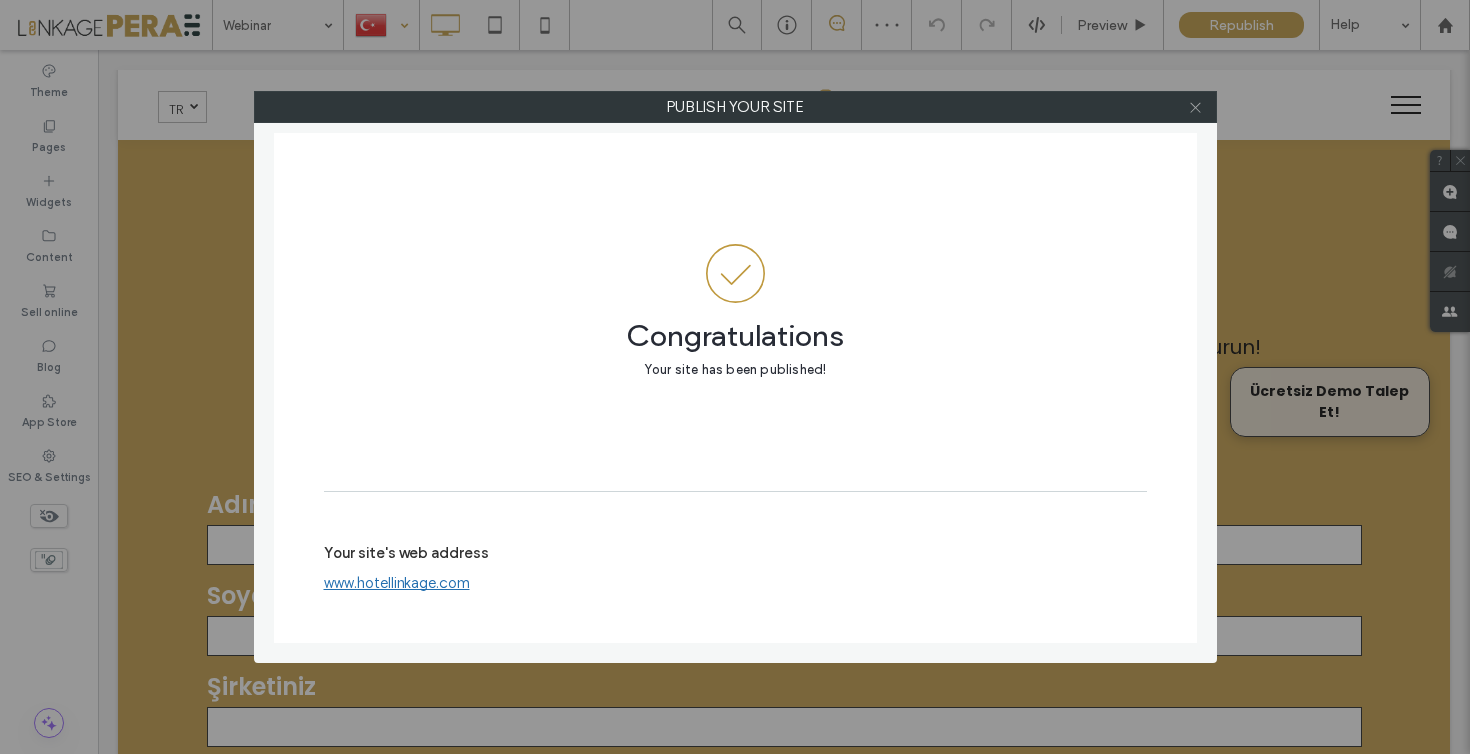 click 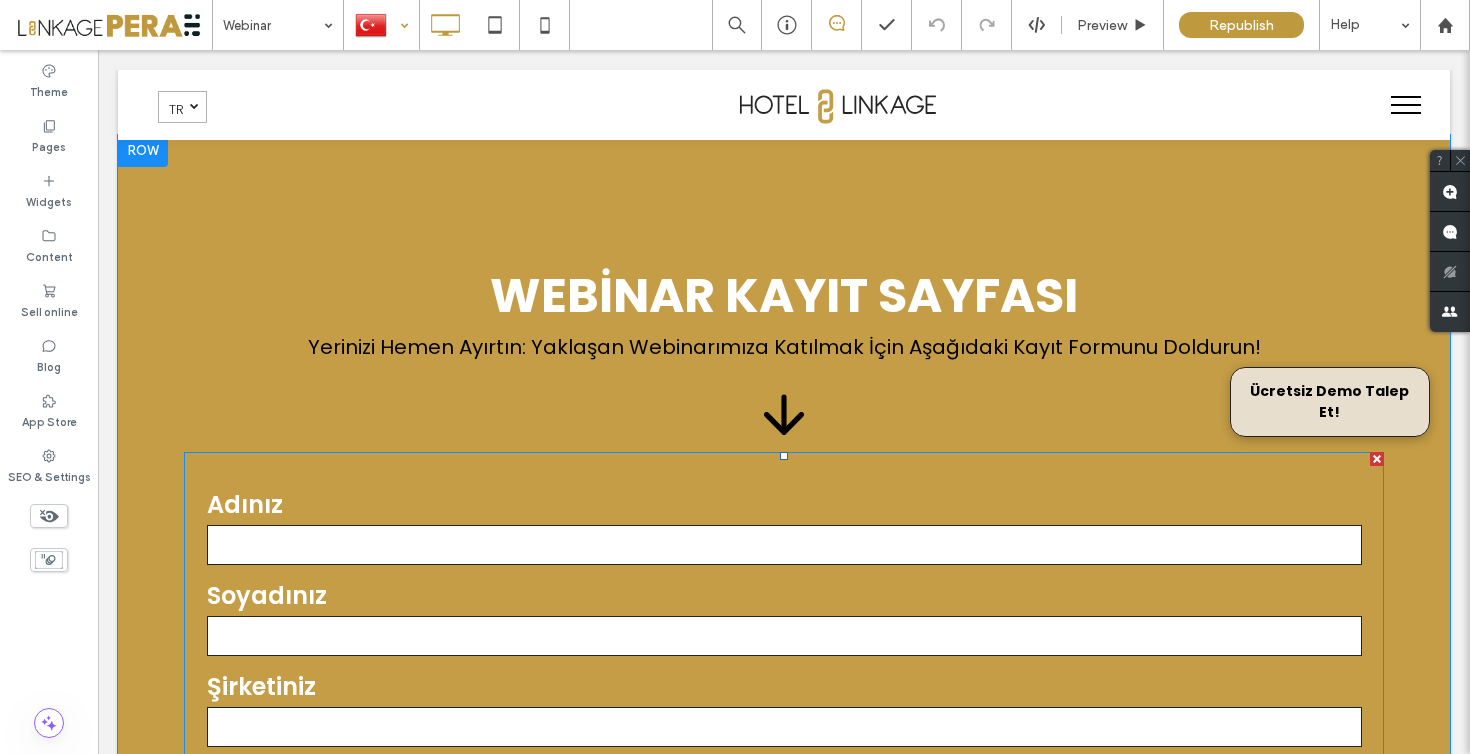 click on "Soyadınız" at bounding box center (784, 595) 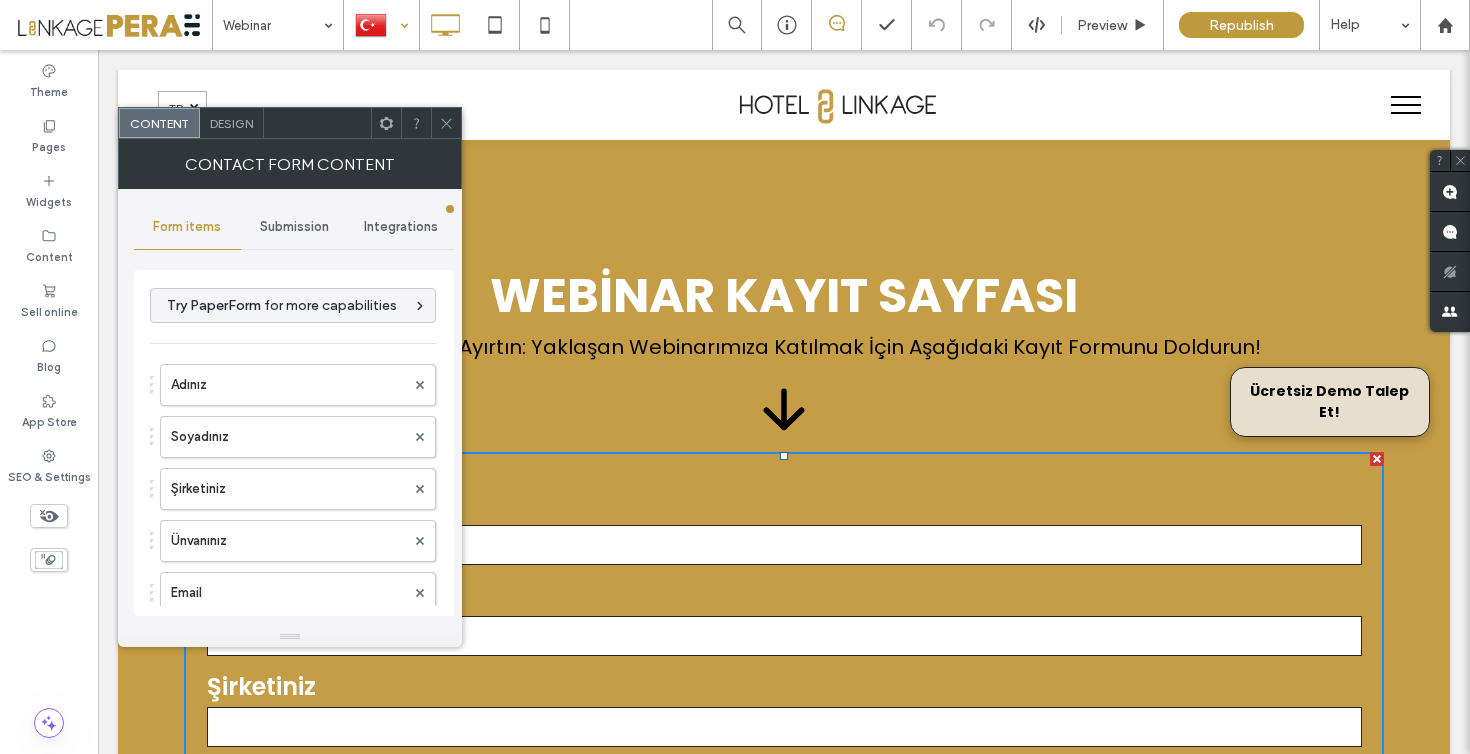 click on "Submission" at bounding box center [294, 227] 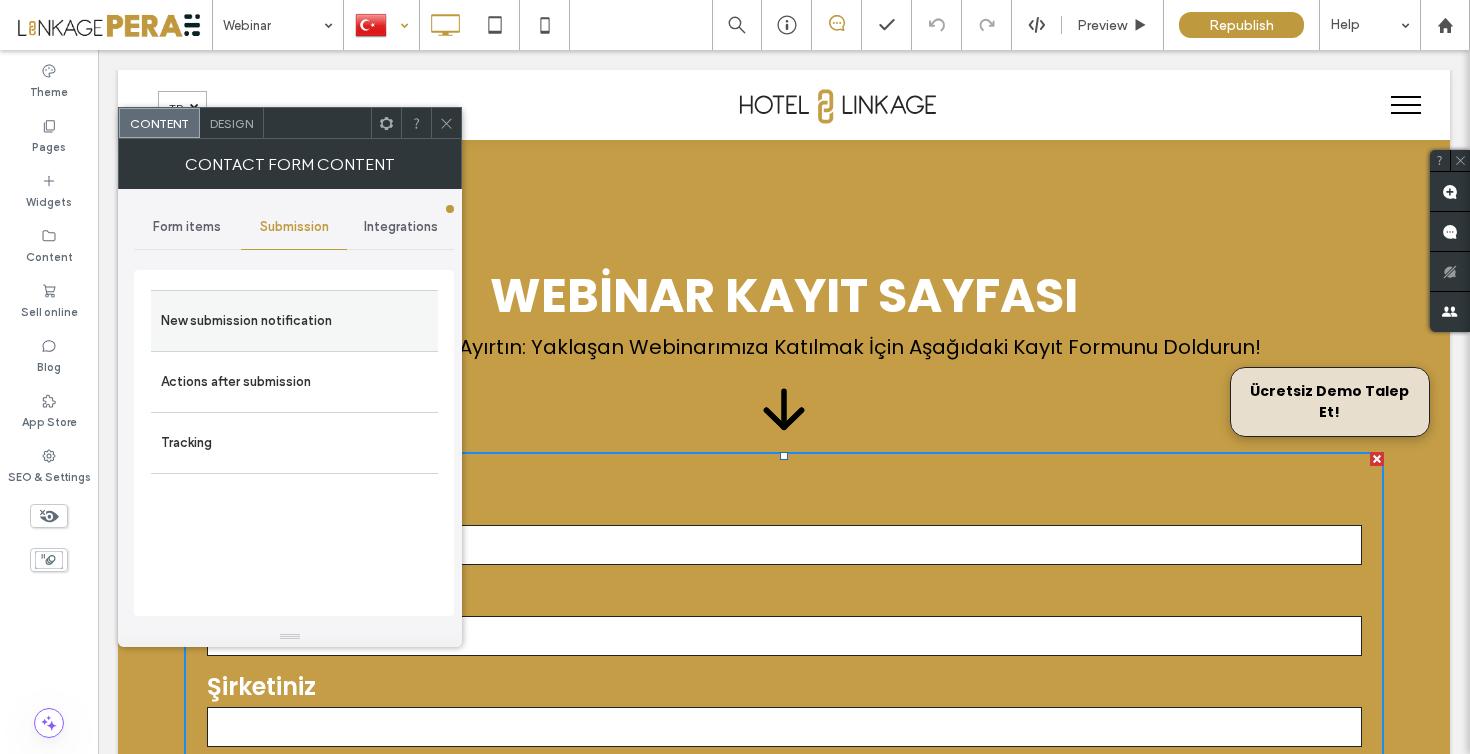 click on "New submission notification" at bounding box center [294, 321] 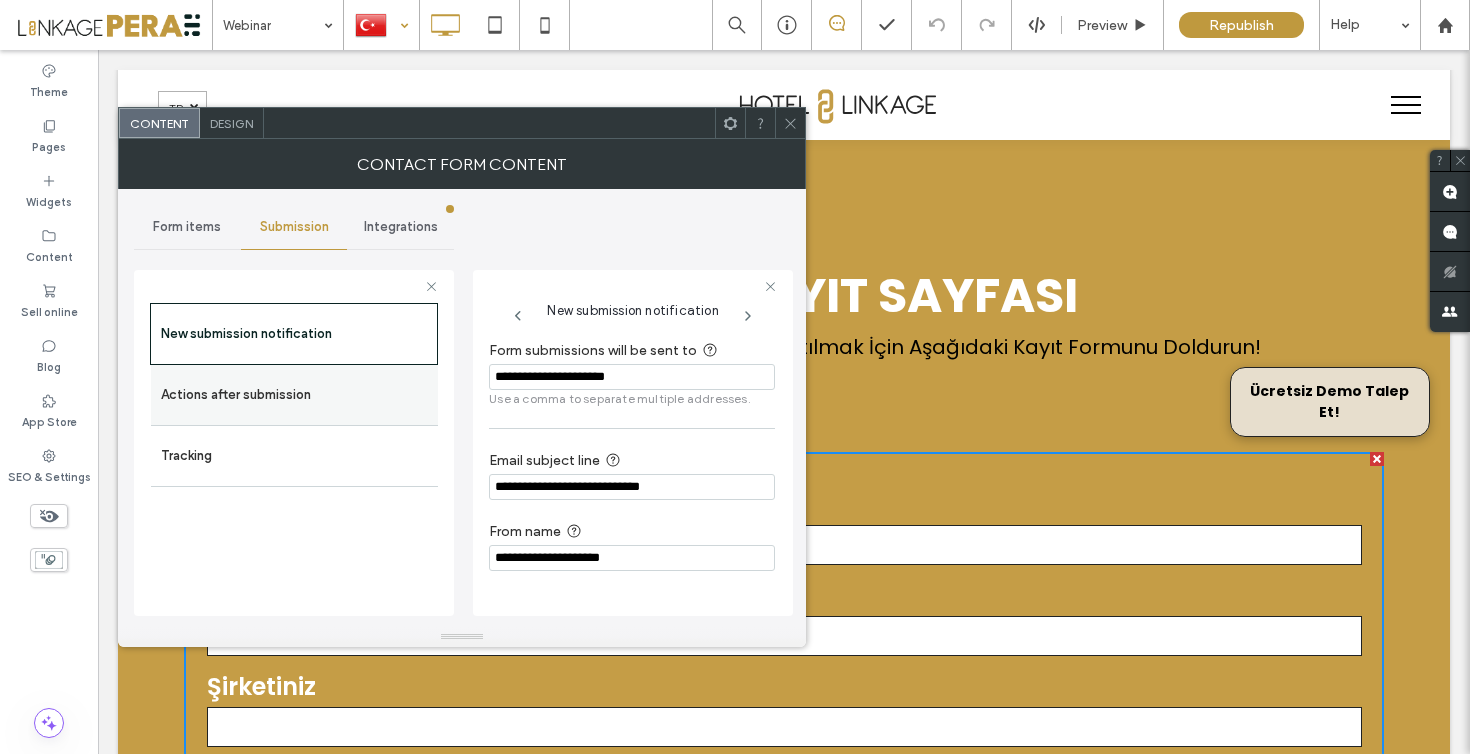 click on "Actions after submission" at bounding box center (294, 395) 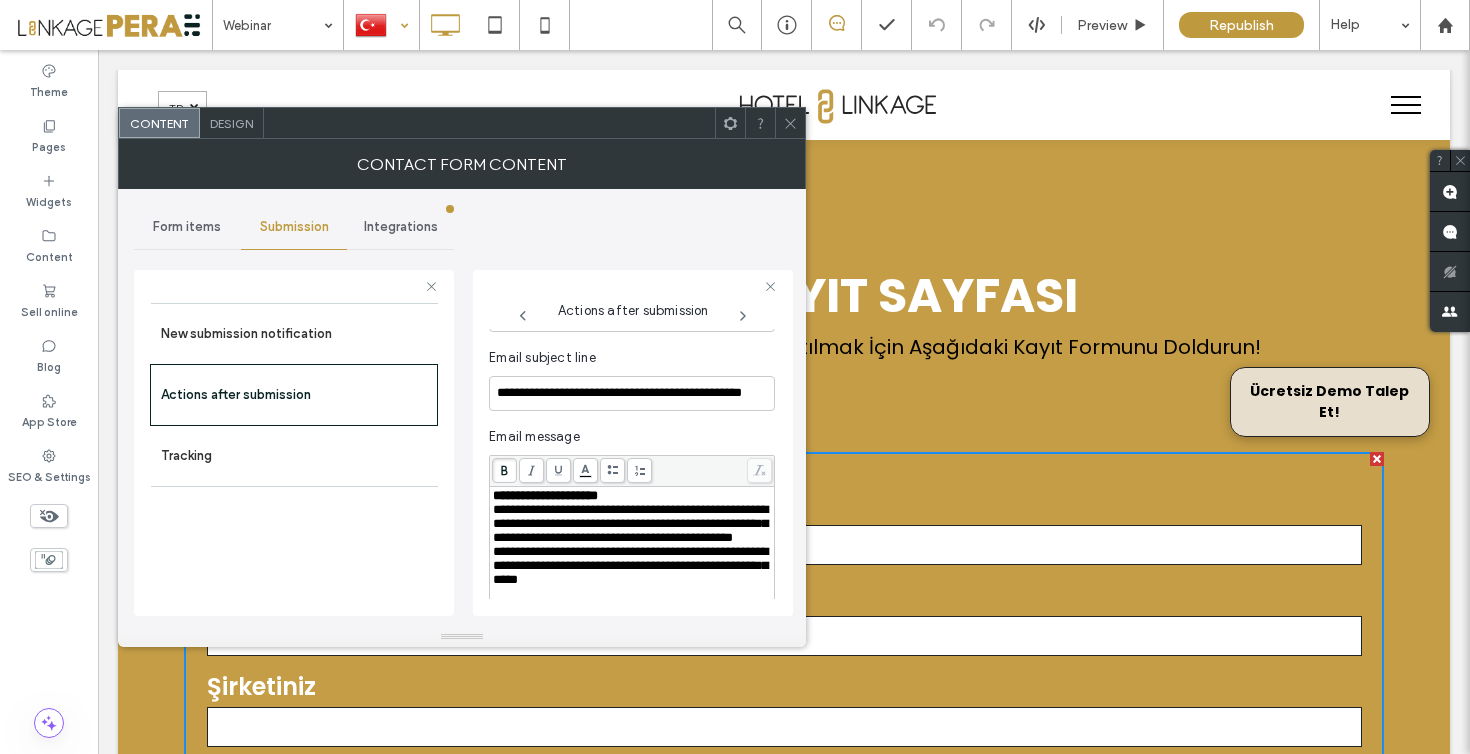 scroll, scrollTop: 782, scrollLeft: 0, axis: vertical 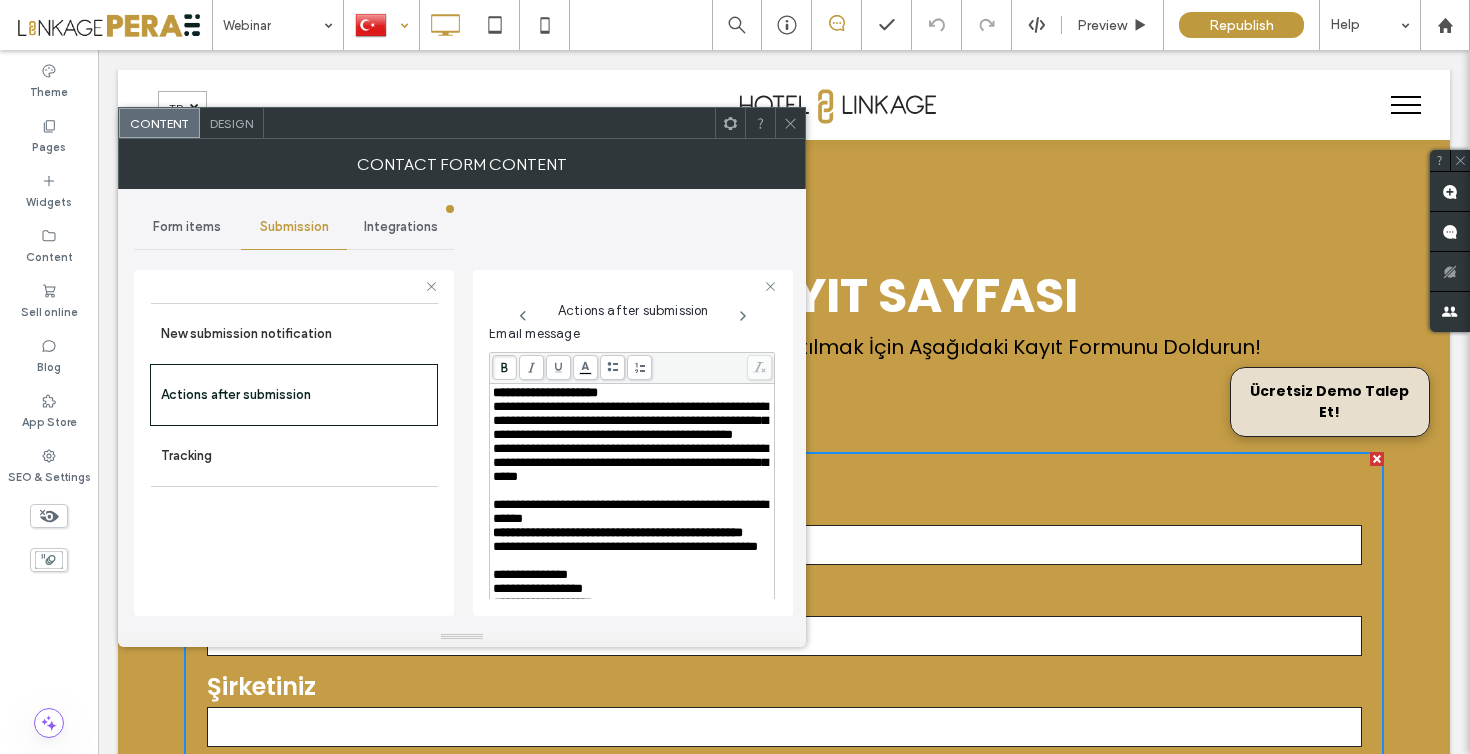 click on "**********" at bounding box center (630, 462) 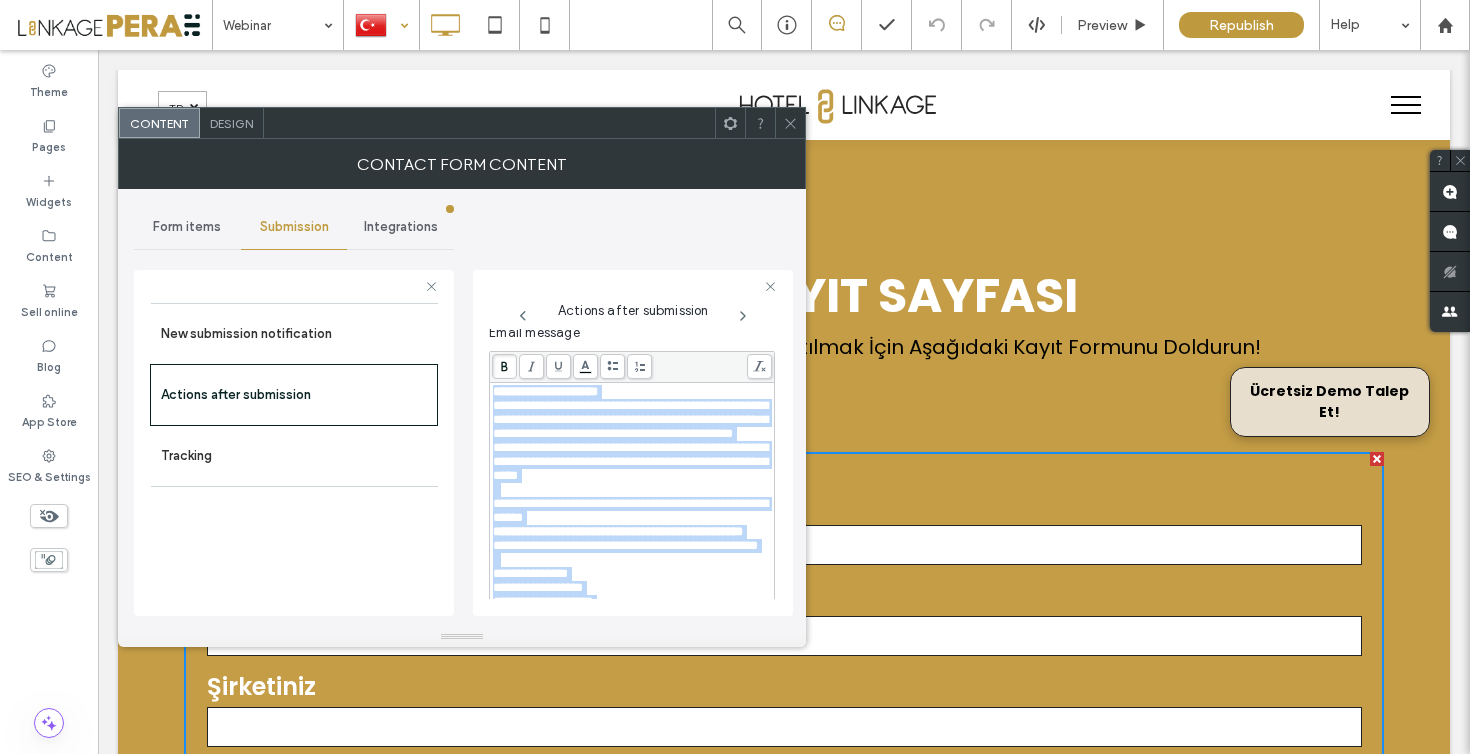 copy on "**********" 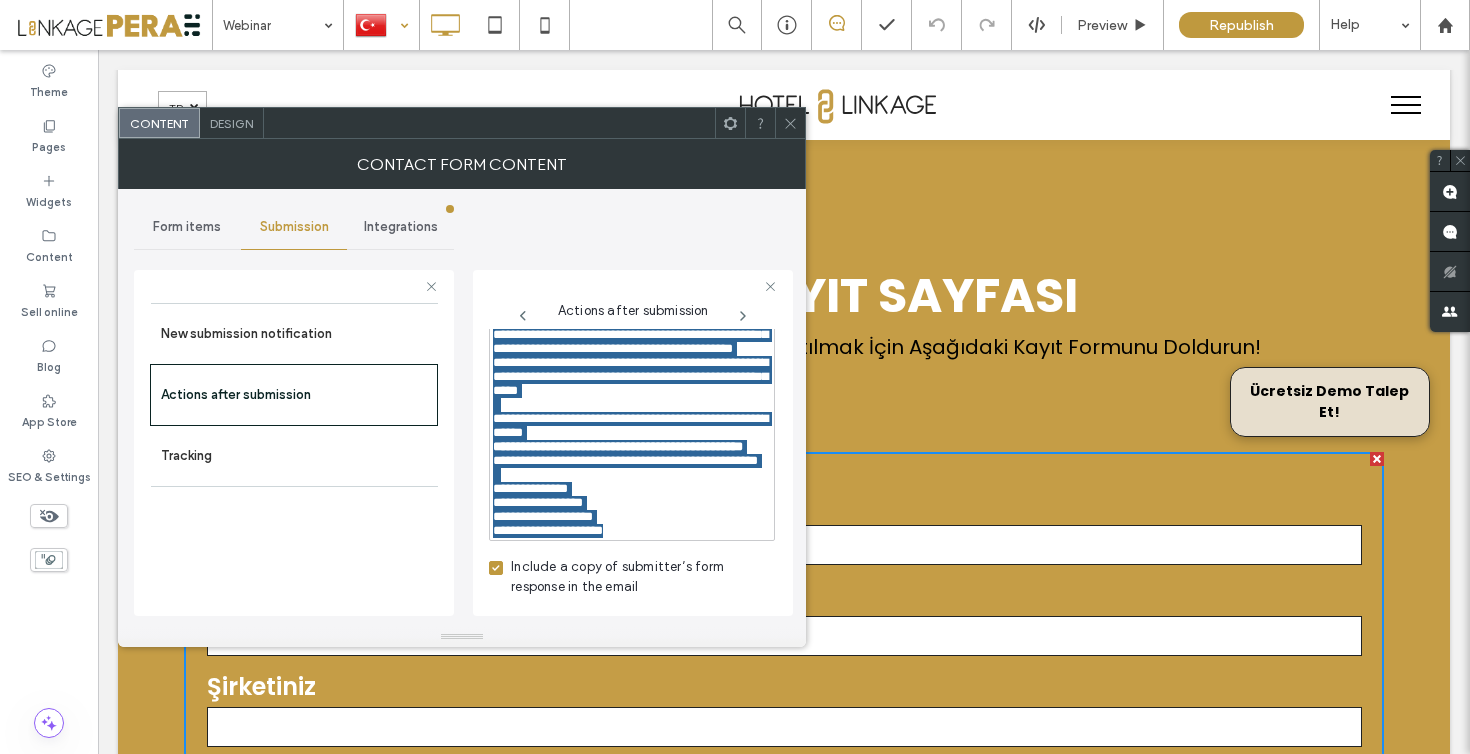 scroll, scrollTop: 967, scrollLeft: 0, axis: vertical 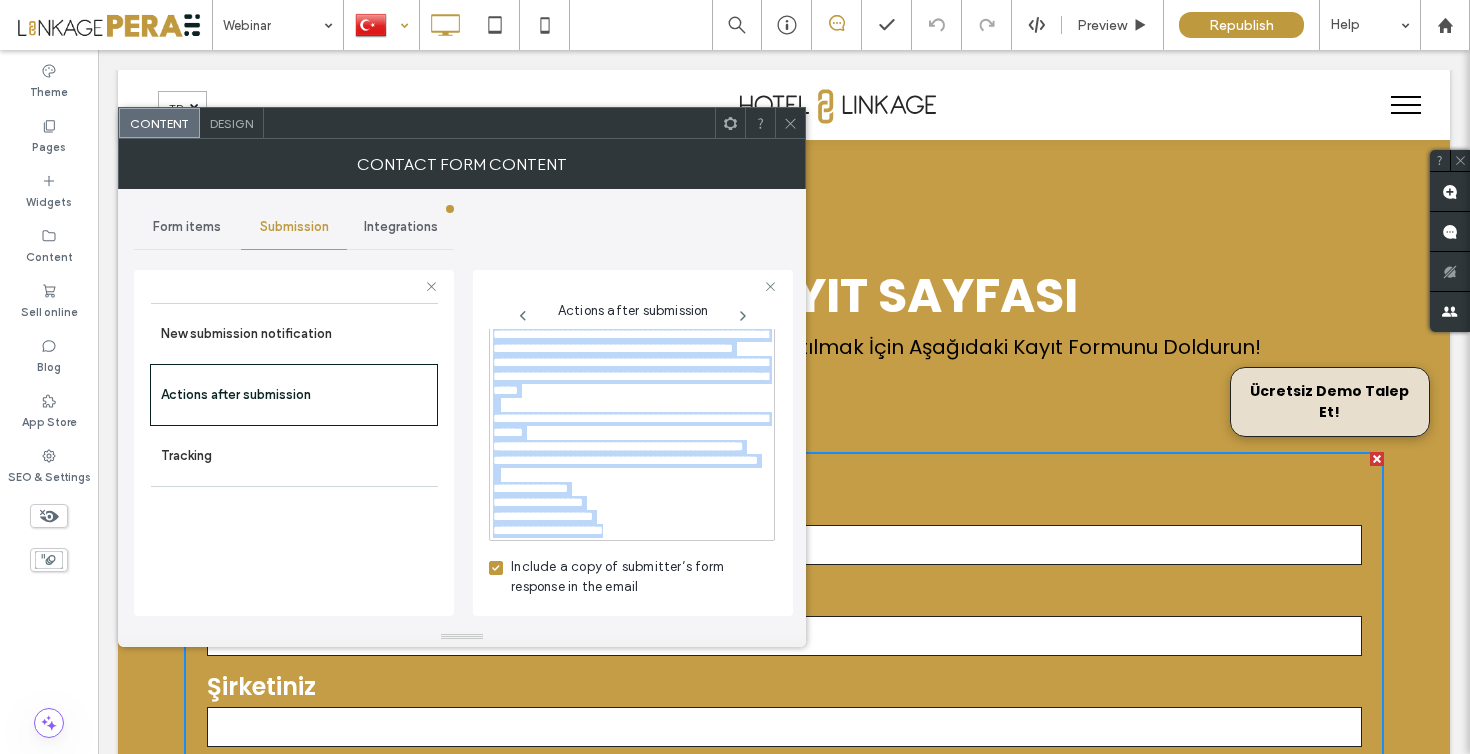 click on "**********" at bounding box center (625, 460) 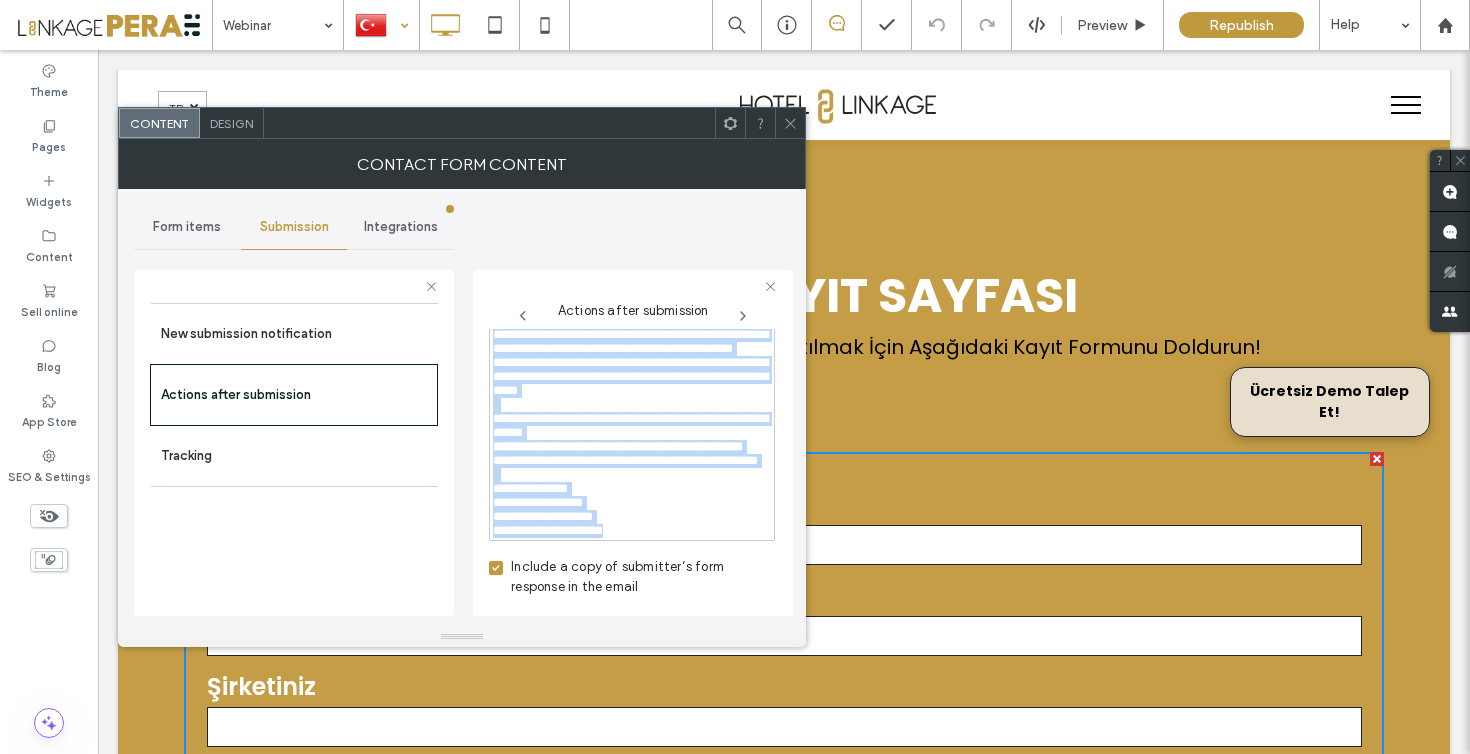 paste 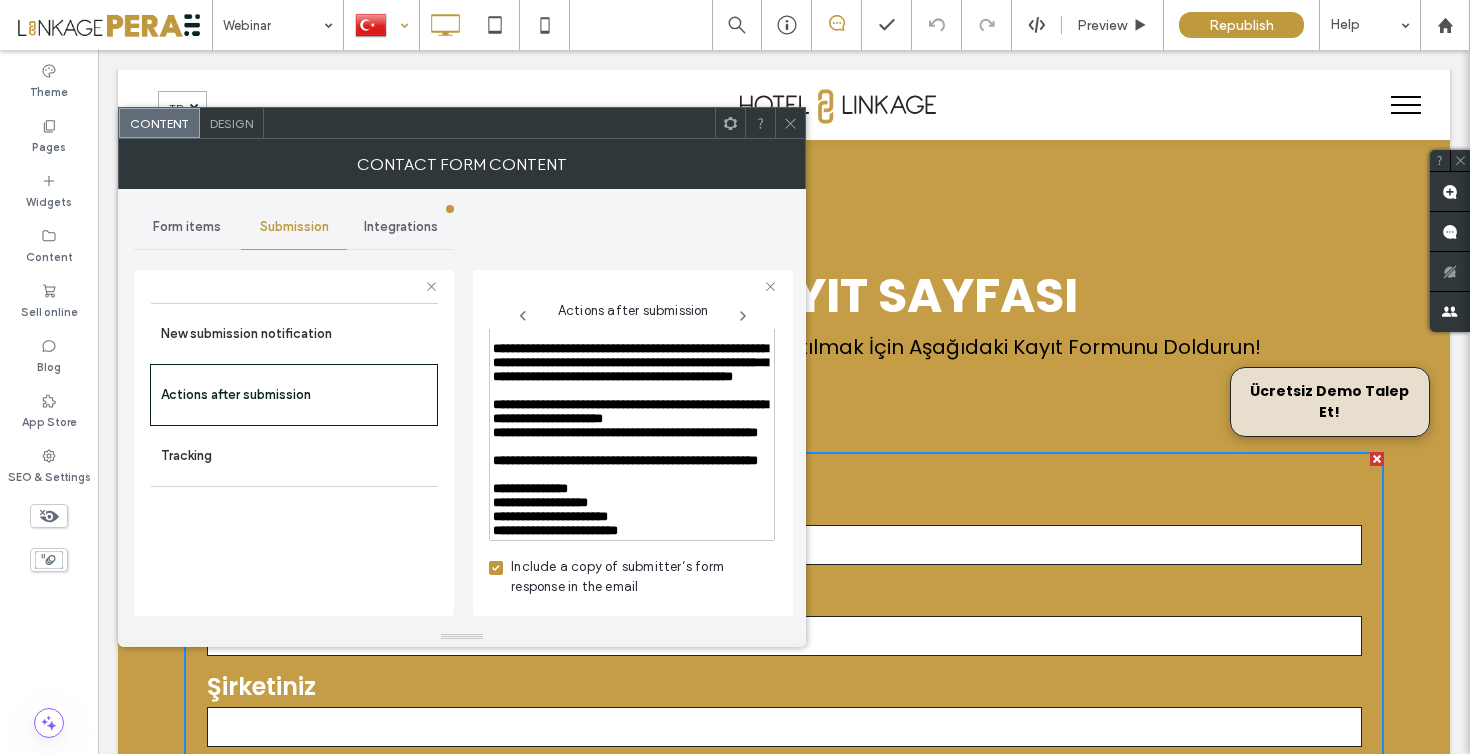 scroll, scrollTop: 963, scrollLeft: 0, axis: vertical 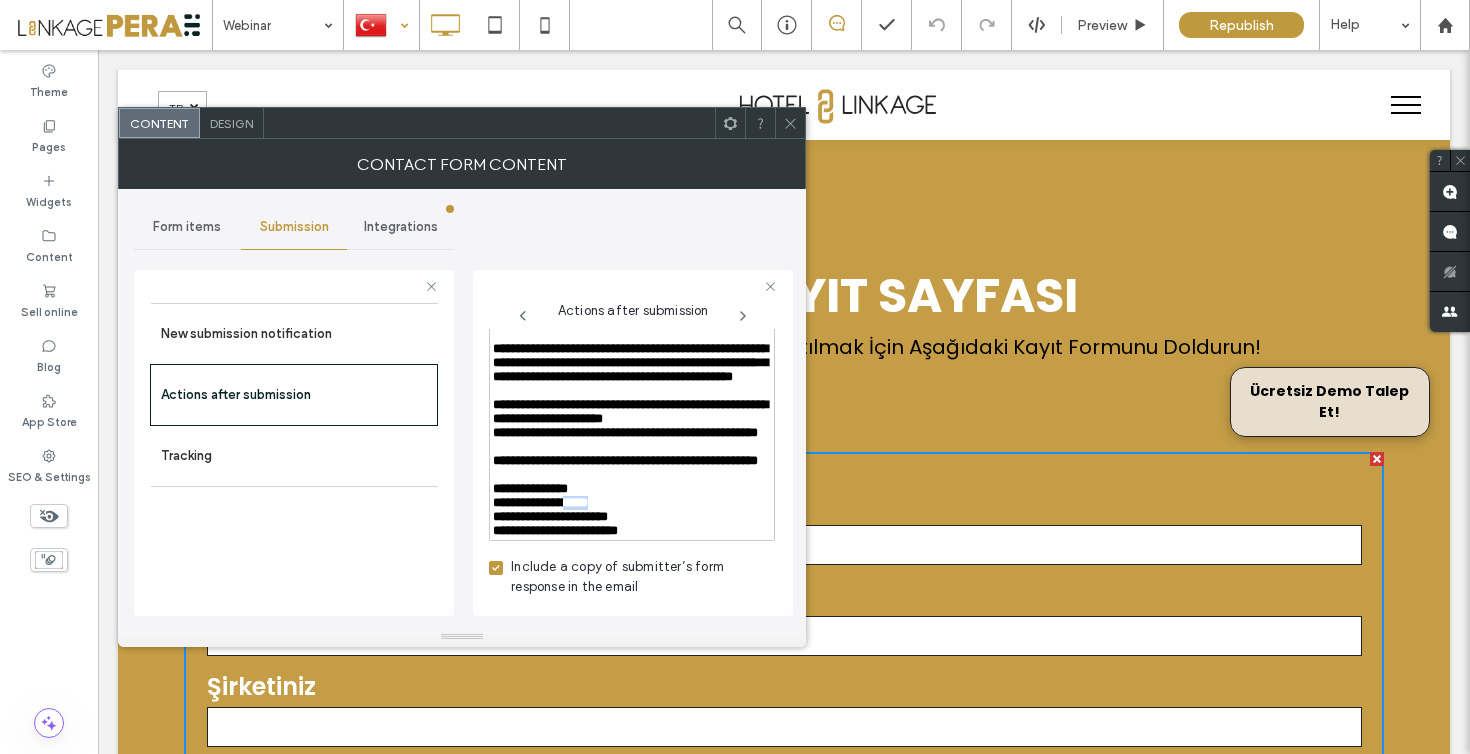click on "**********" at bounding box center (540, 502) 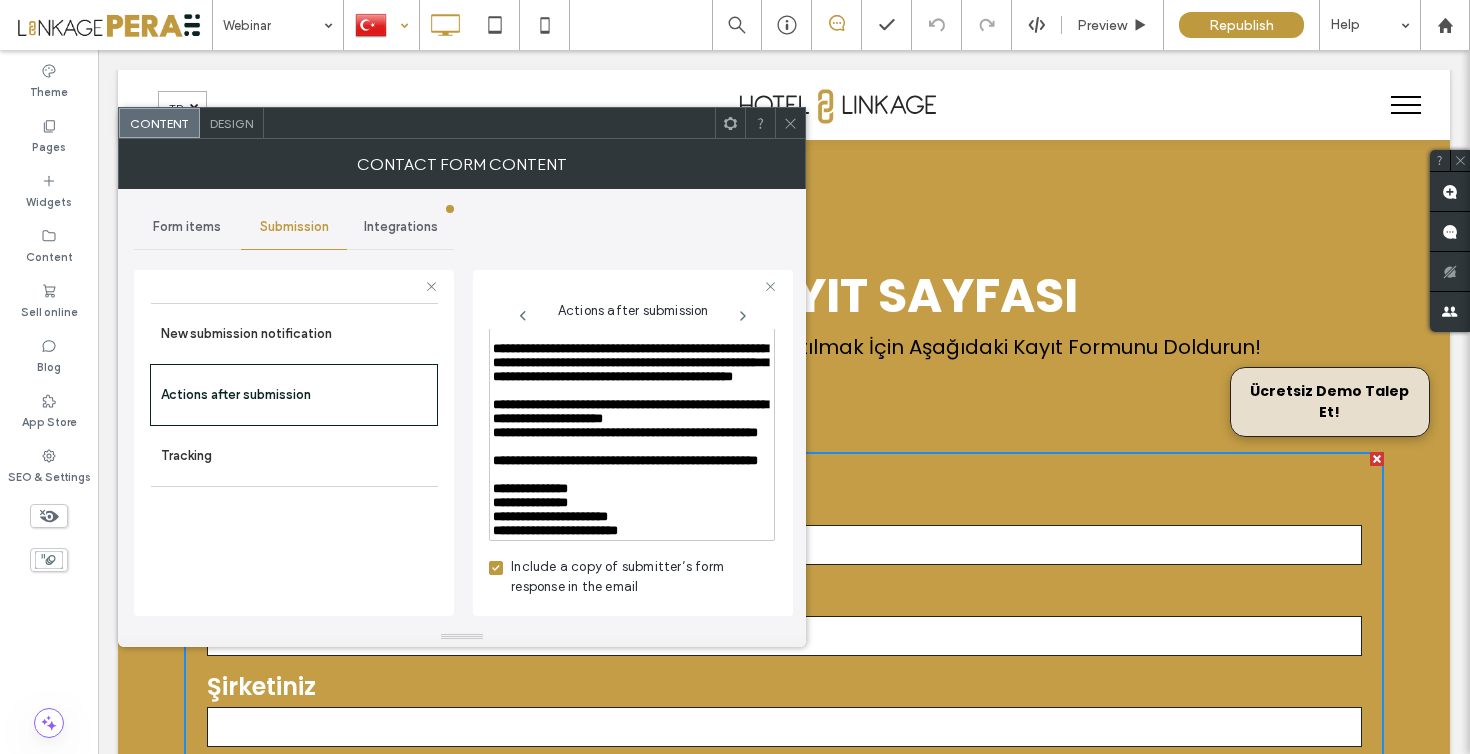 type 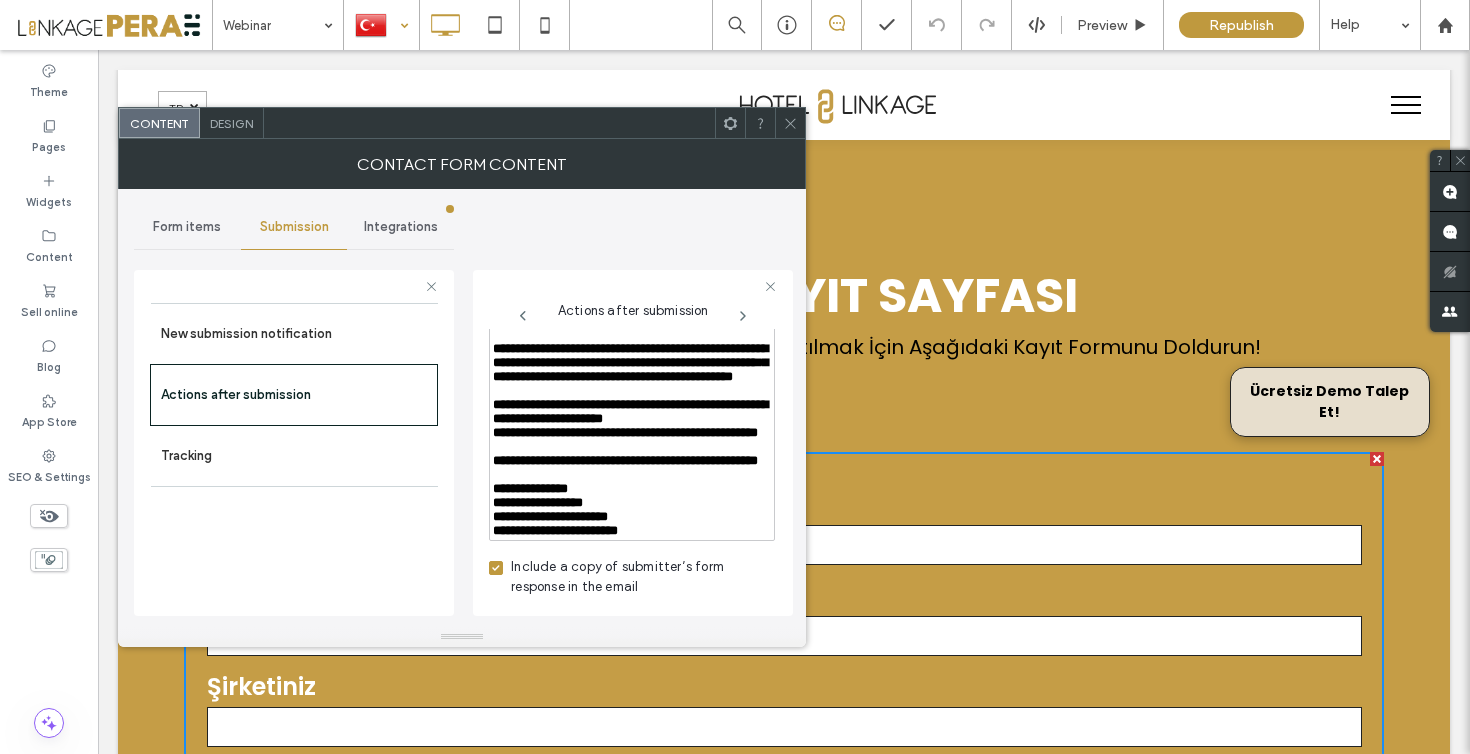 scroll, scrollTop: 943, scrollLeft: 0, axis: vertical 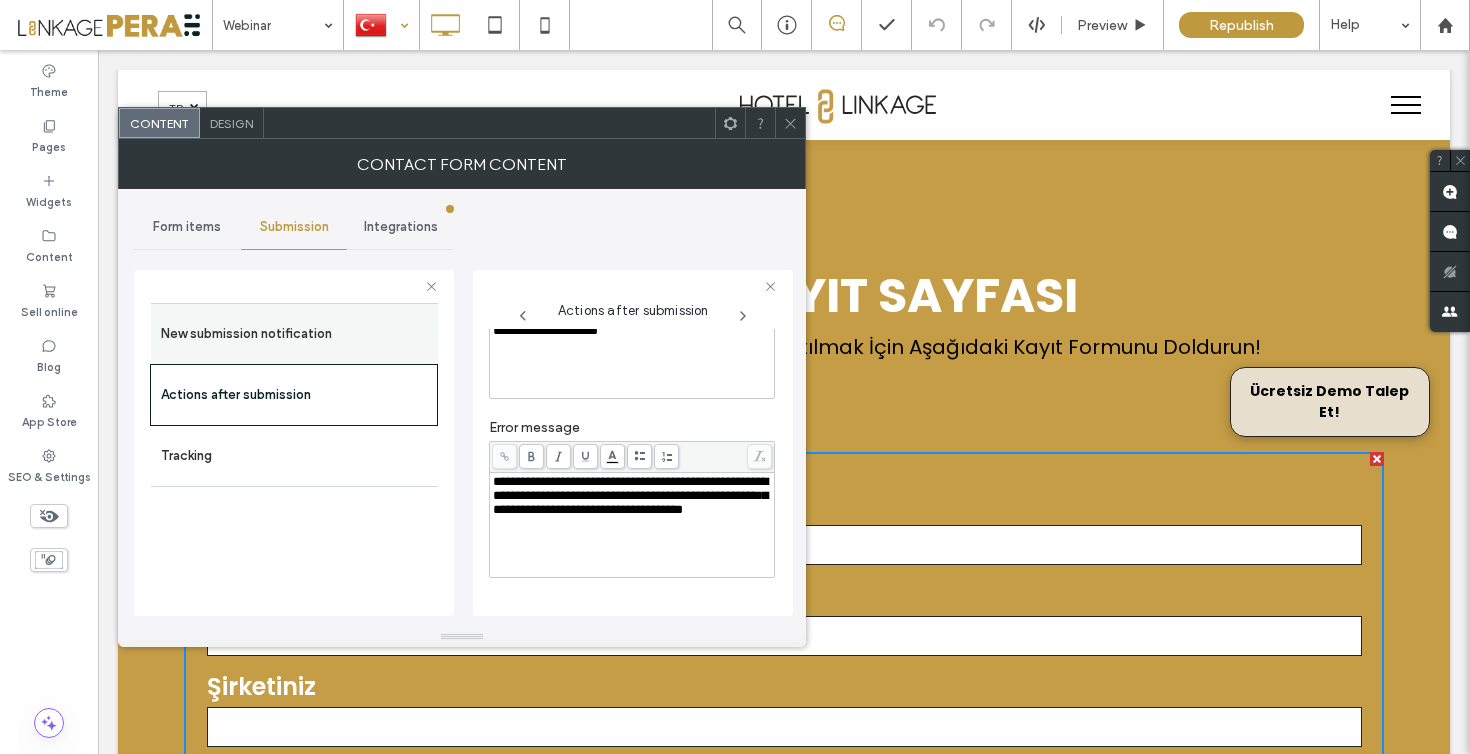 drag, startPoint x: 443, startPoint y: 433, endPoint x: 424, endPoint y: 303, distance: 131.38112 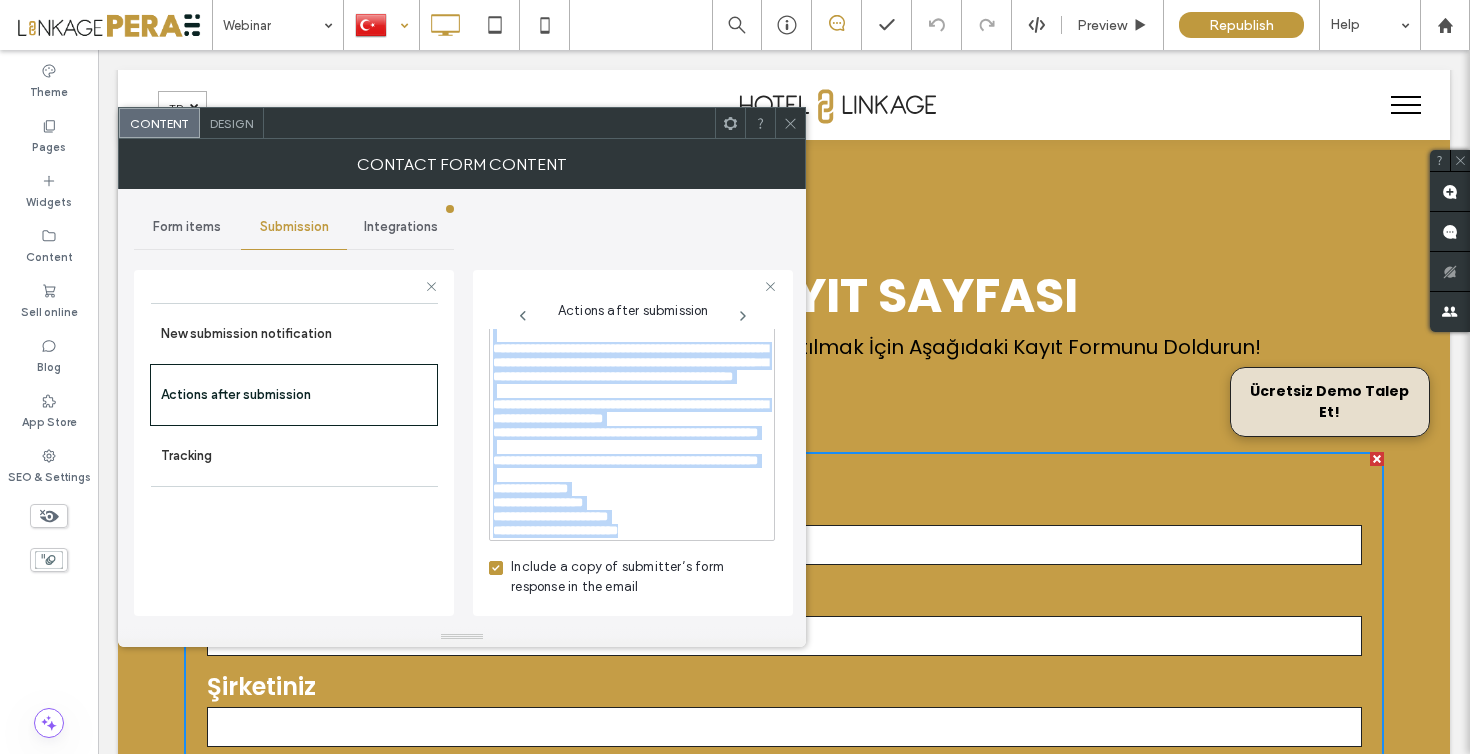 scroll, scrollTop: 963, scrollLeft: 0, axis: vertical 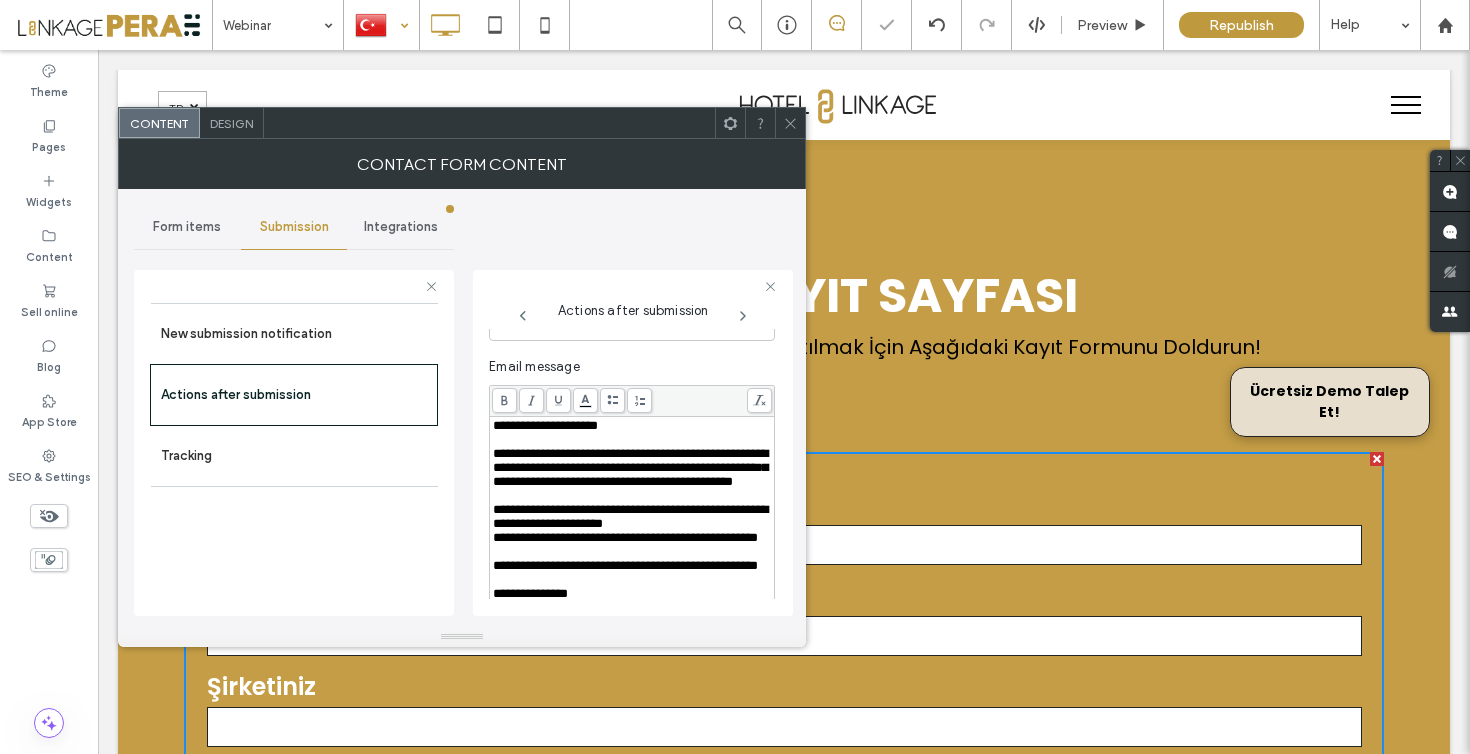 click on "**********" at bounding box center [545, 425] 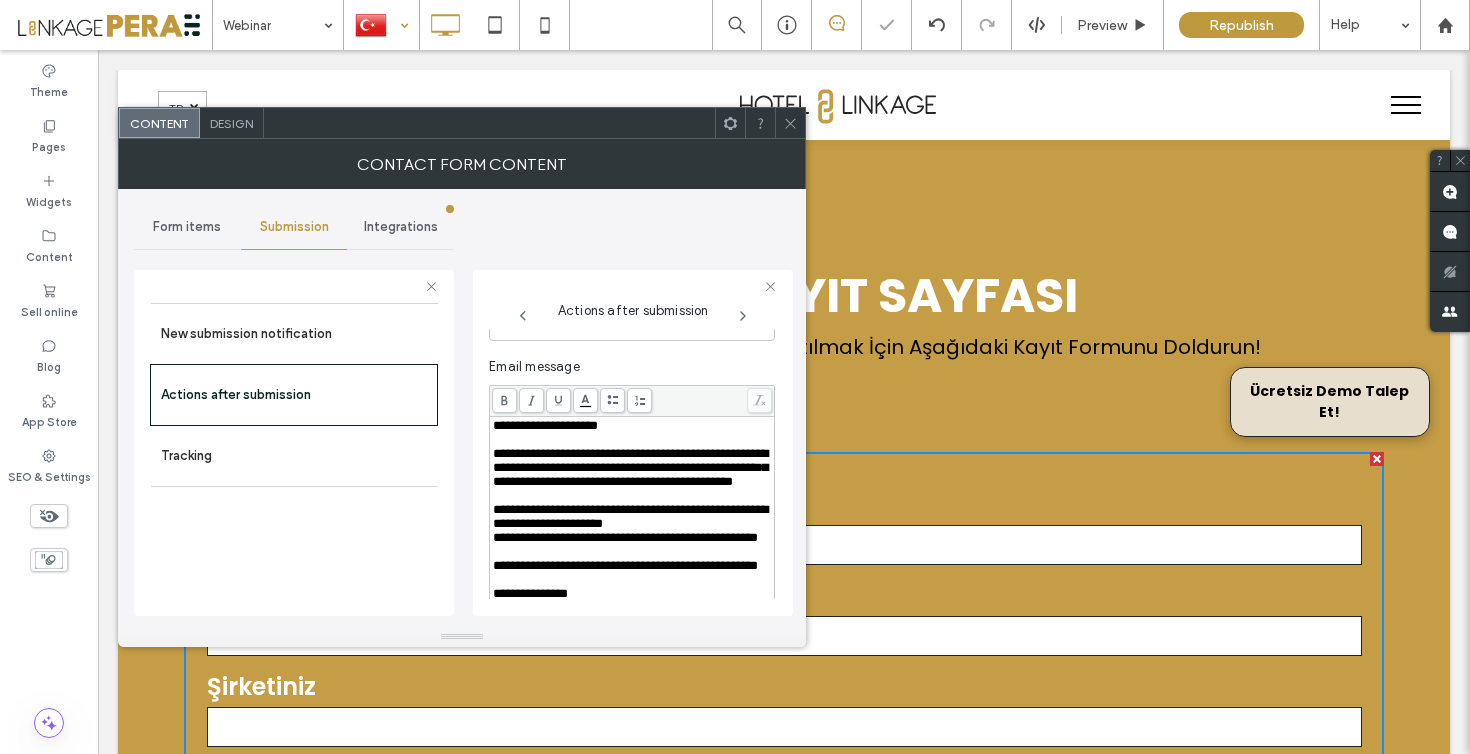 click at bounding box center (632, 440) 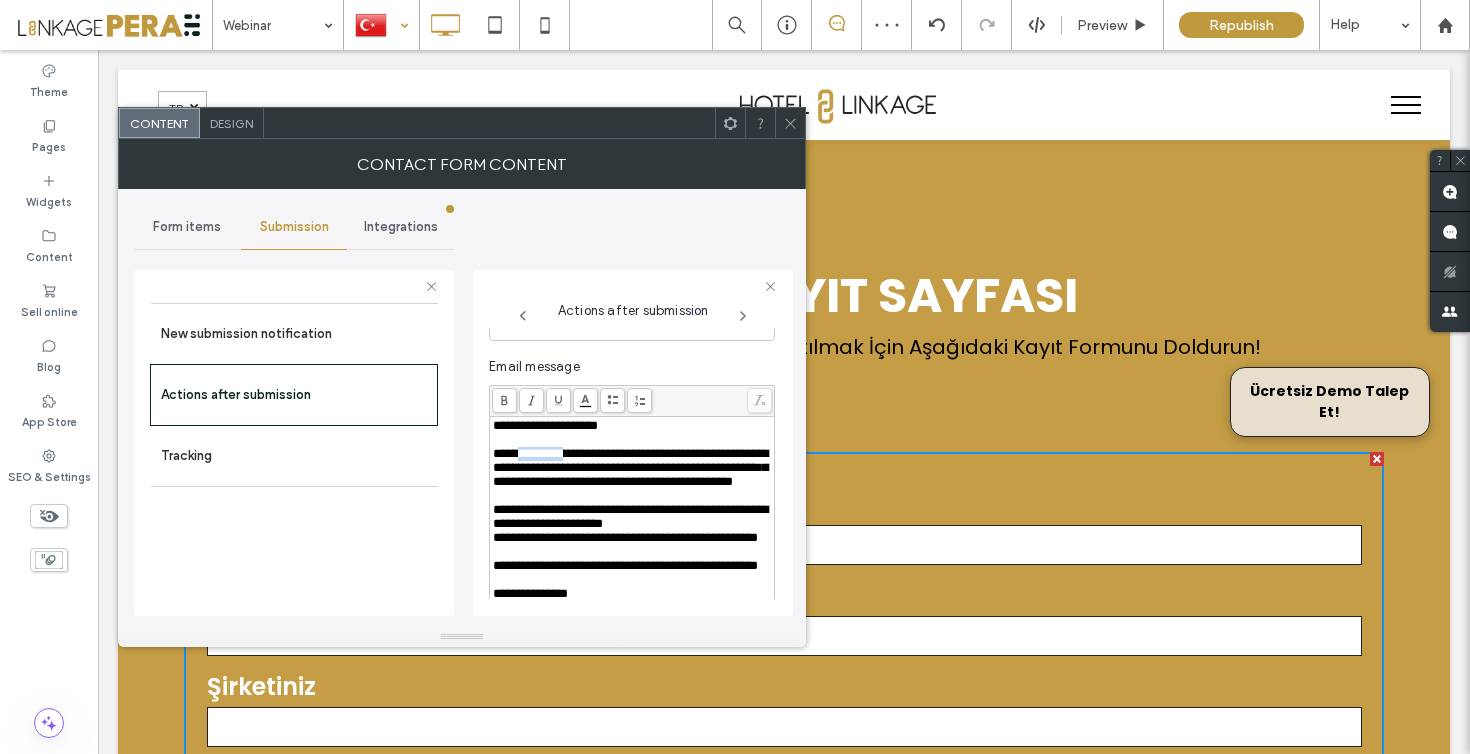 drag, startPoint x: 583, startPoint y: 459, endPoint x: 649, endPoint y: 461, distance: 66.0303 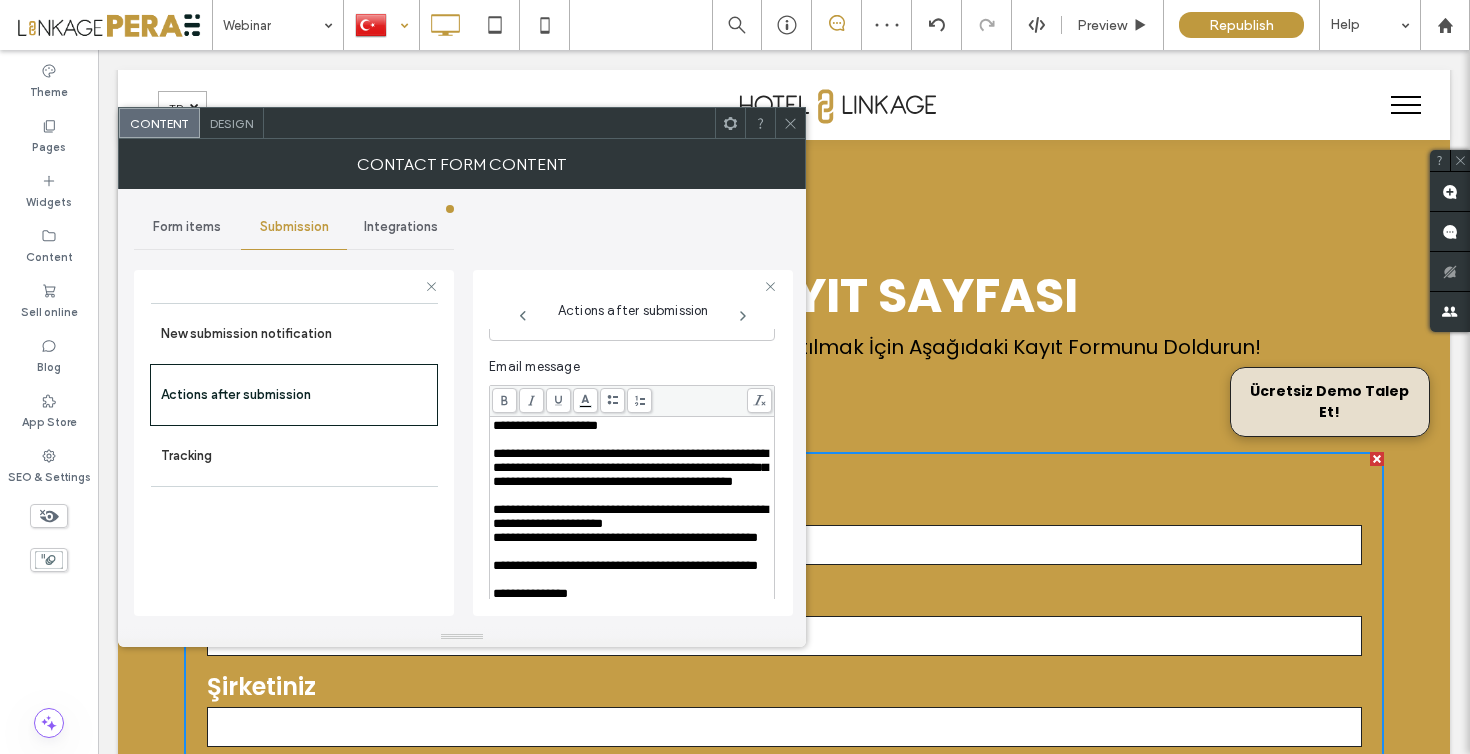 click on "**********" at bounding box center (630, 467) 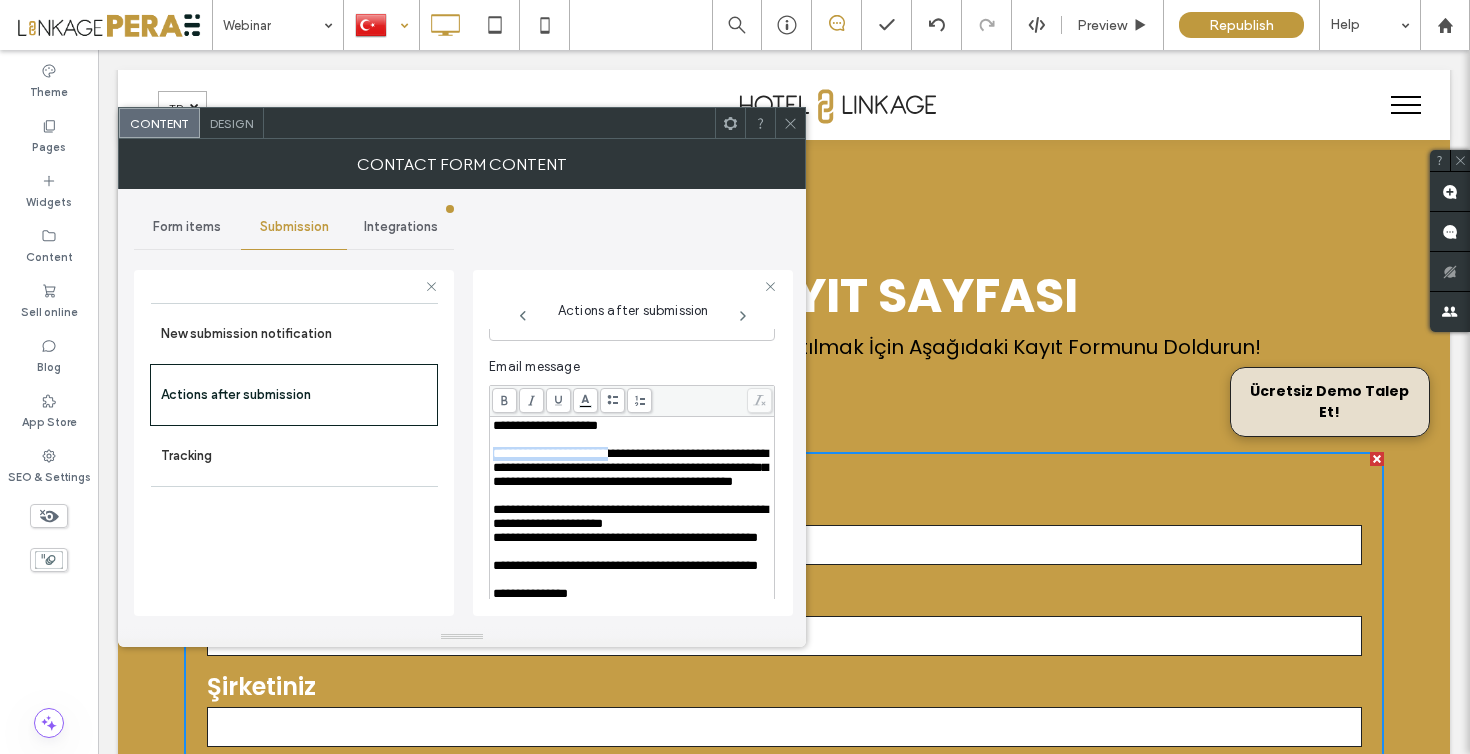 drag, startPoint x: 649, startPoint y: 458, endPoint x: 491, endPoint y: 454, distance: 158.05063 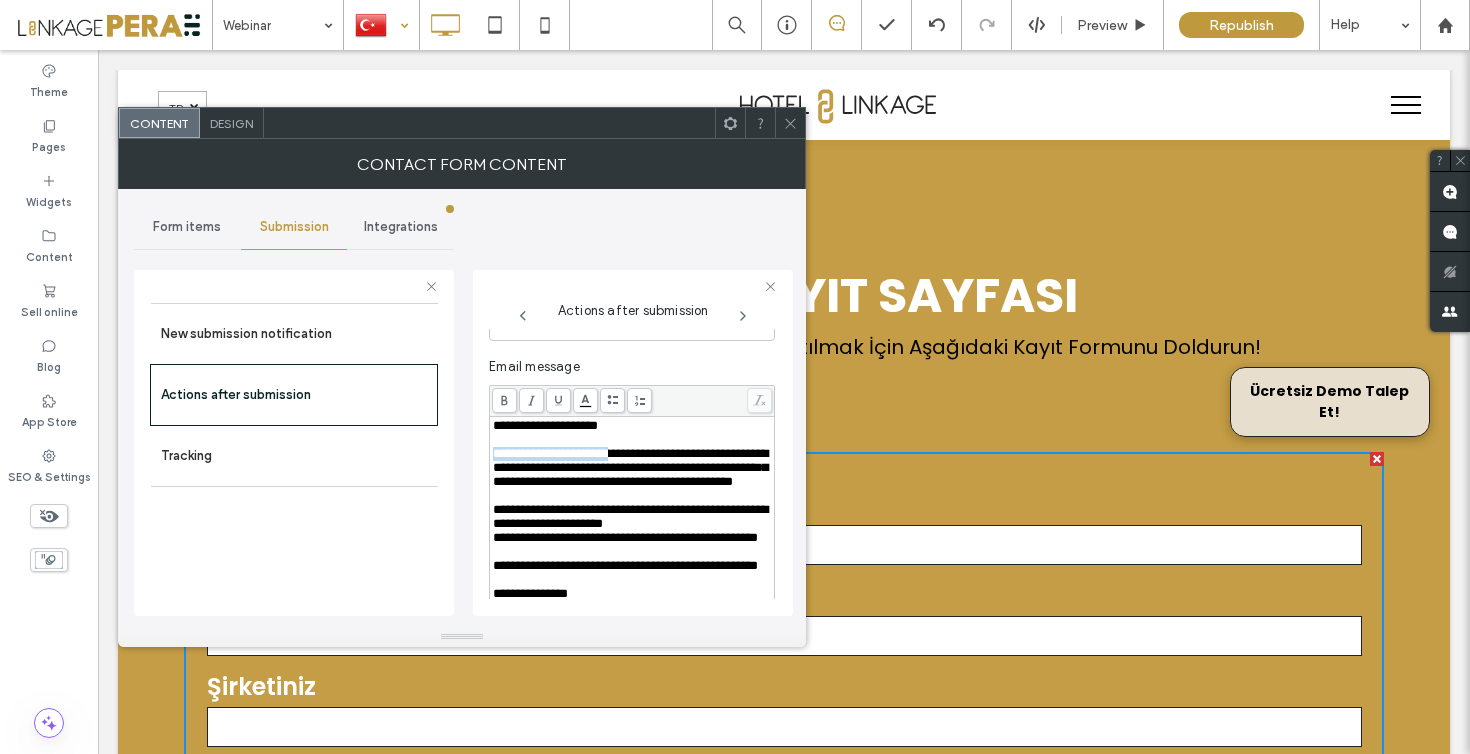click on "**********" at bounding box center (632, 531) 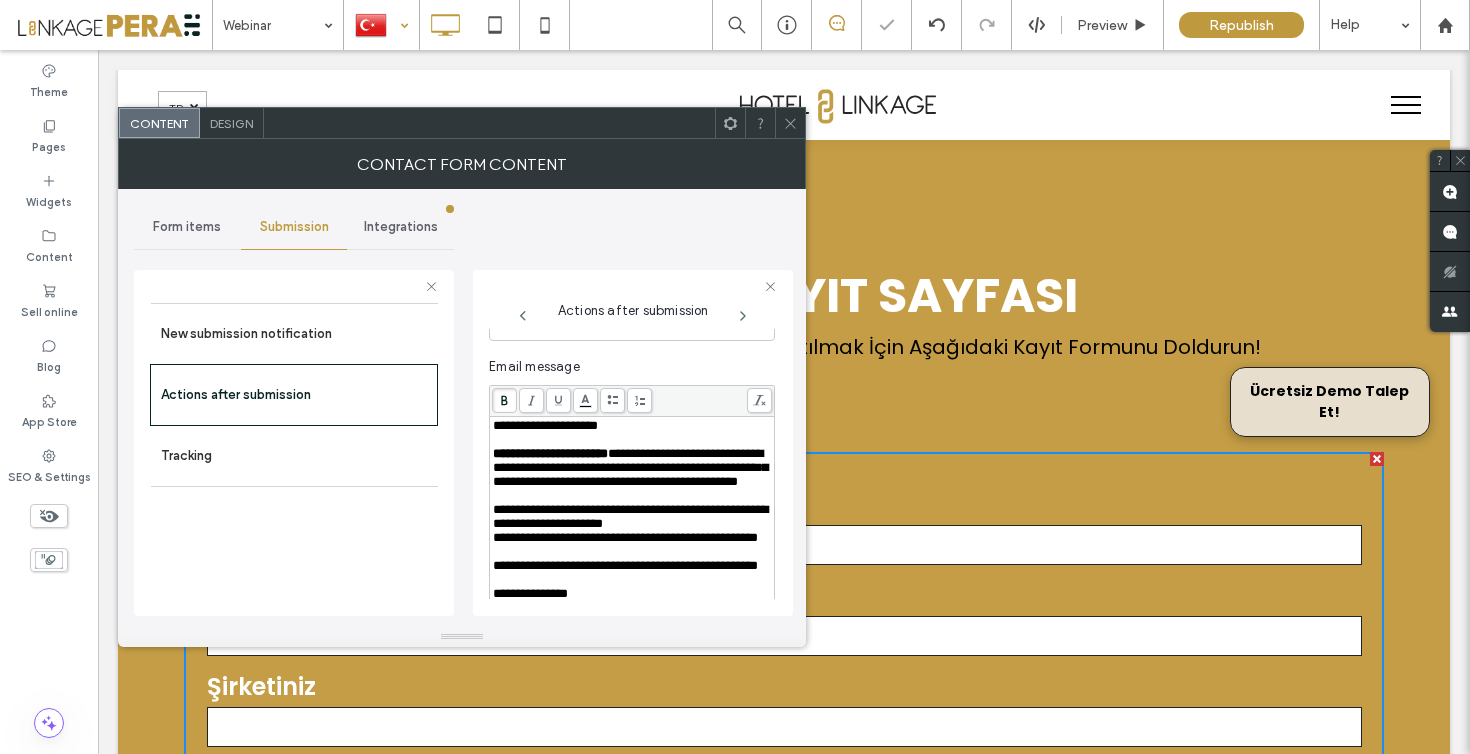 click on "**********" at bounding box center (630, 467) 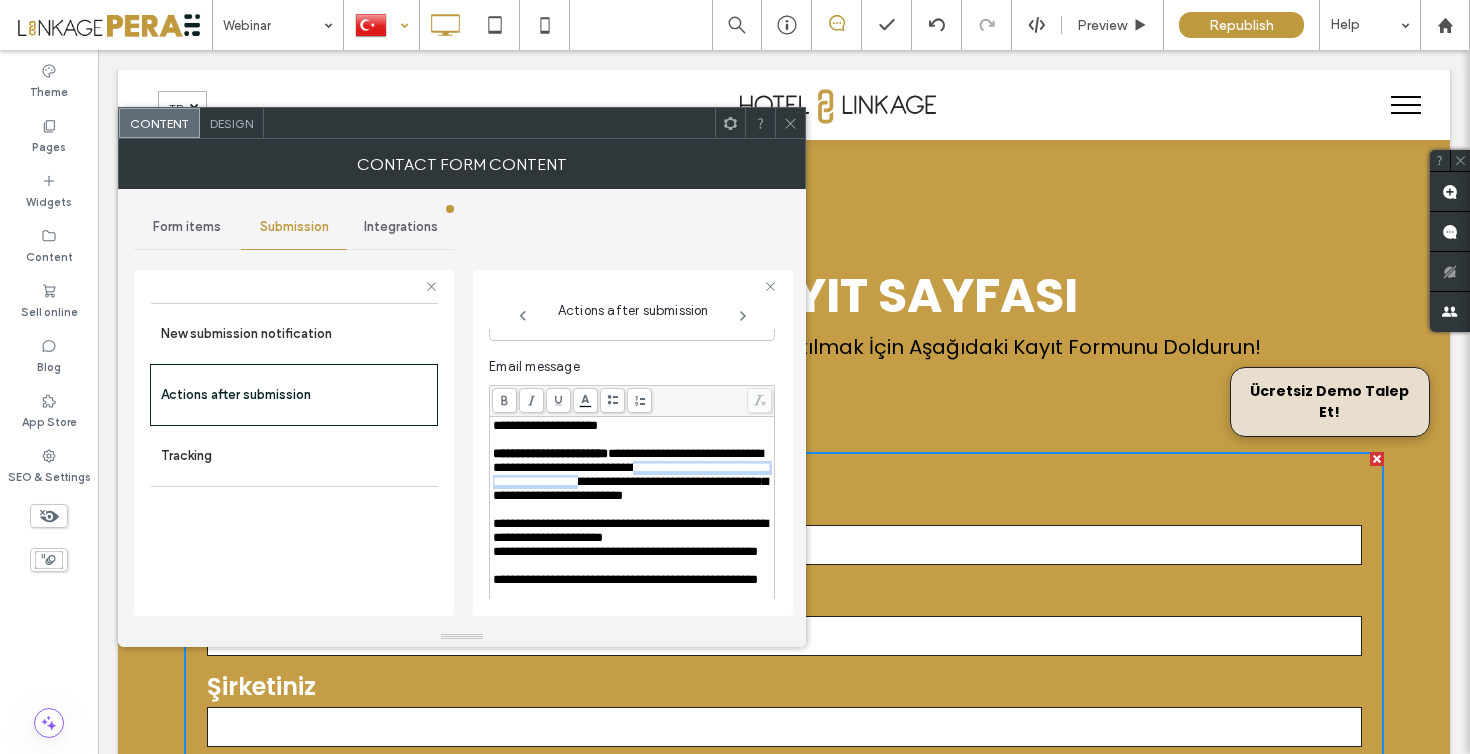 drag, startPoint x: 702, startPoint y: 505, endPoint x: 619, endPoint y: 492, distance: 84.0119 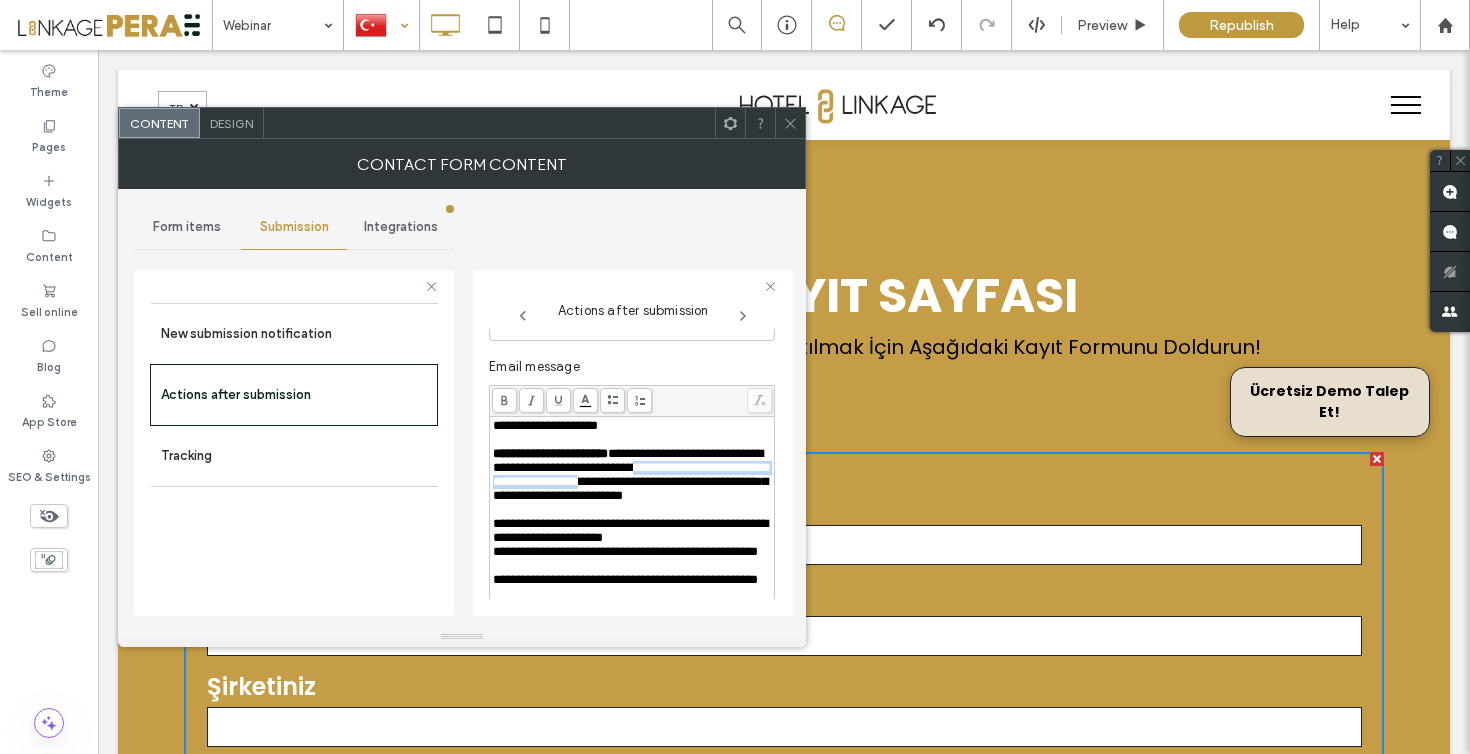 click on "**********" at bounding box center (630, 474) 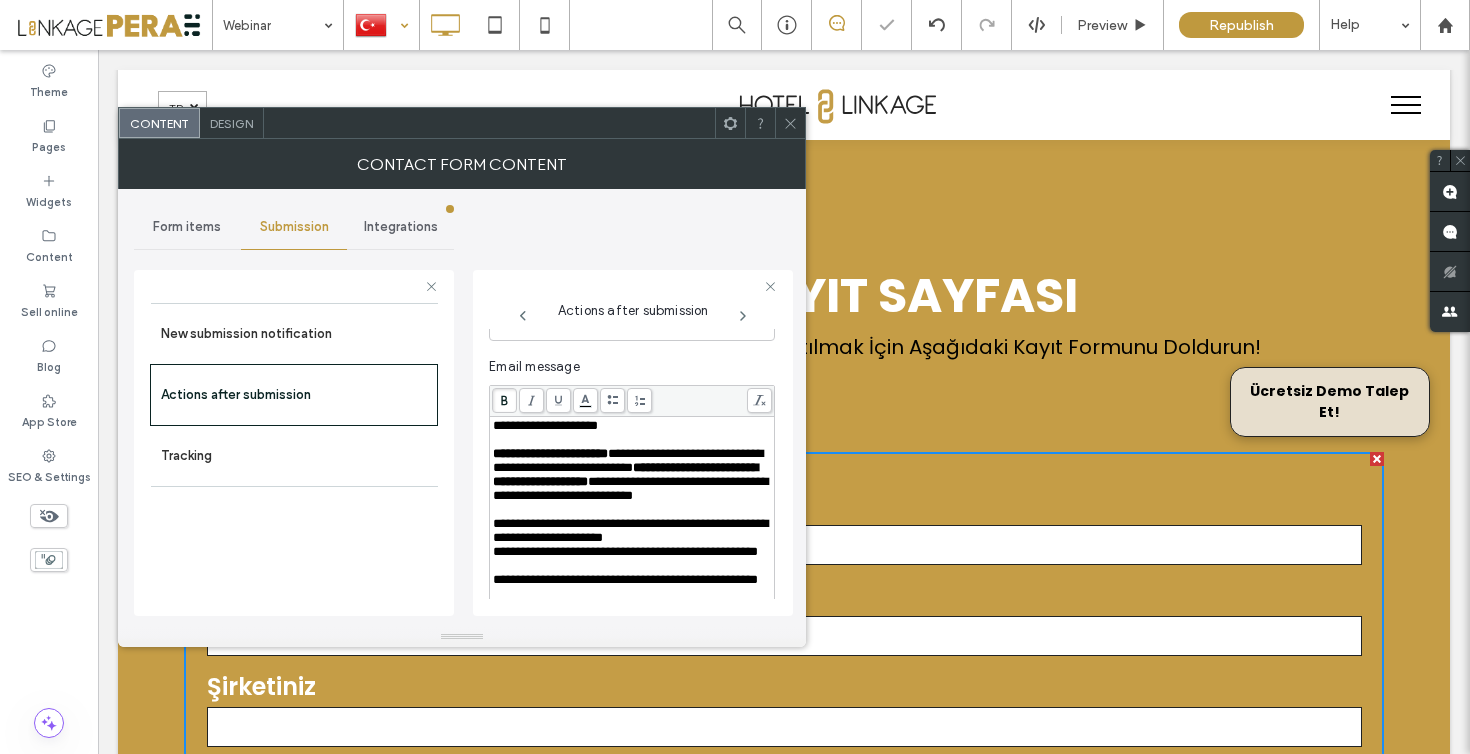 click on "**********" at bounding box center [630, 488] 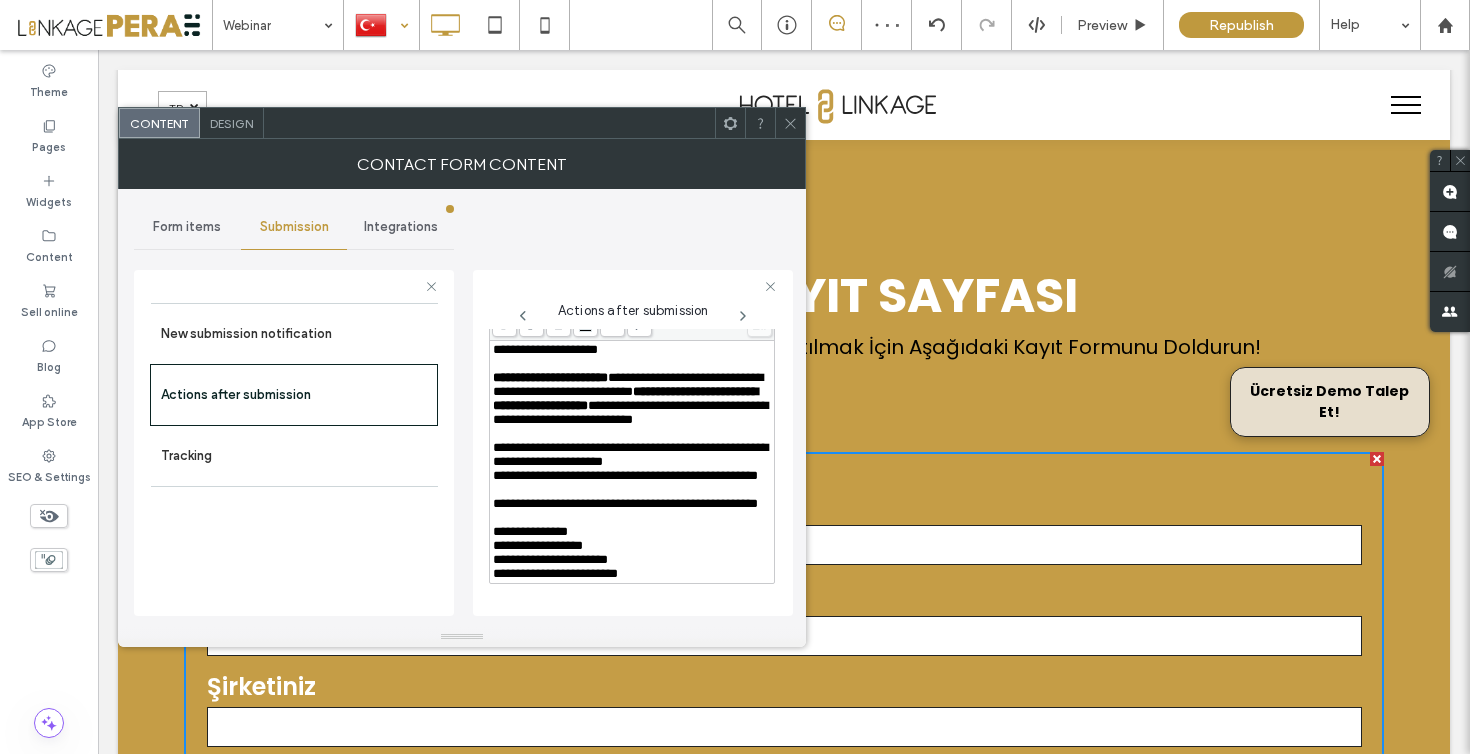 scroll, scrollTop: 838, scrollLeft: 0, axis: vertical 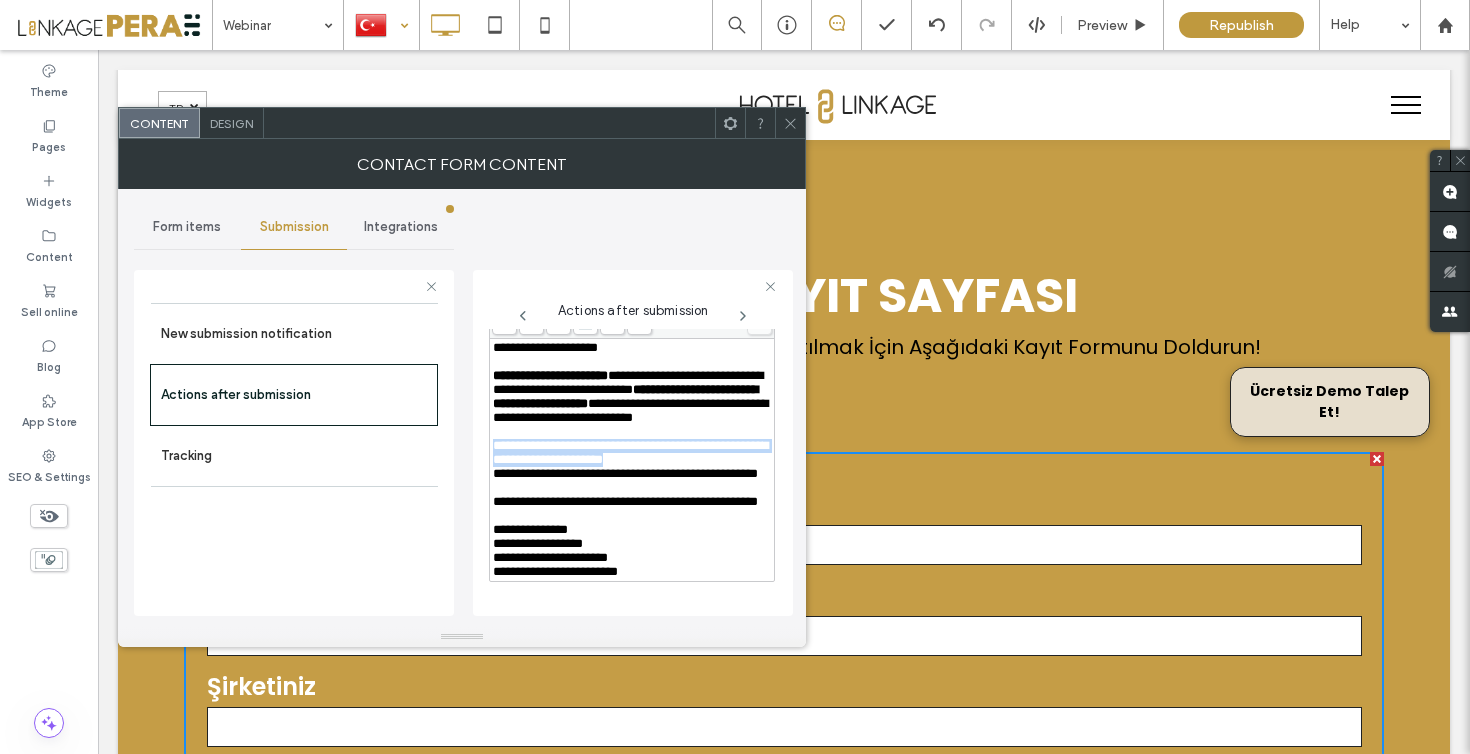 drag, startPoint x: 614, startPoint y: 503, endPoint x: 493, endPoint y: 494, distance: 121.33425 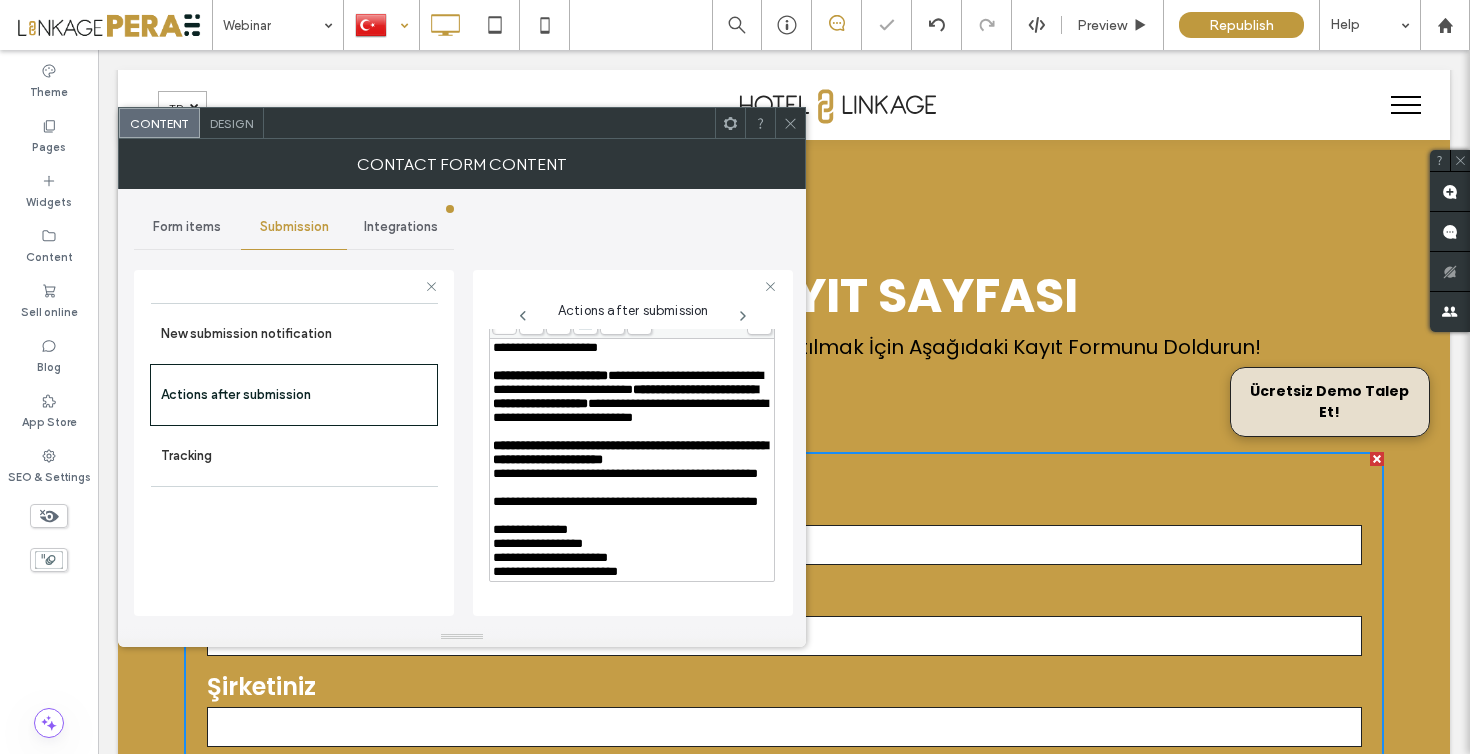 click at bounding box center (632, 488) 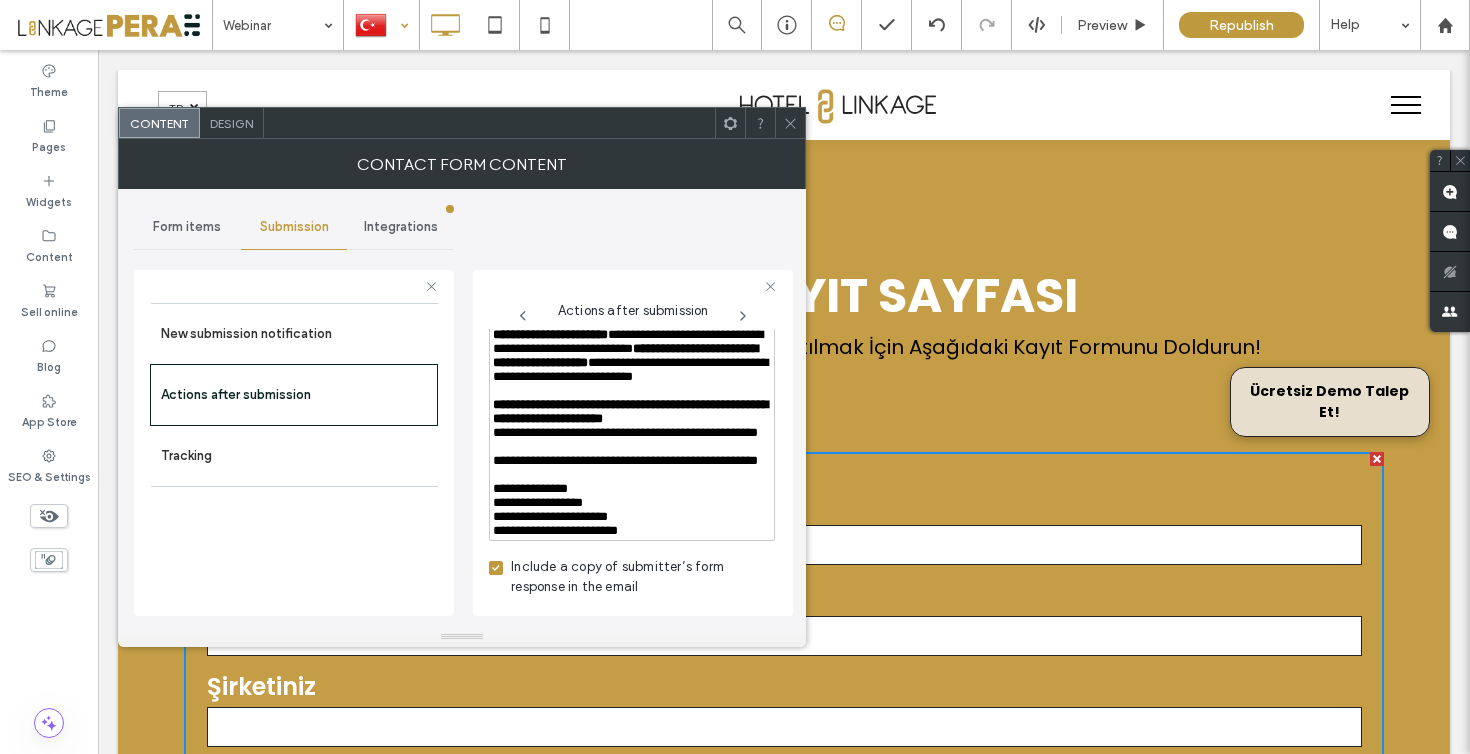 scroll, scrollTop: 962, scrollLeft: 0, axis: vertical 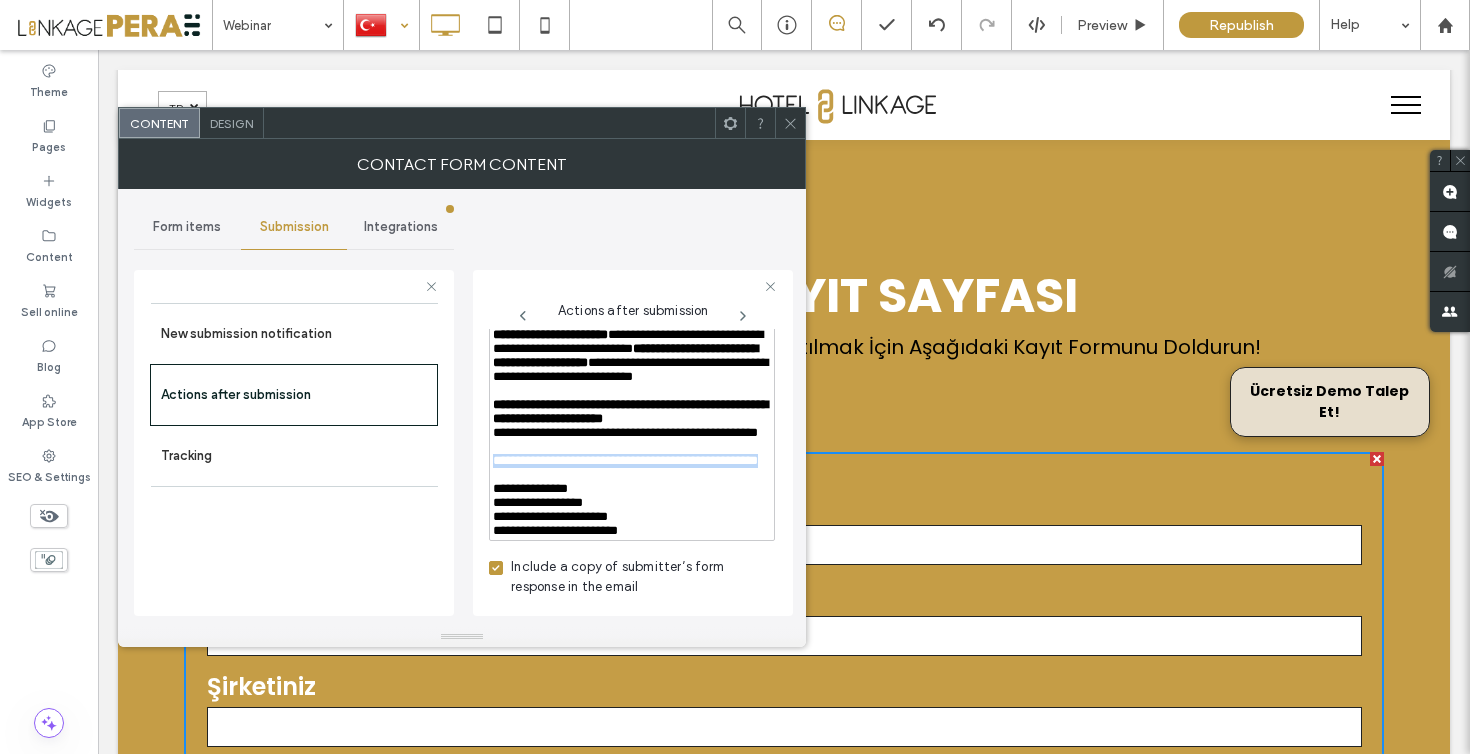 drag, startPoint x: 582, startPoint y: 461, endPoint x: 459, endPoint y: 446, distance: 123.911255 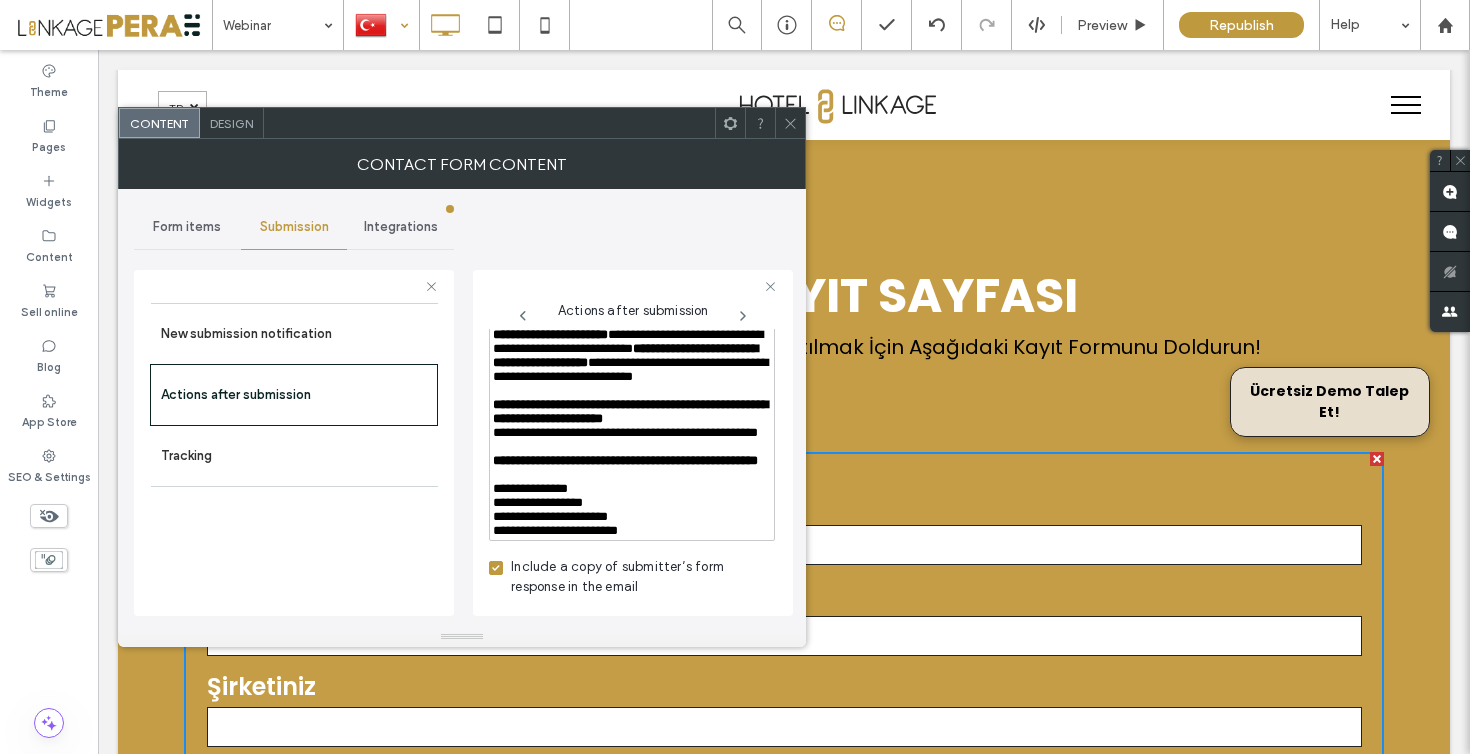 click on "**********" at bounding box center [632, 461] 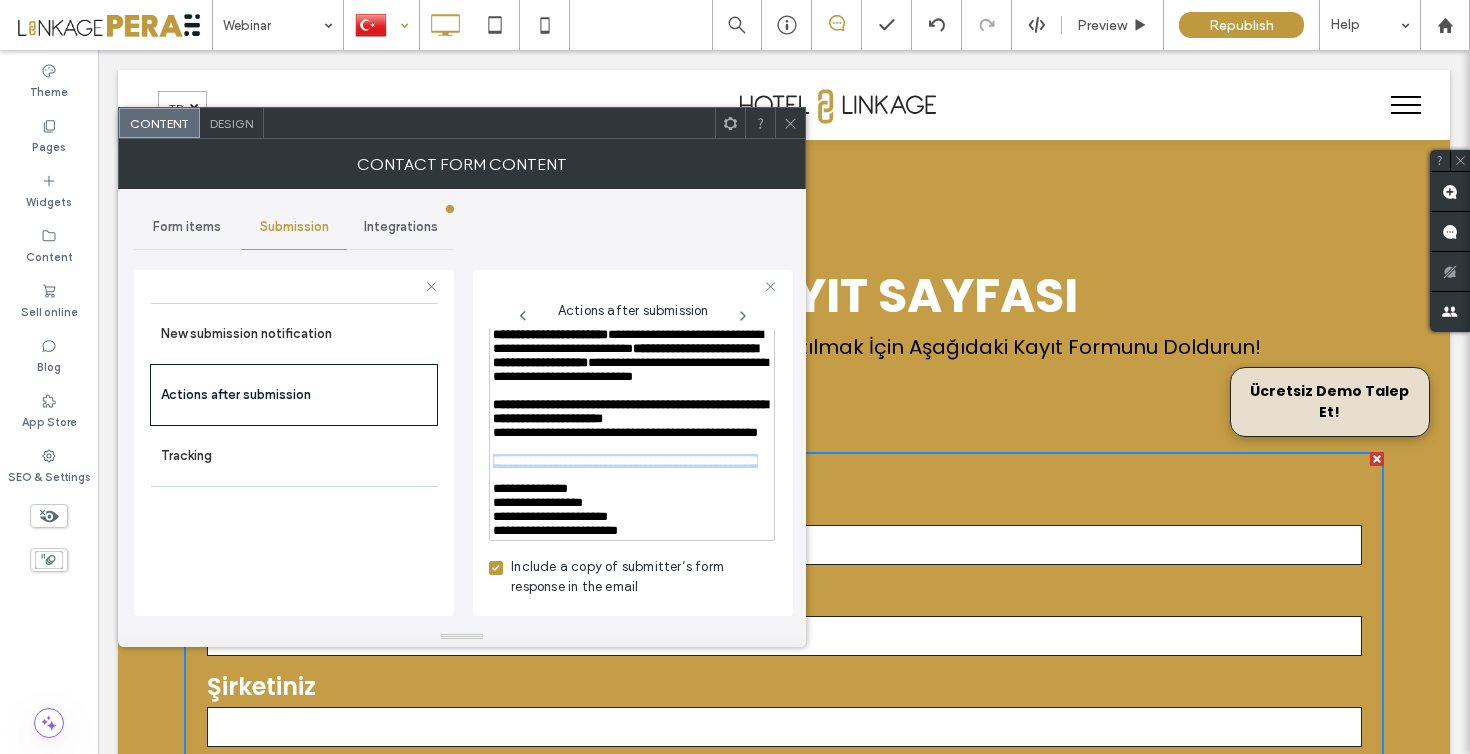 drag, startPoint x: 598, startPoint y: 460, endPoint x: 484, endPoint y: 450, distance: 114.43776 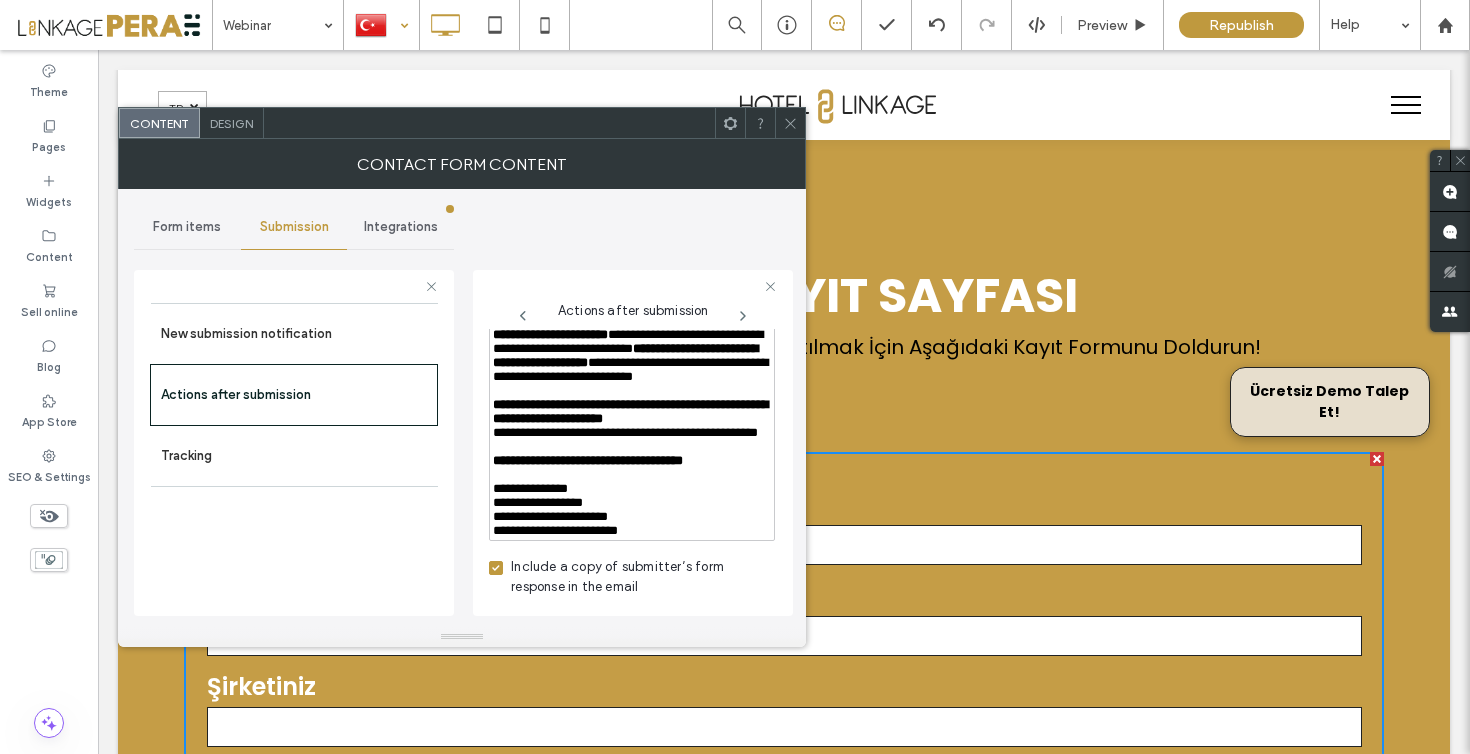click on "**********" at bounding box center (588, 460) 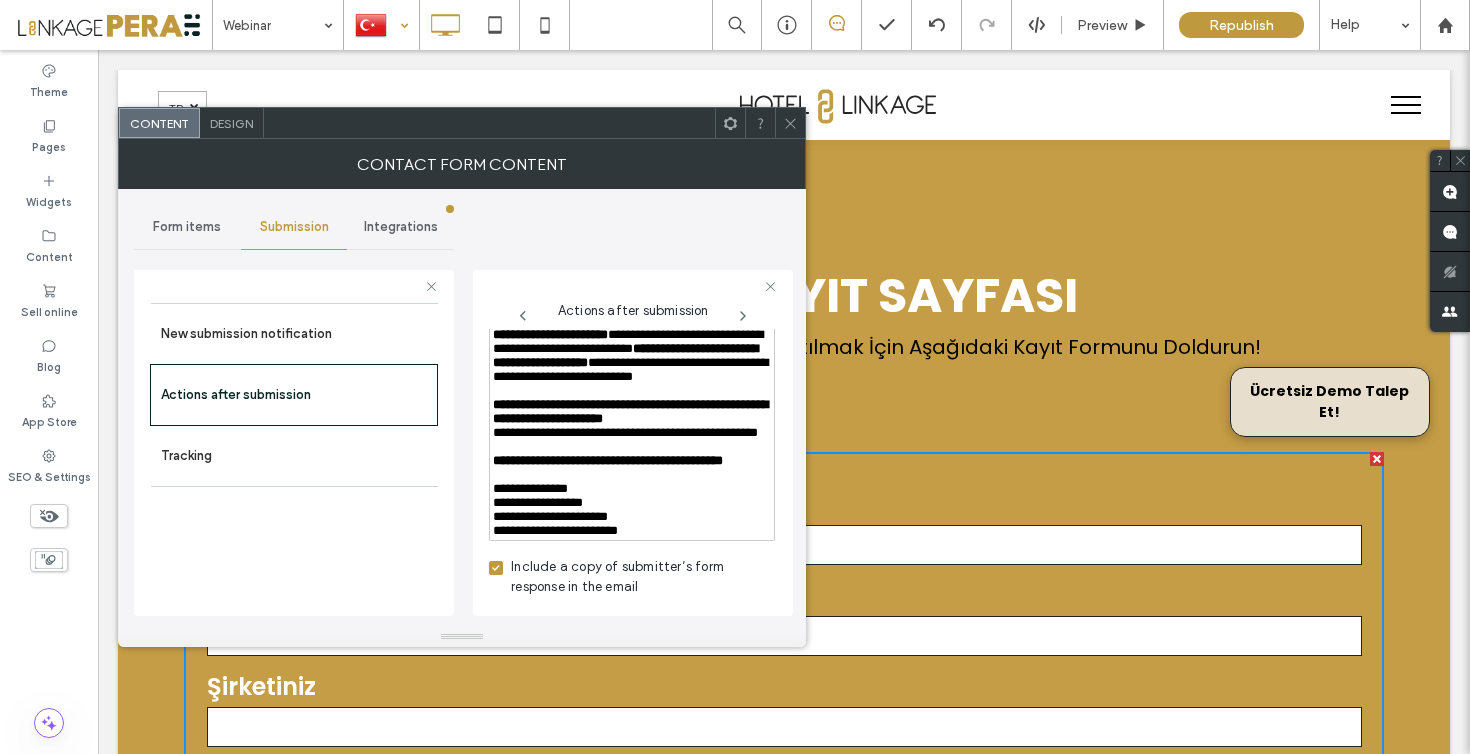 click on "**********" at bounding box center (632, 489) 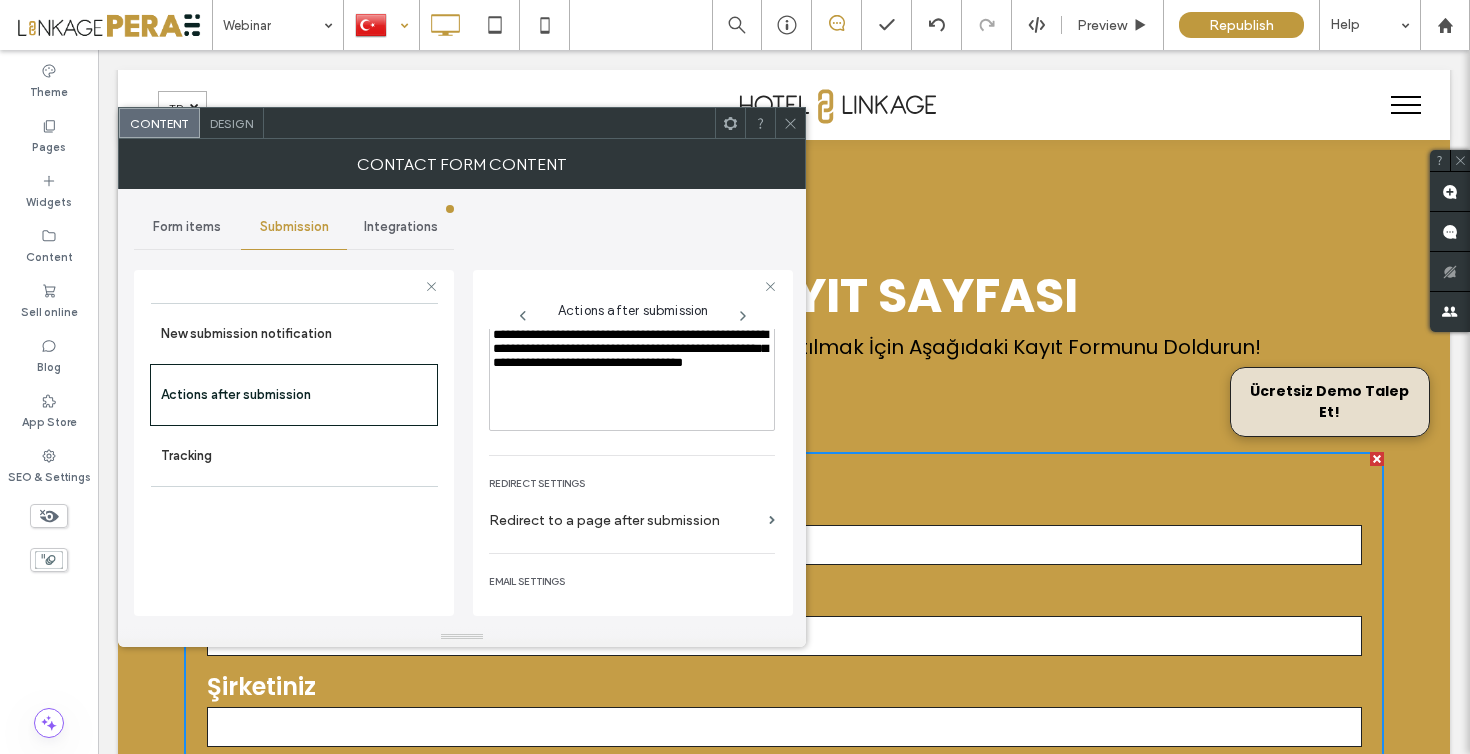 scroll, scrollTop: 288, scrollLeft: 0, axis: vertical 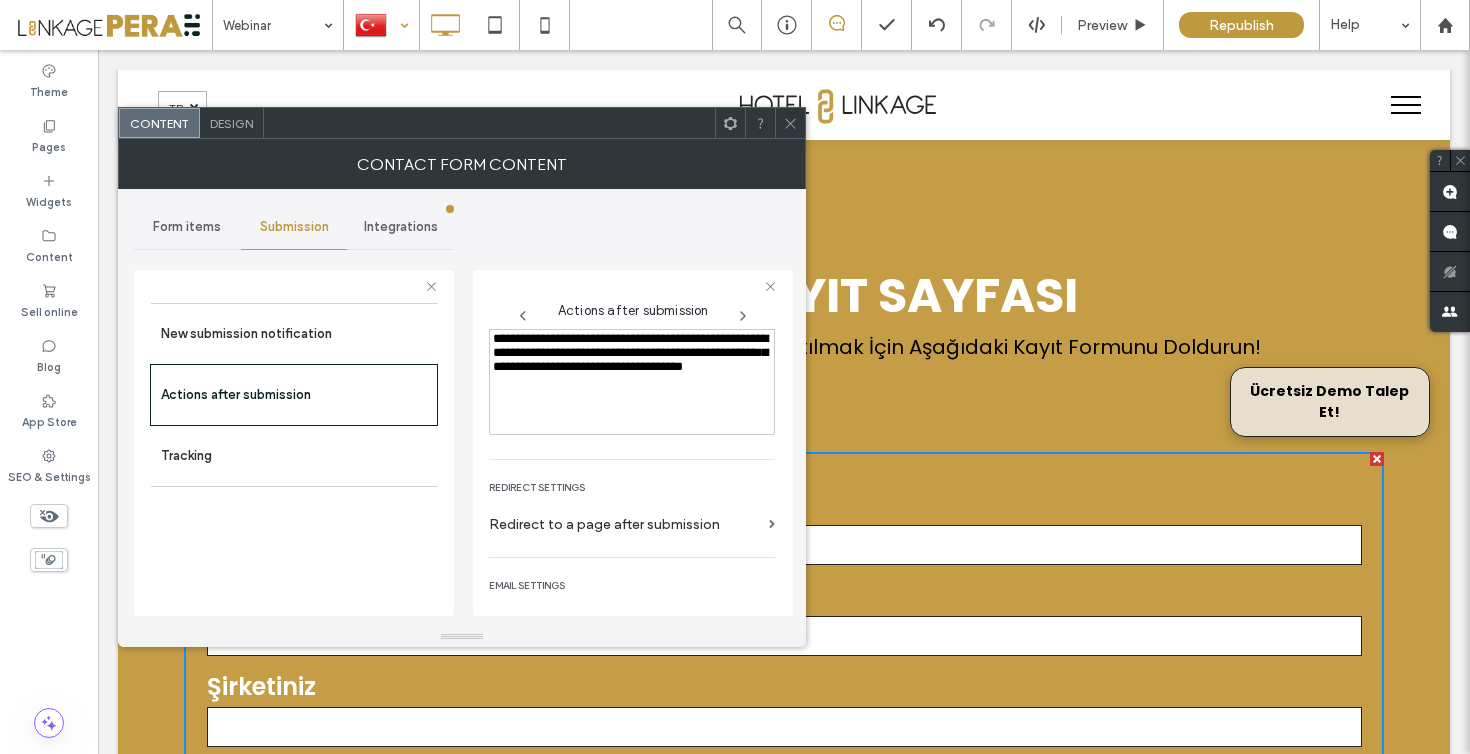 drag, startPoint x: 787, startPoint y: 134, endPoint x: 774, endPoint y: 138, distance: 13.601471 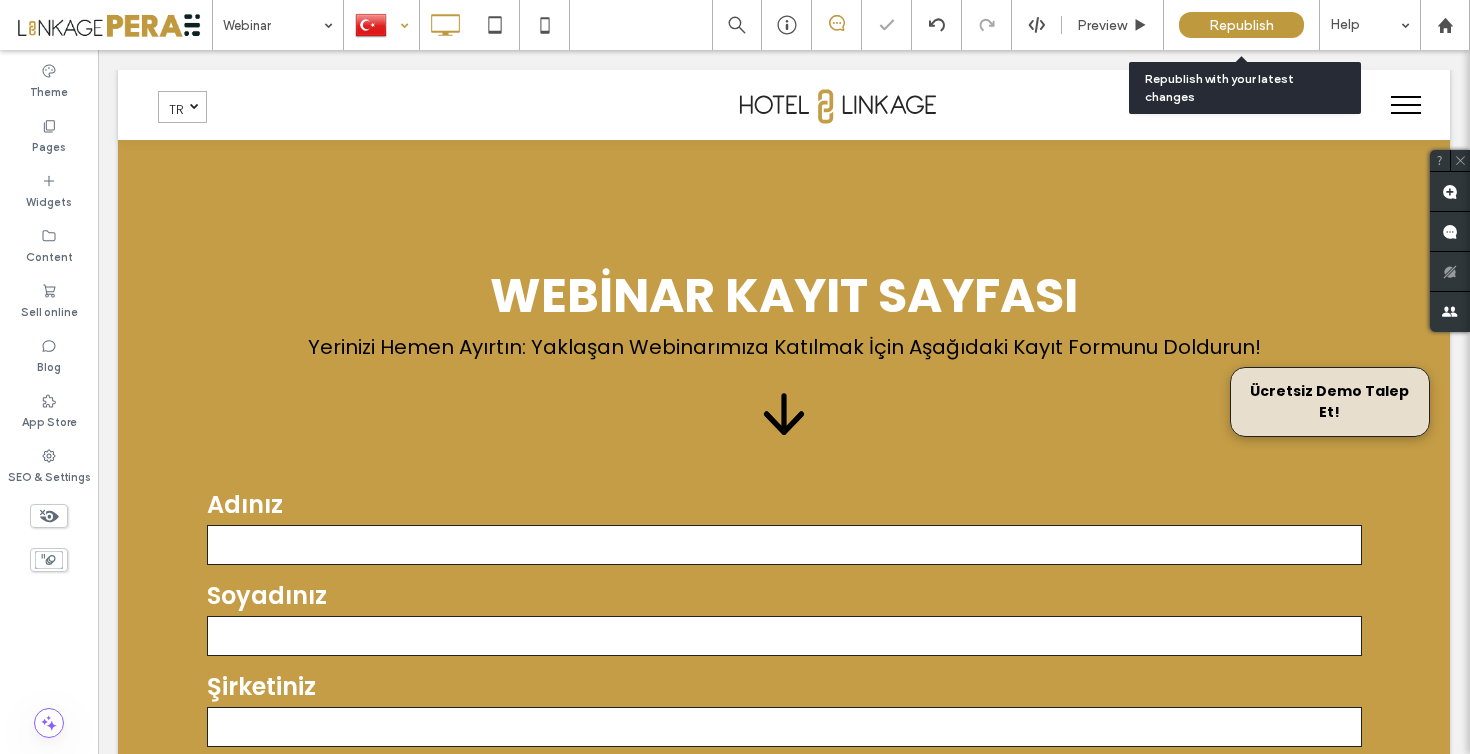 drag, startPoint x: 1256, startPoint y: 28, endPoint x: 1213, endPoint y: 65, distance: 56.727417 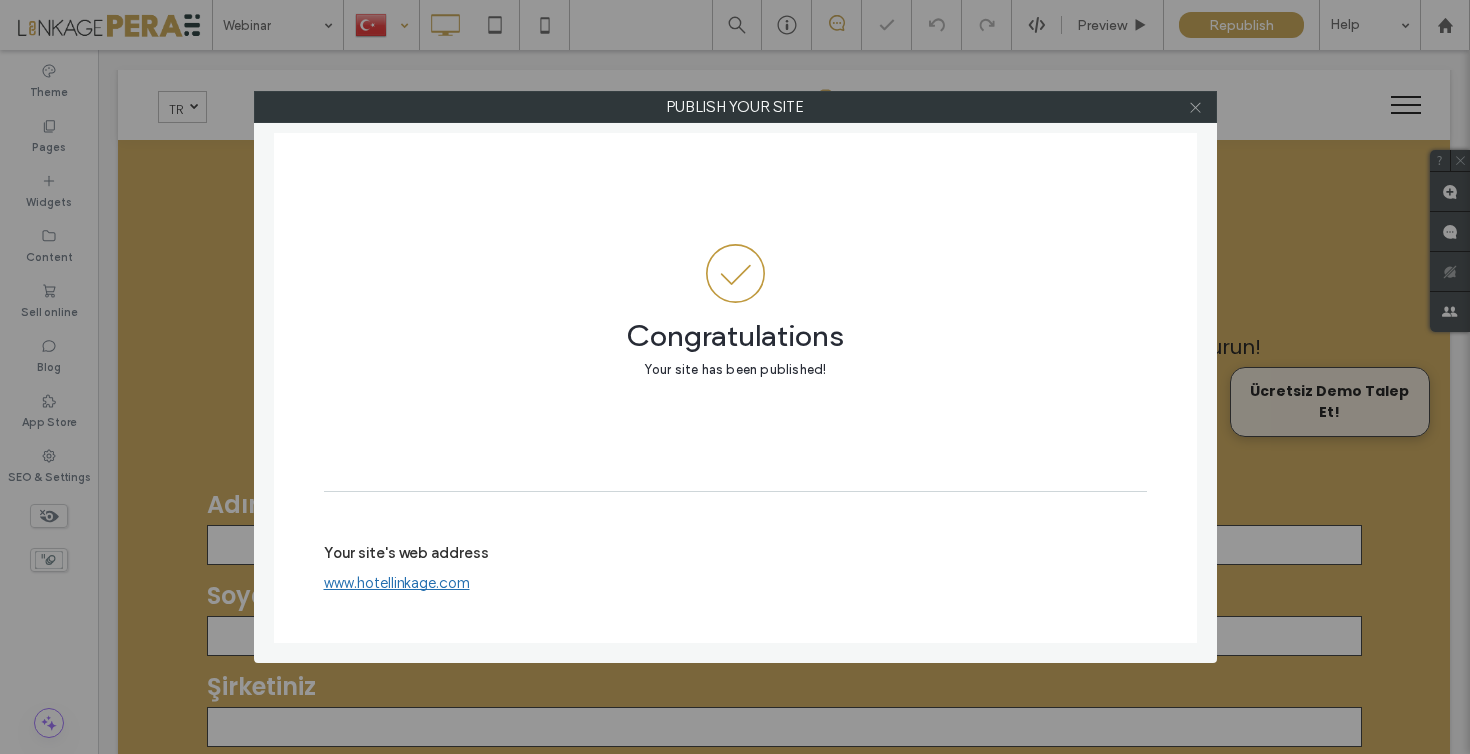 drag, startPoint x: 1205, startPoint y: 91, endPoint x: 1195, endPoint y: 105, distance: 17.20465 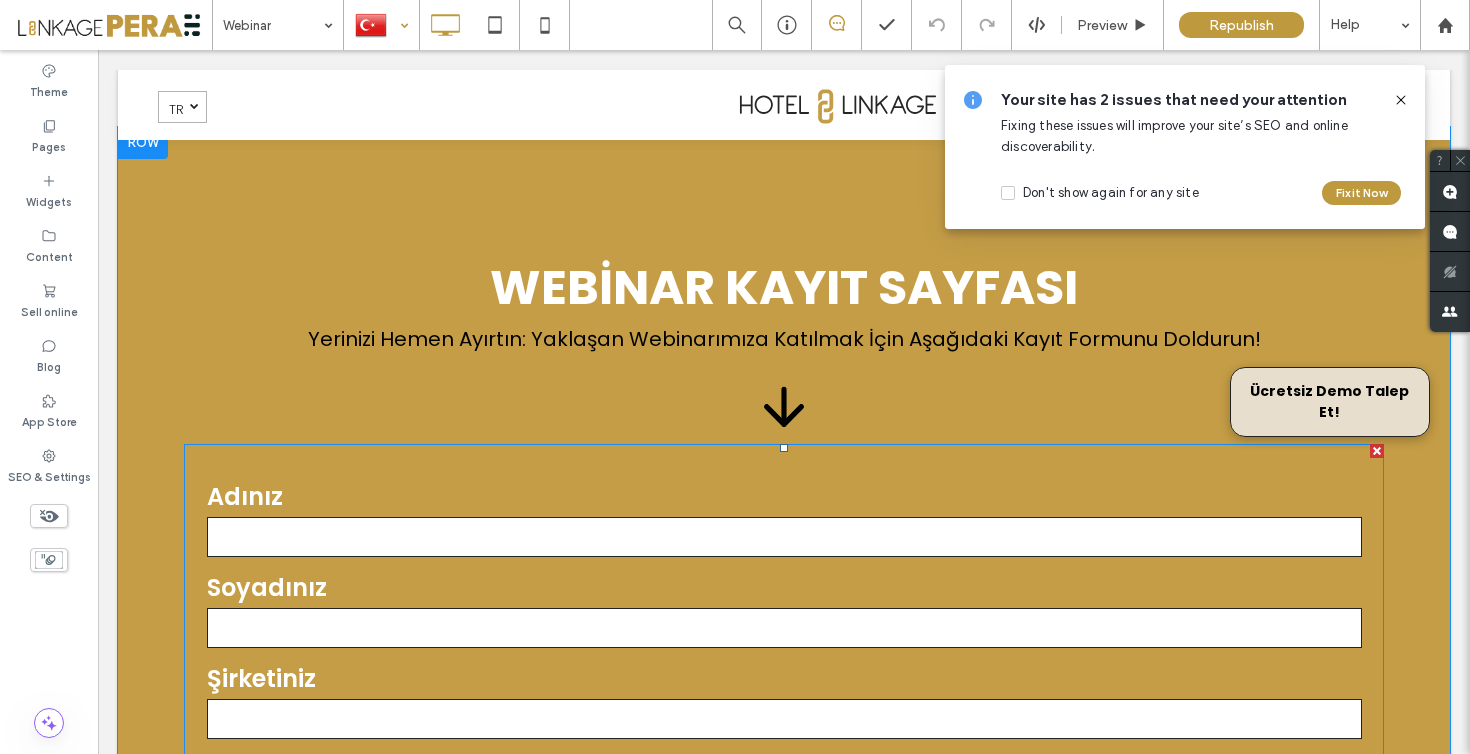 click on "Ünvanınız" at bounding box center (784, 792) 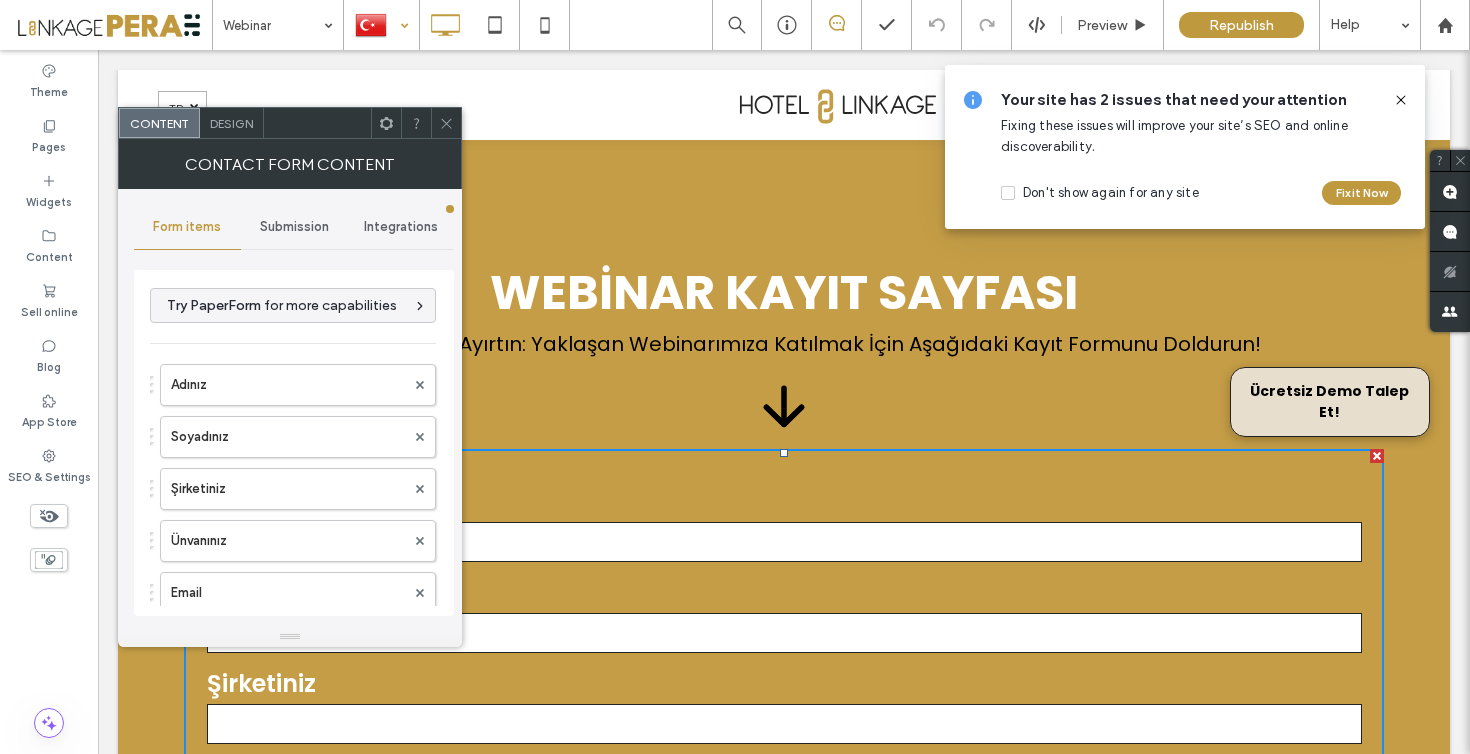 click on "Submission" at bounding box center (294, 227) 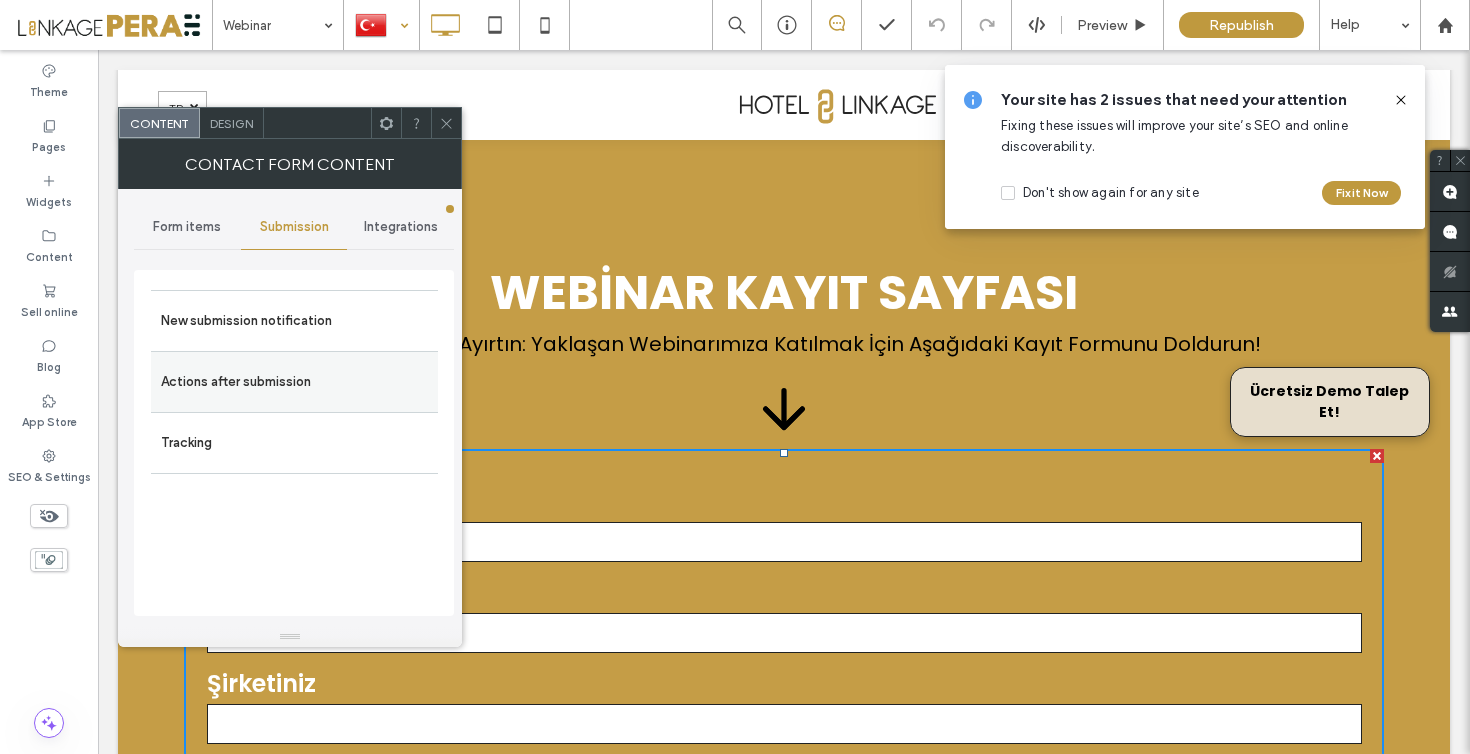 click on "Actions after submission" at bounding box center [294, 382] 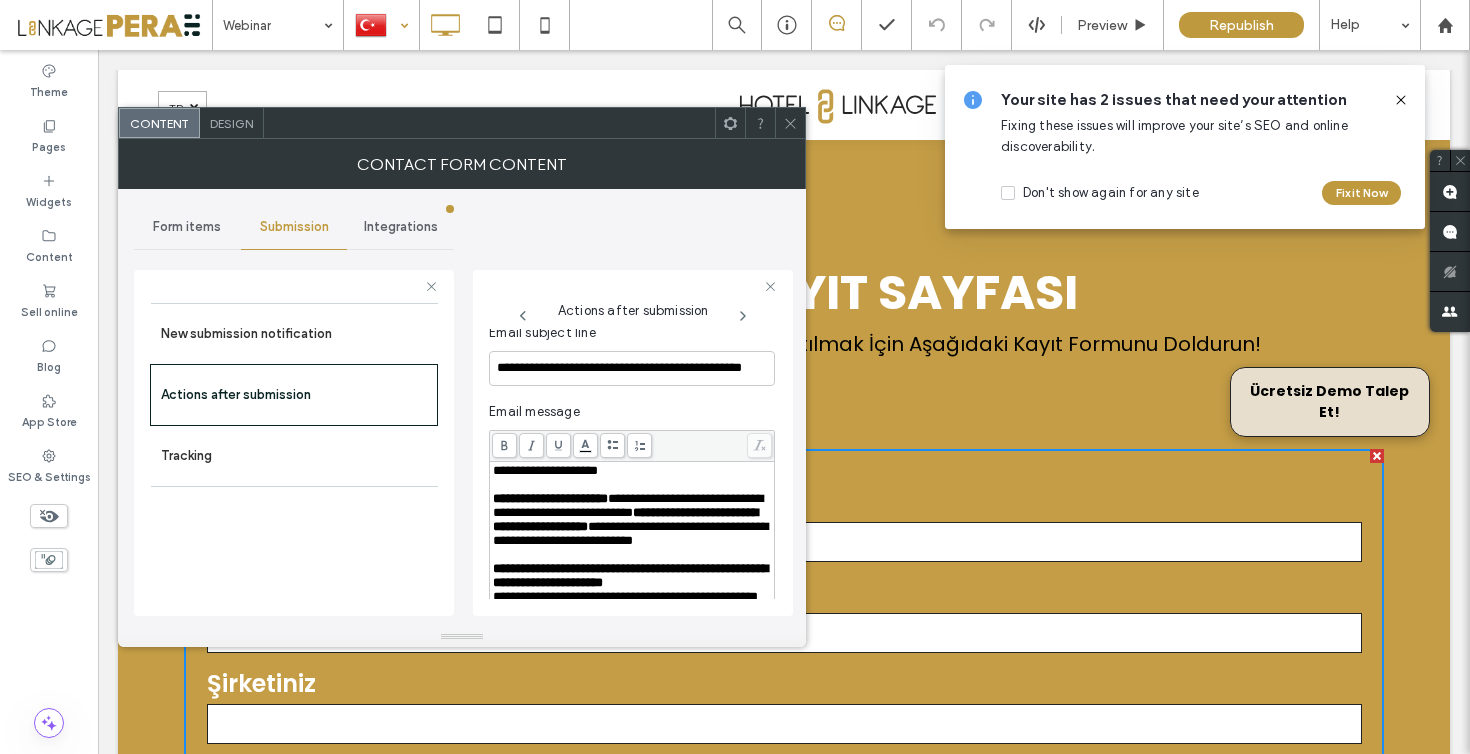 scroll, scrollTop: 776, scrollLeft: 0, axis: vertical 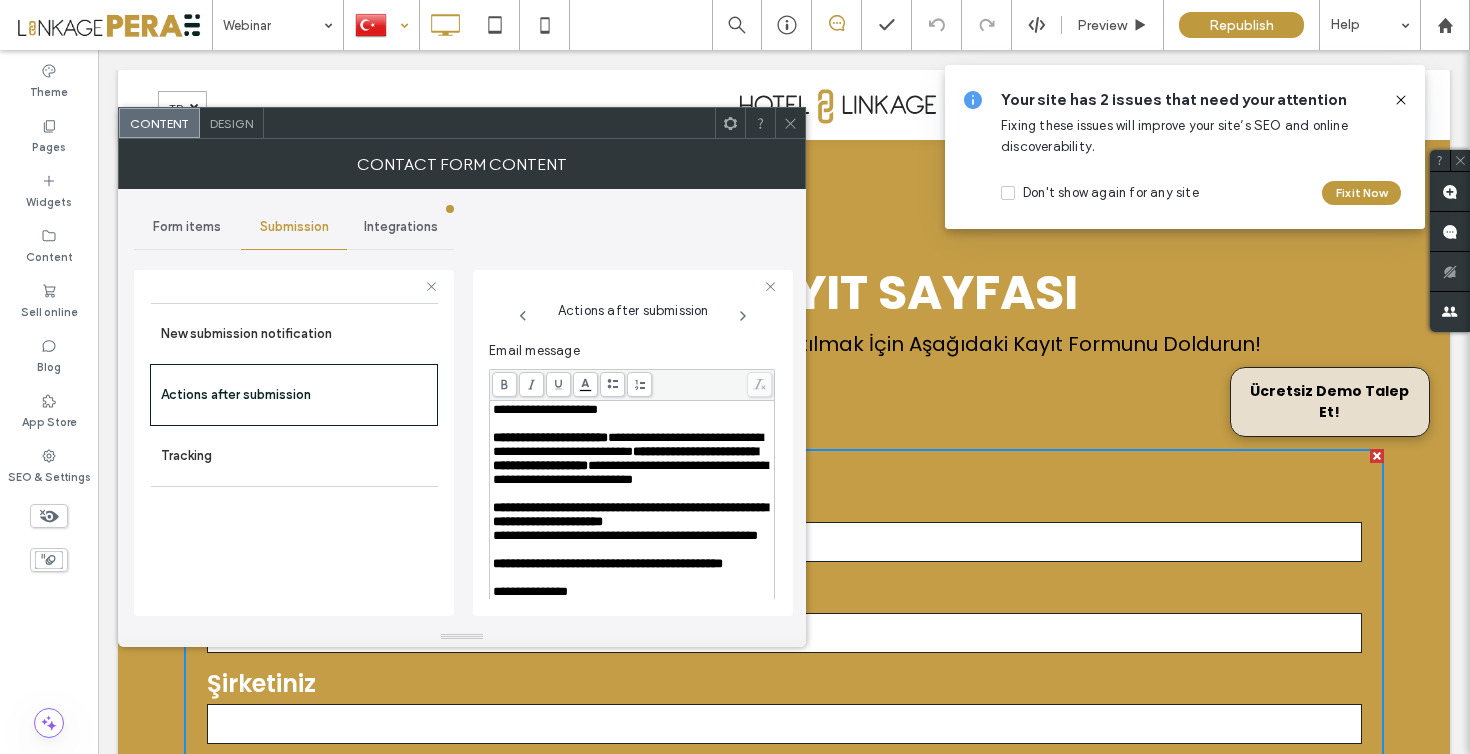 click on "**********" at bounding box center (550, 437) 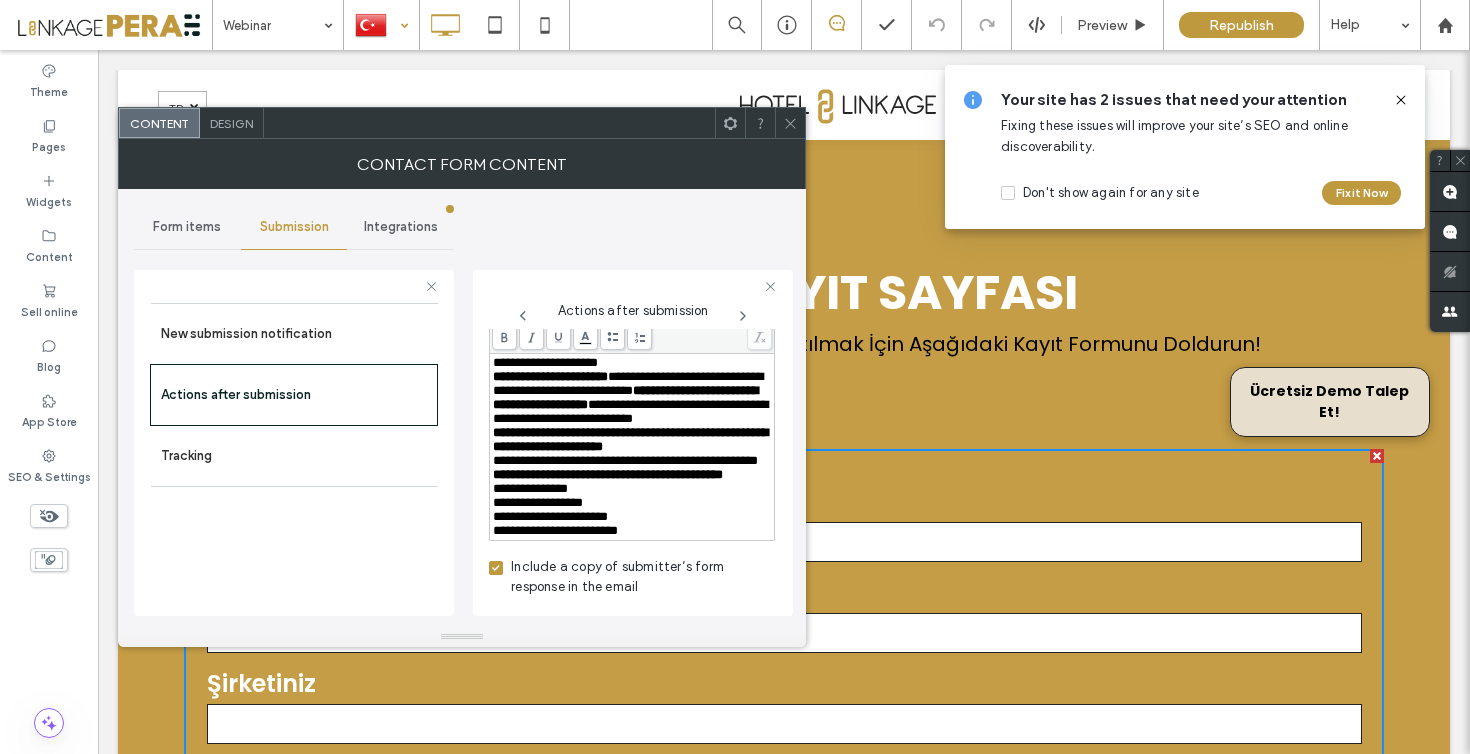 scroll, scrollTop: 899, scrollLeft: 0, axis: vertical 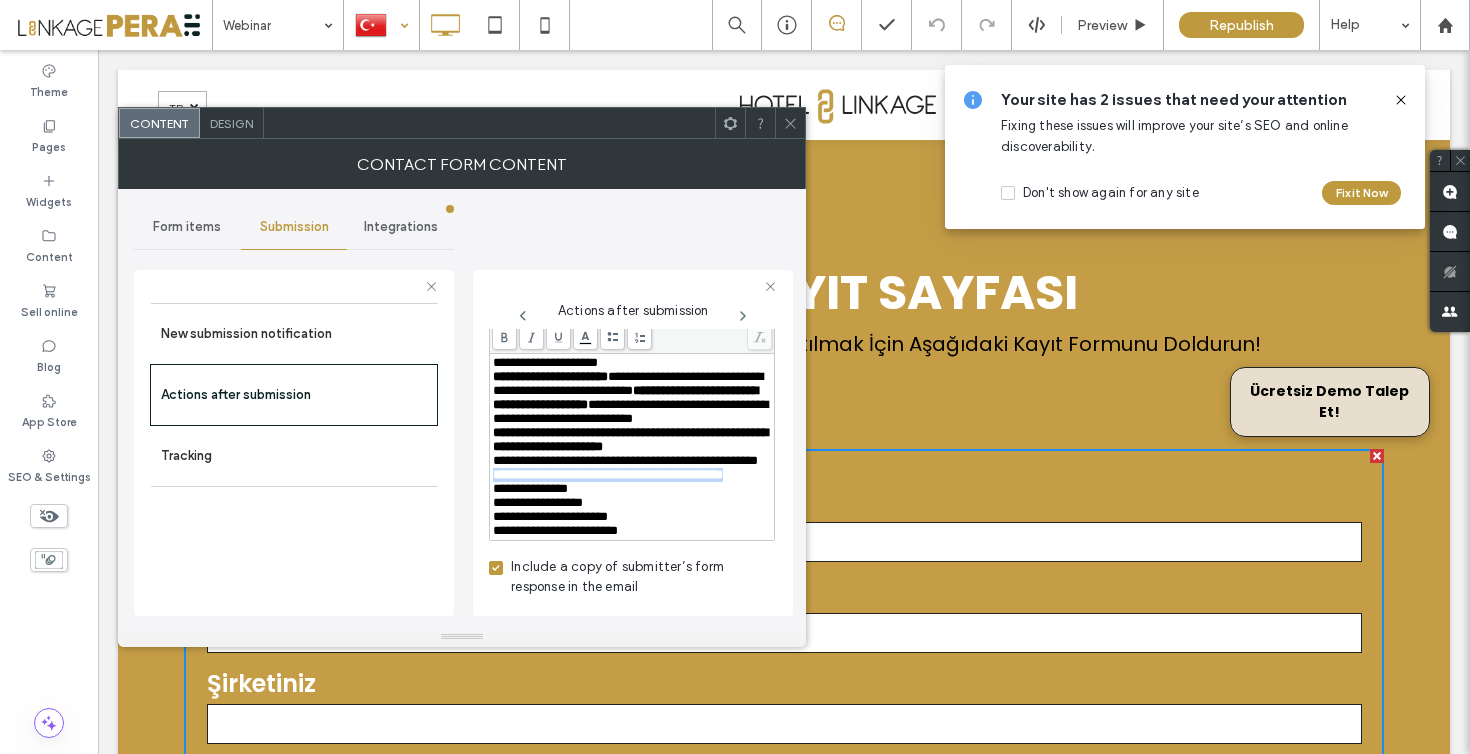 drag, startPoint x: 624, startPoint y: 467, endPoint x: 485, endPoint y: 466, distance: 139.0036 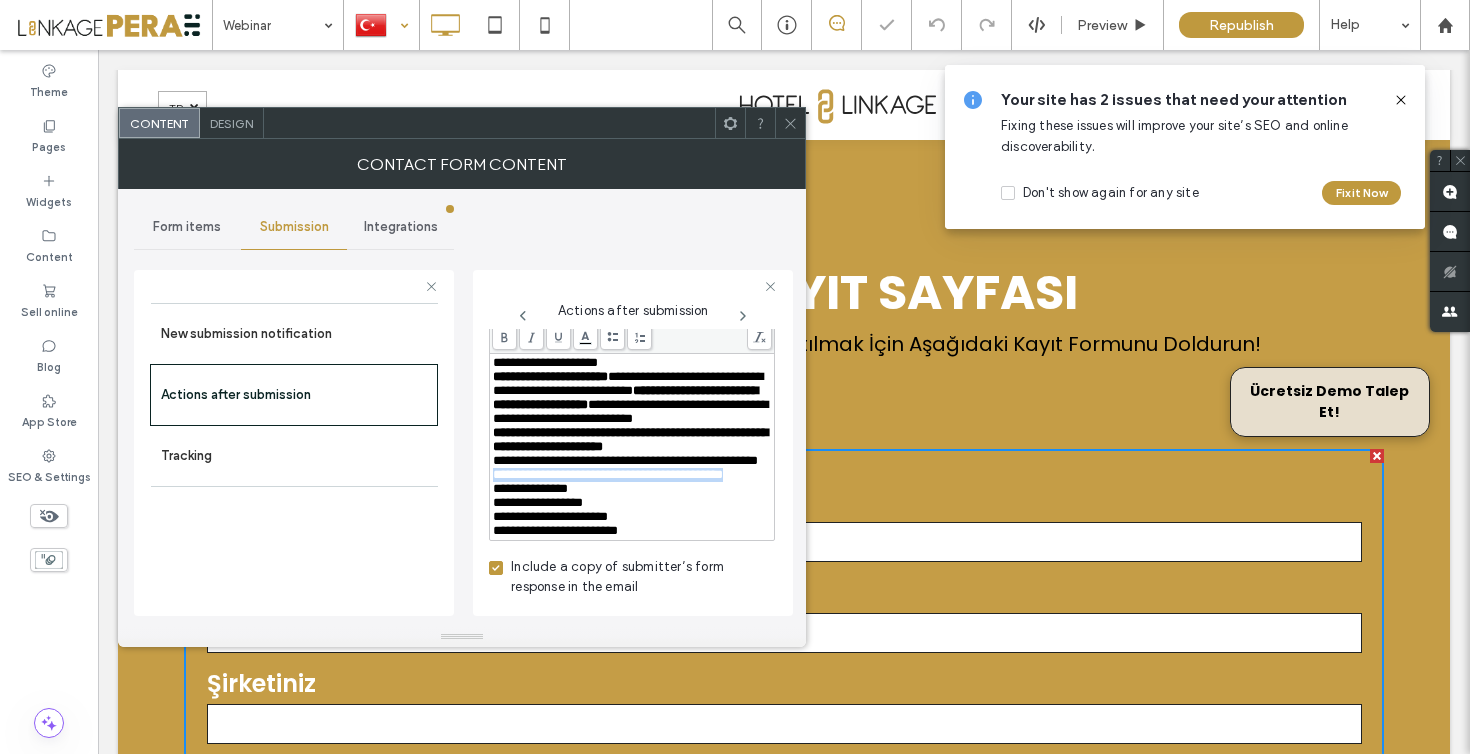 click on "**********" at bounding box center [608, 474] 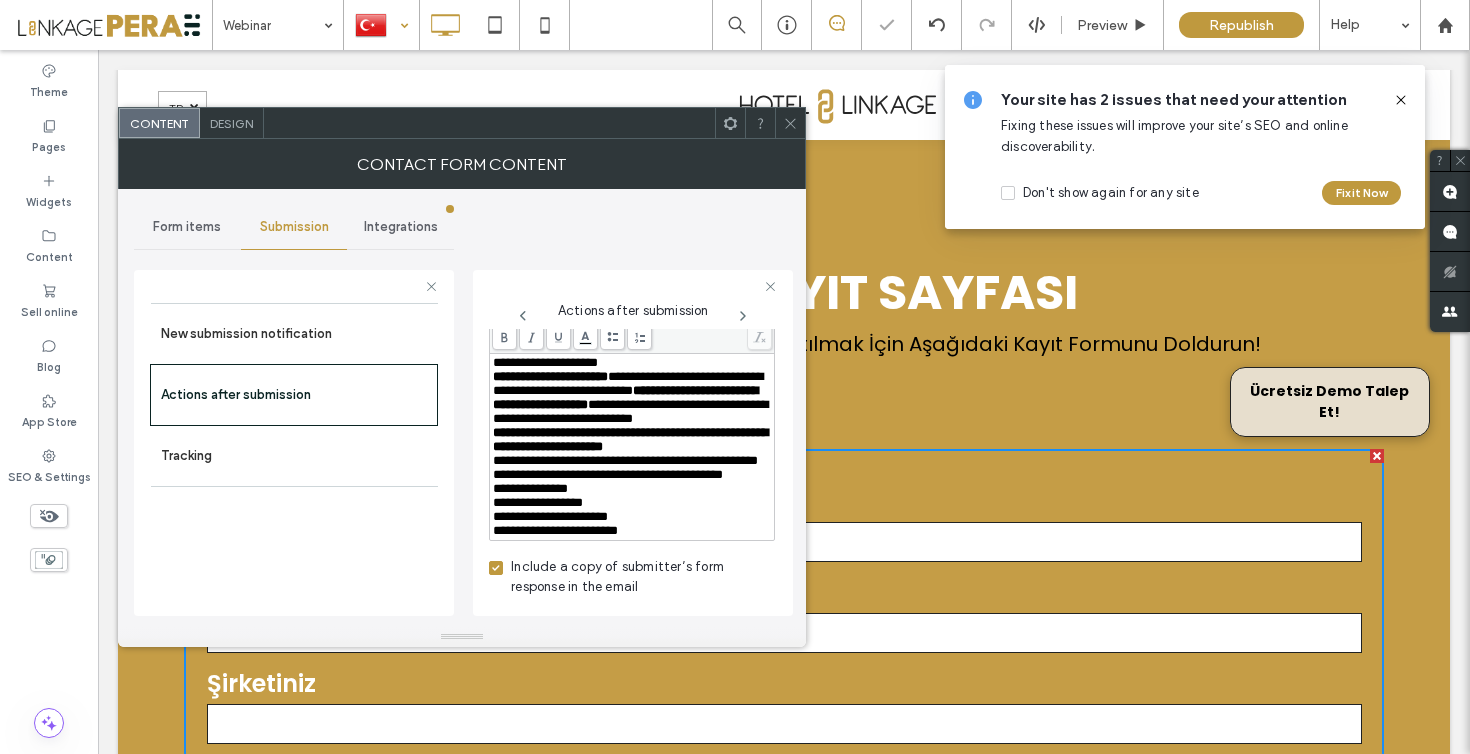 click at bounding box center (790, 123) 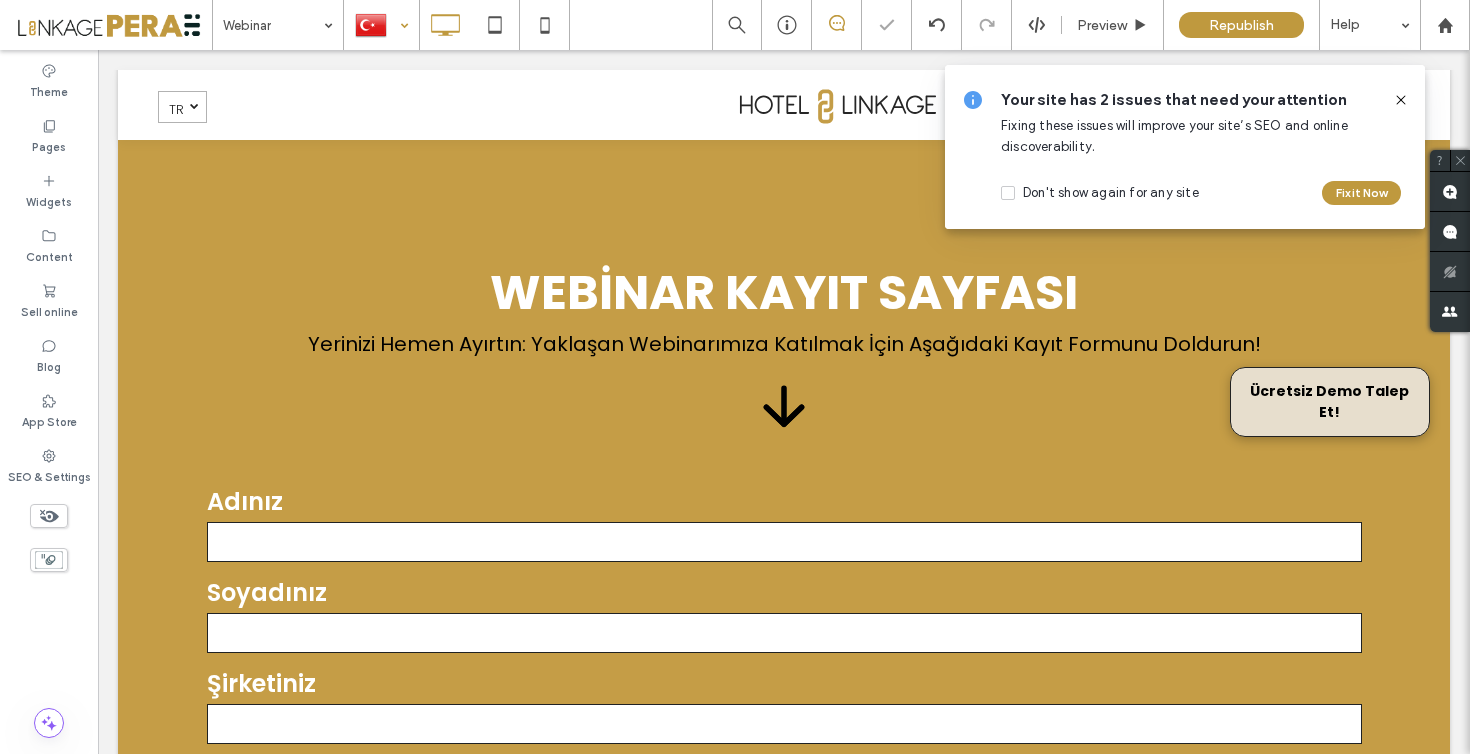 click 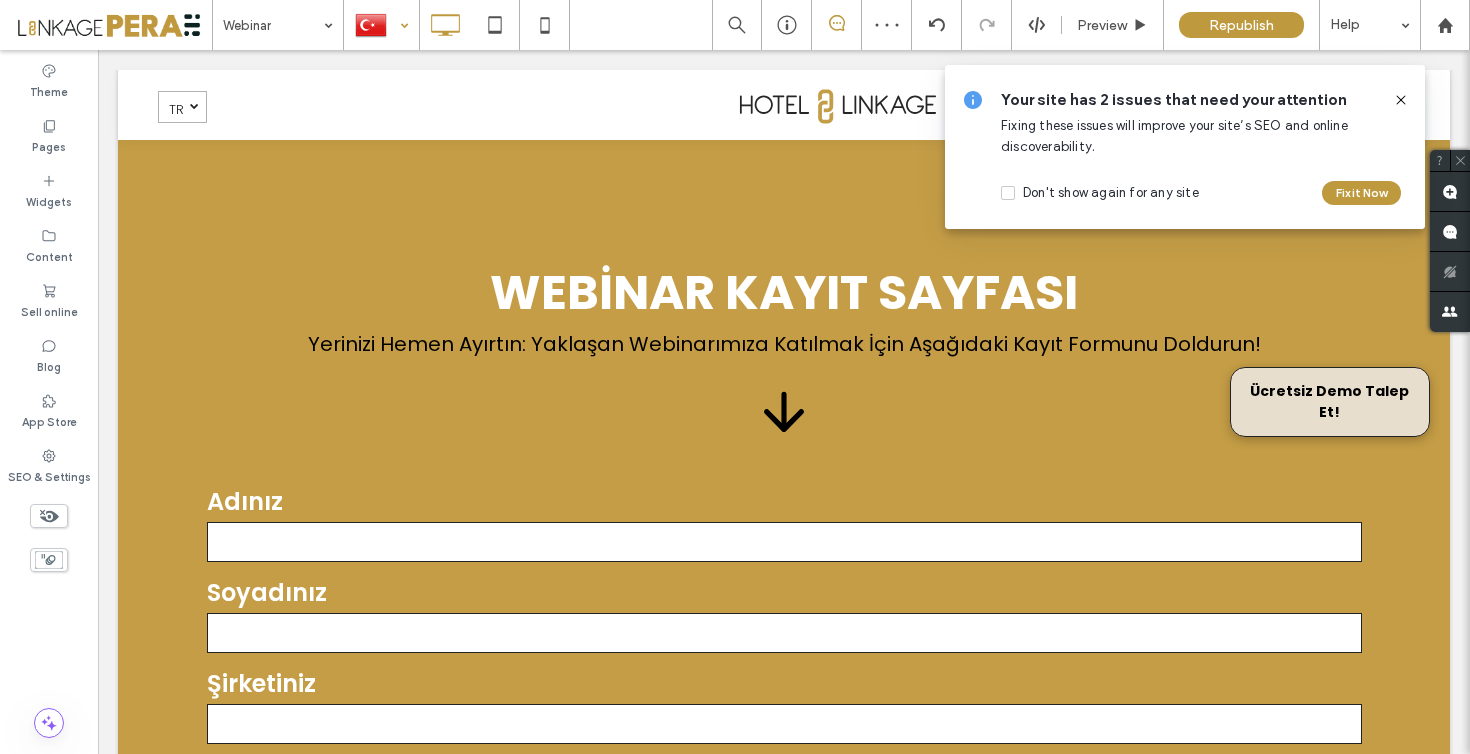 click 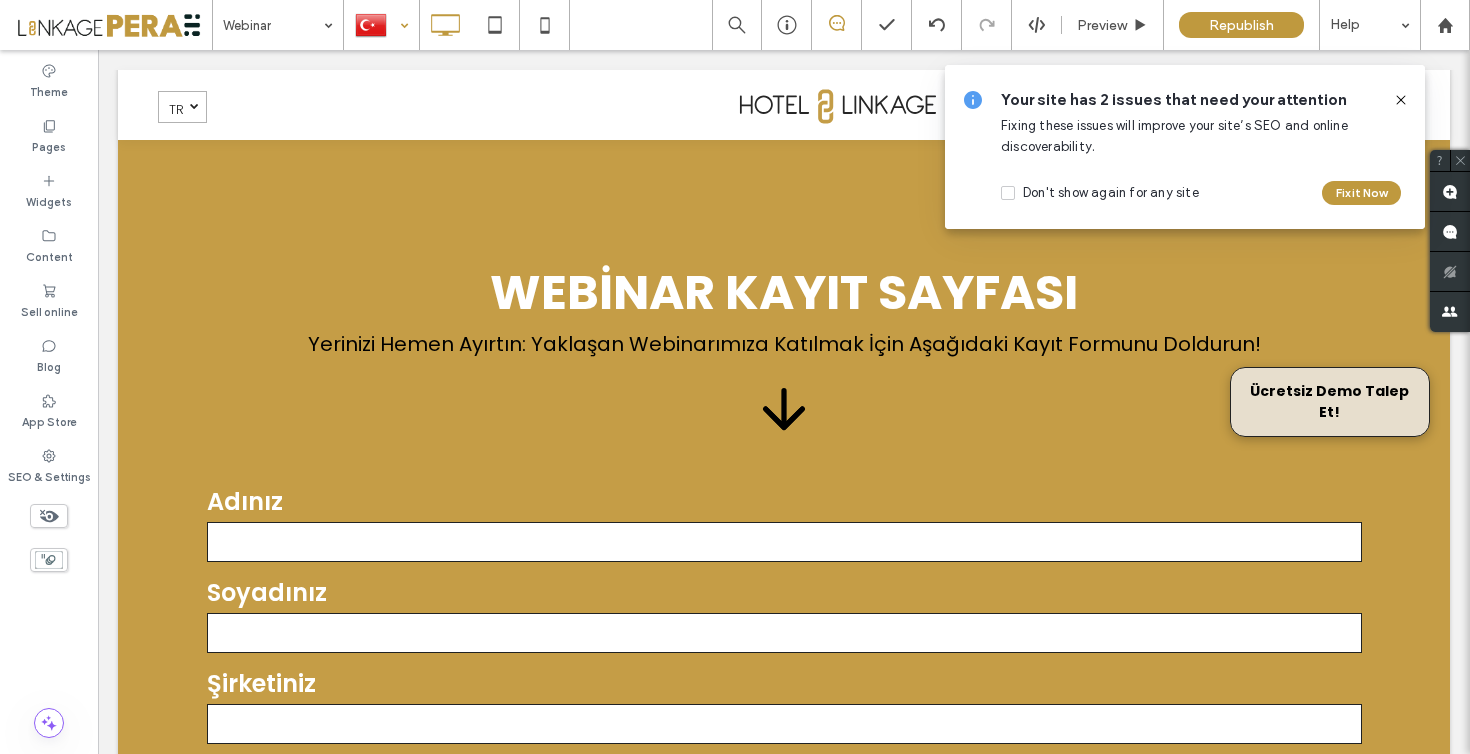 click 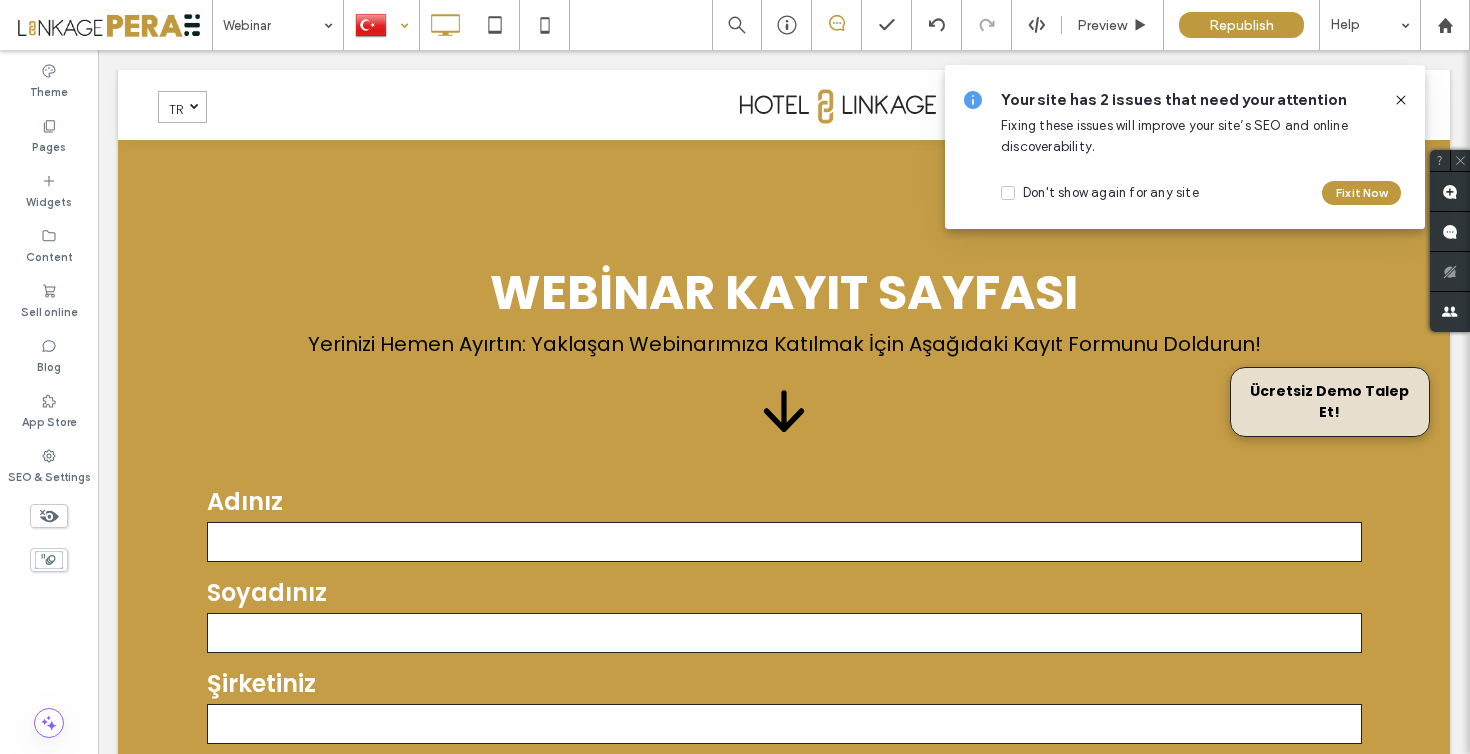 click 